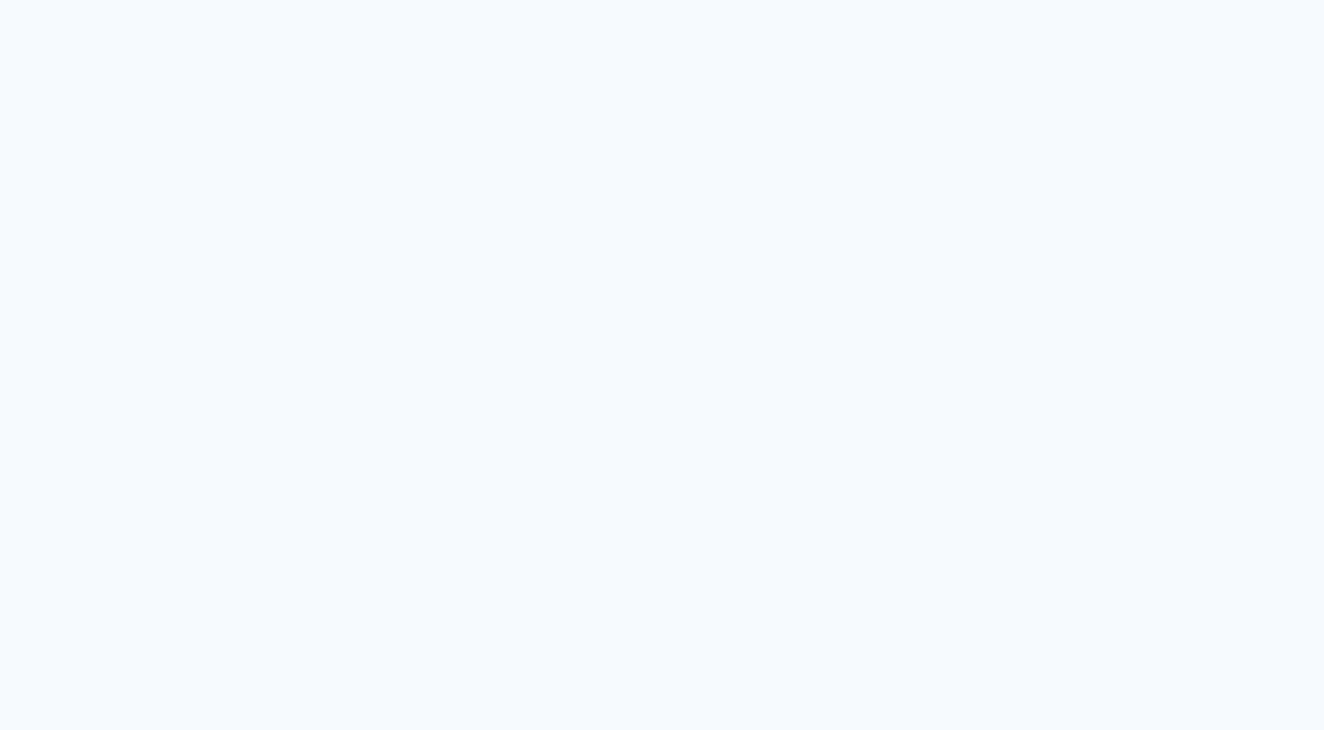 scroll, scrollTop: 0, scrollLeft: 0, axis: both 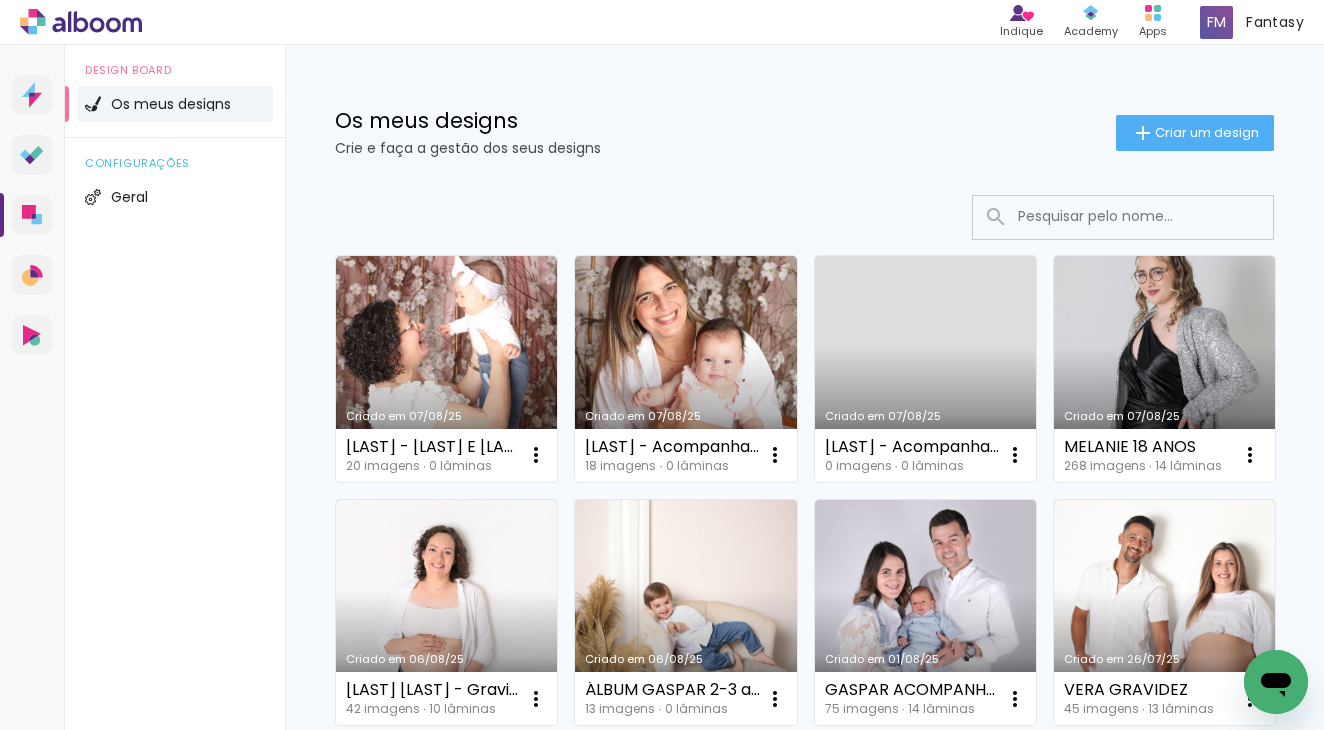 click at bounding box center [1150, 216] 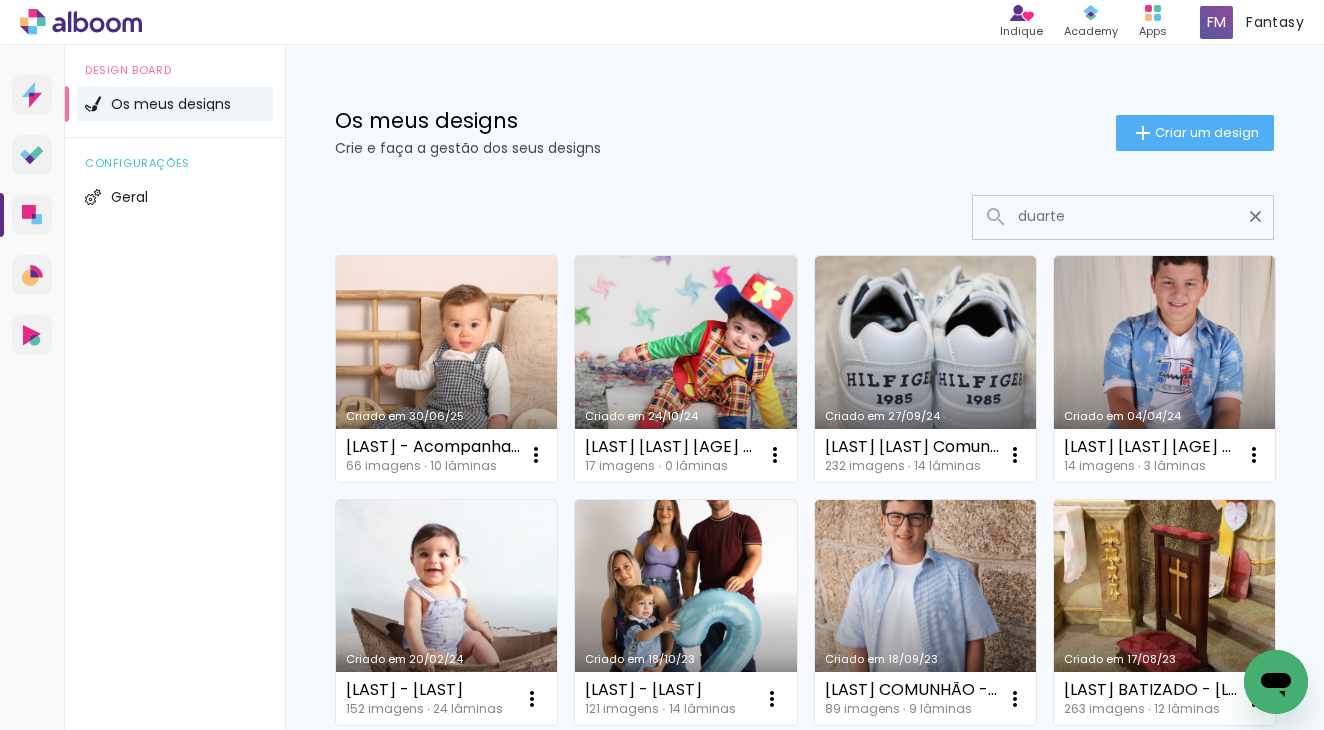 type on "duarte" 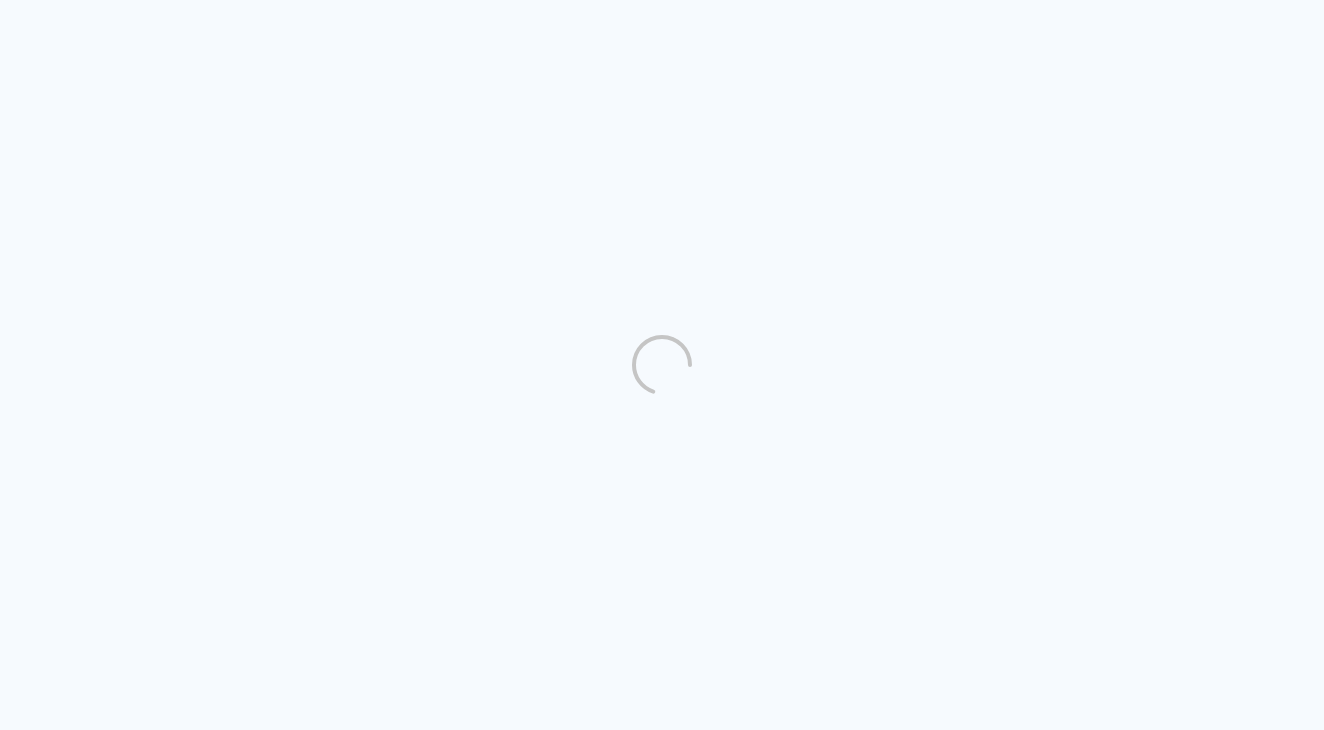 scroll, scrollTop: 0, scrollLeft: 0, axis: both 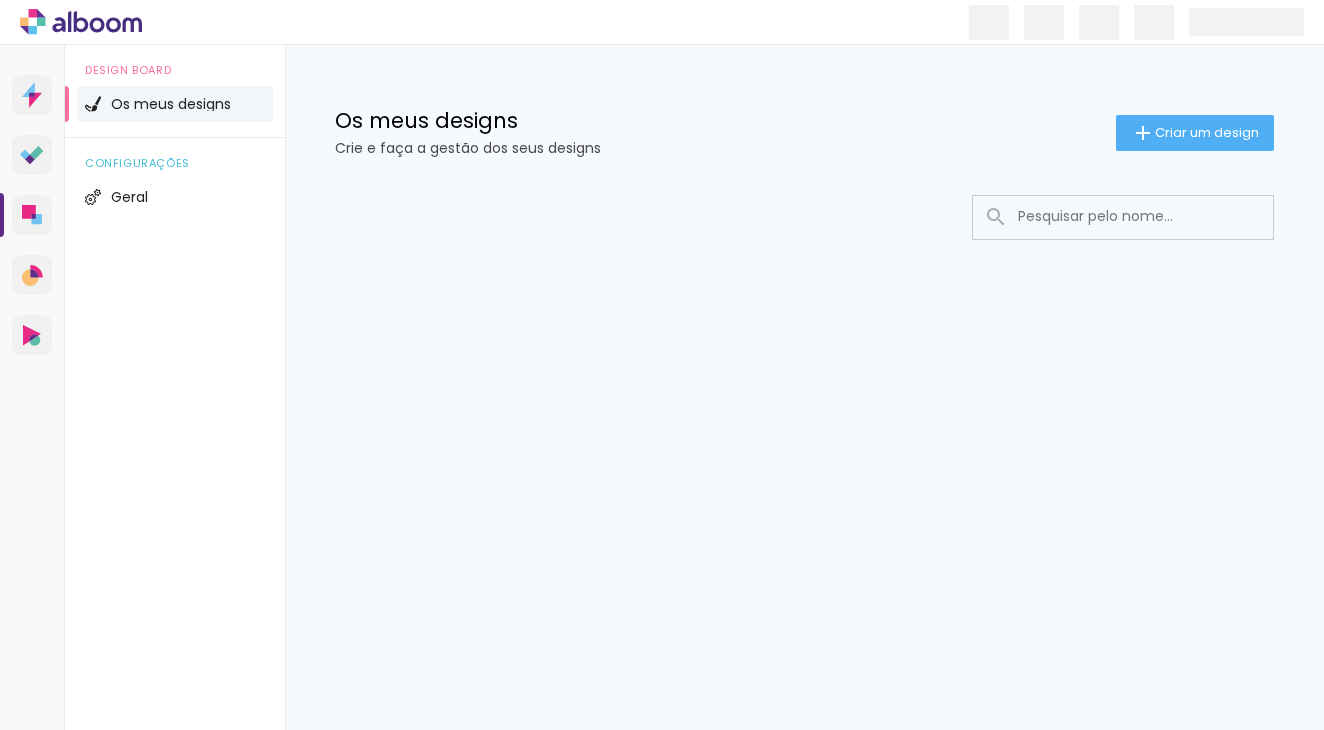 click at bounding box center (1150, 216) 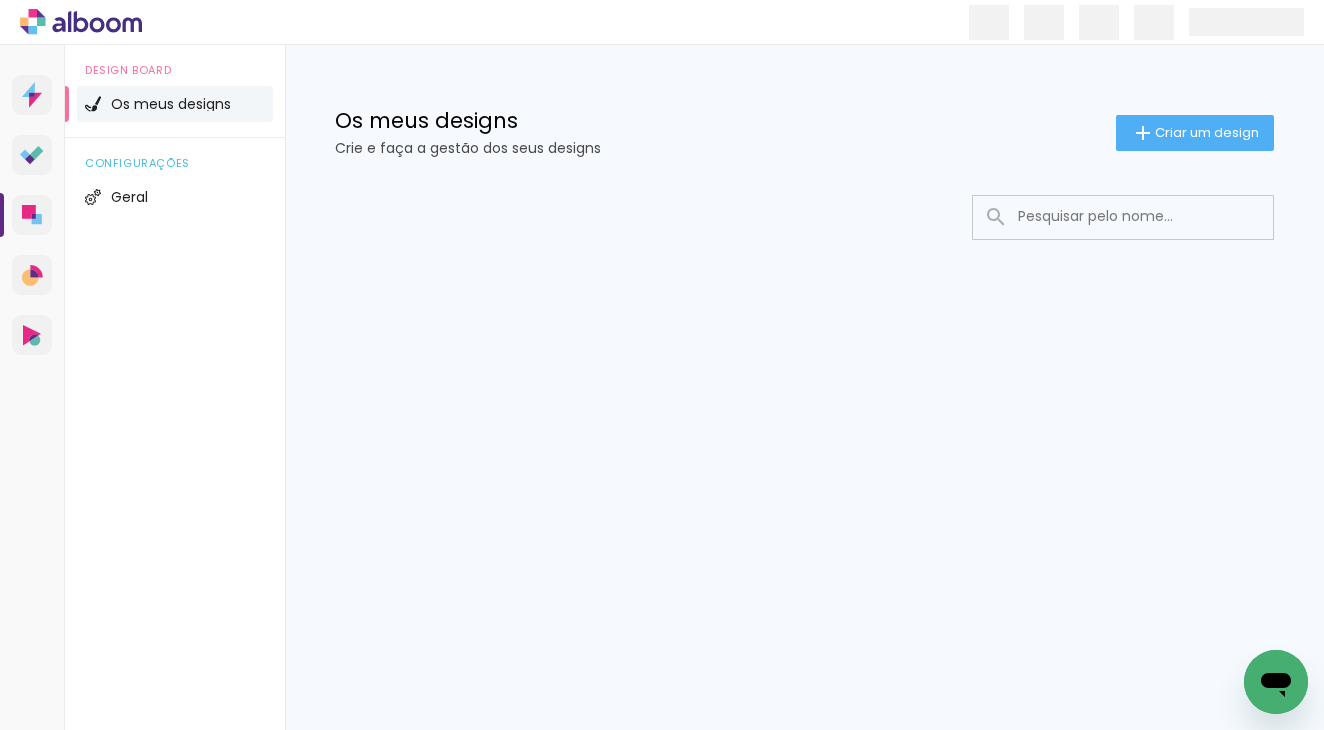 scroll, scrollTop: 0, scrollLeft: 0, axis: both 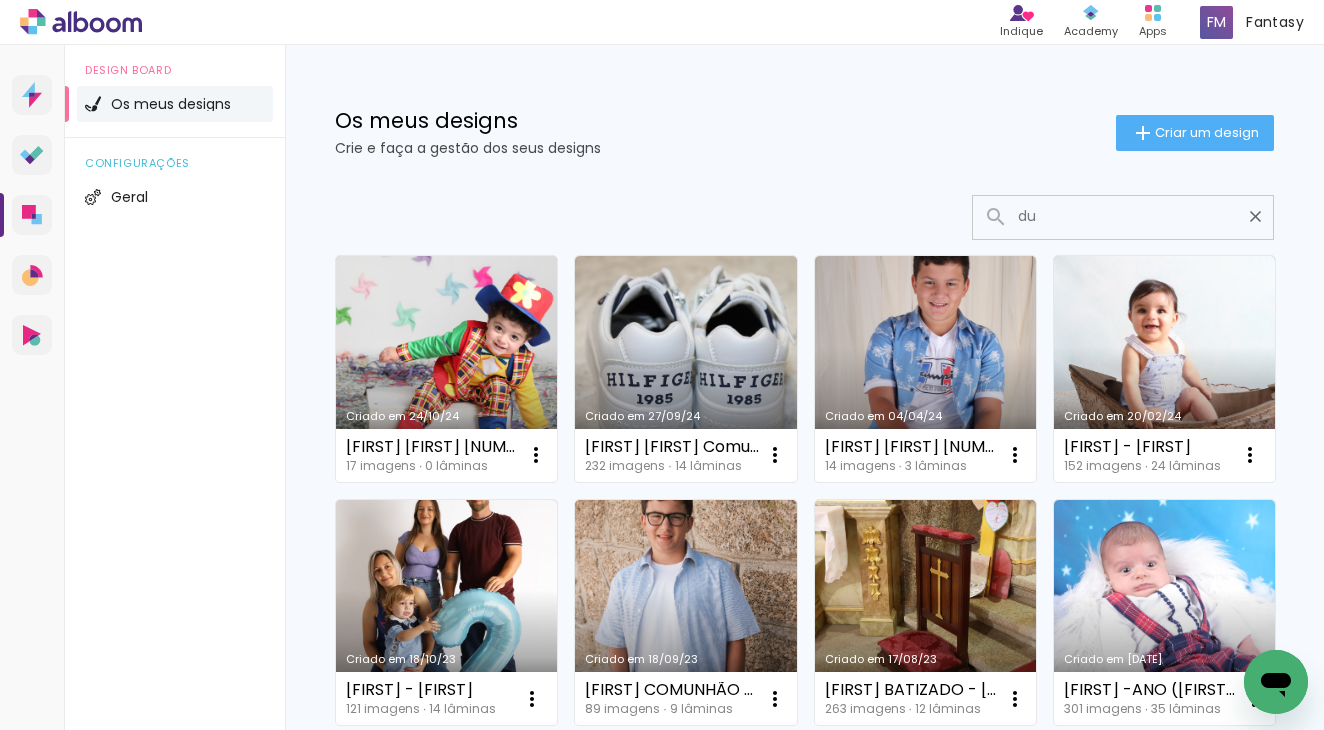 type on "d" 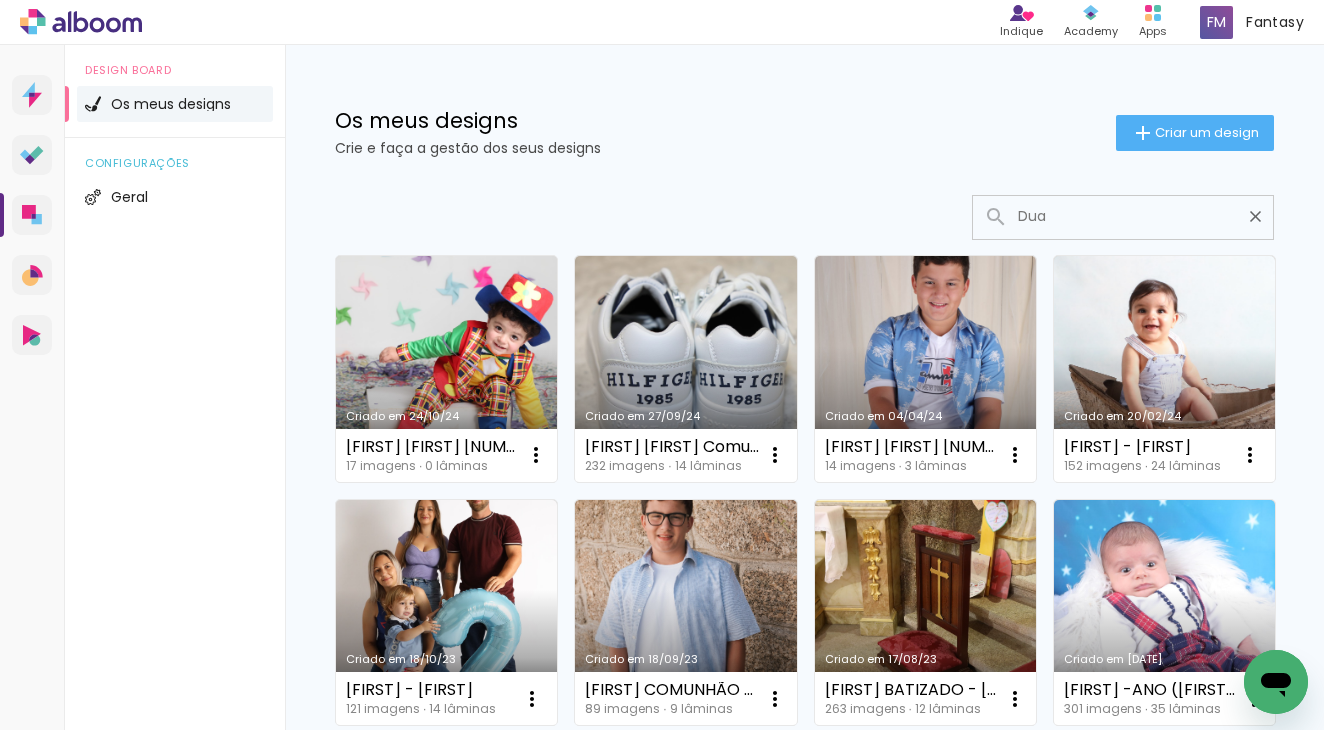 scroll, scrollTop: 0, scrollLeft: 0, axis: both 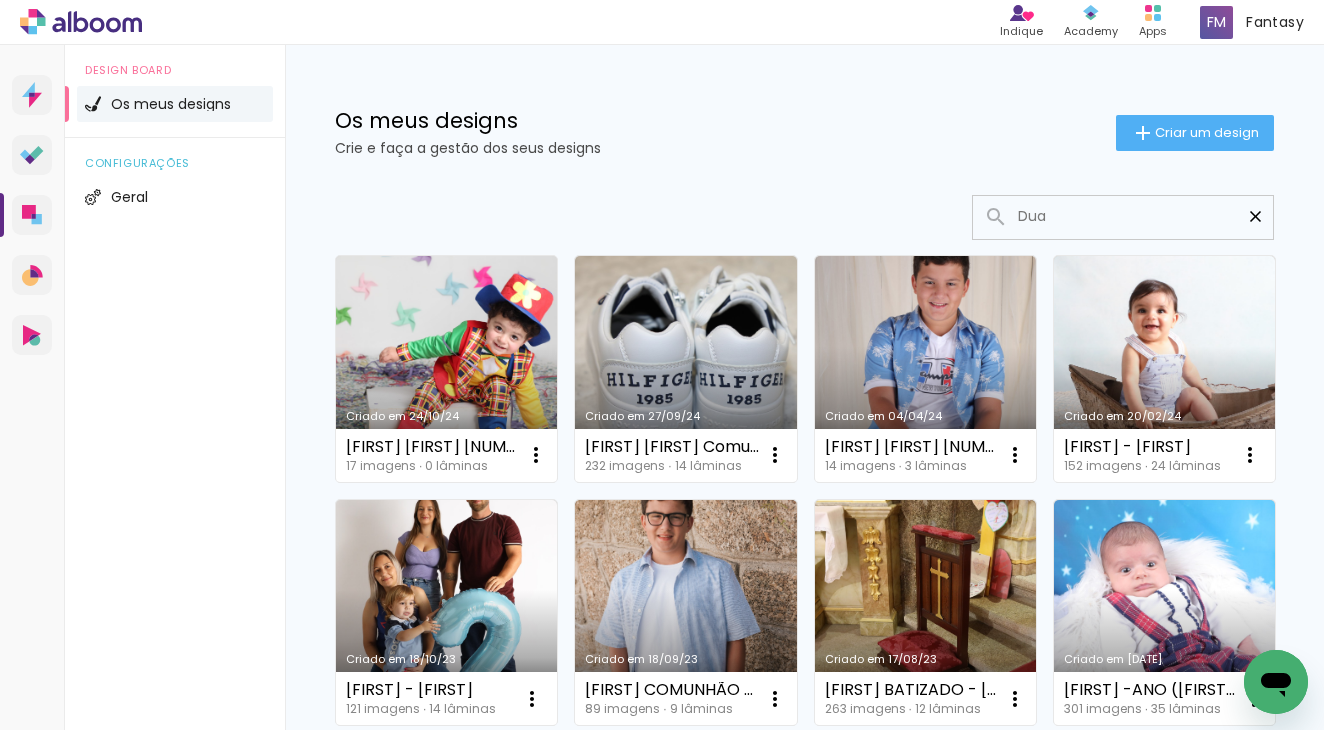 type on "Dua" 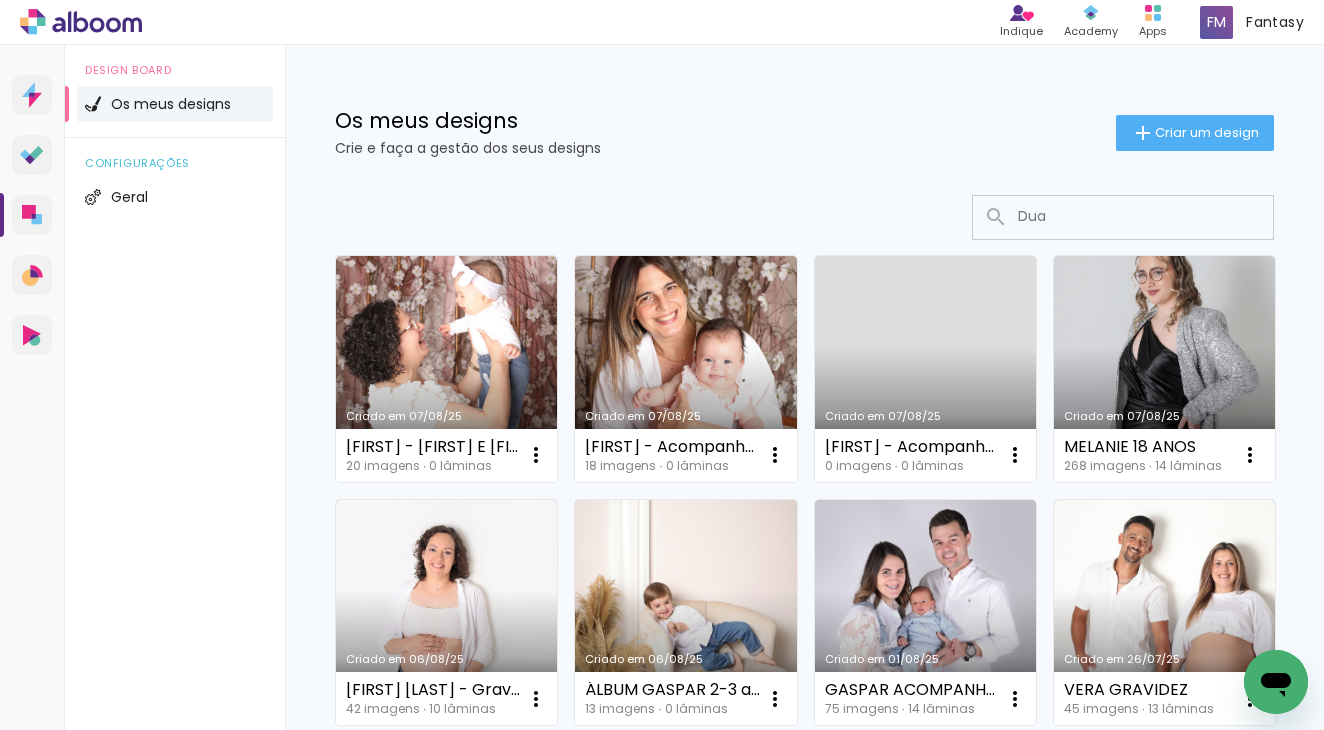 type 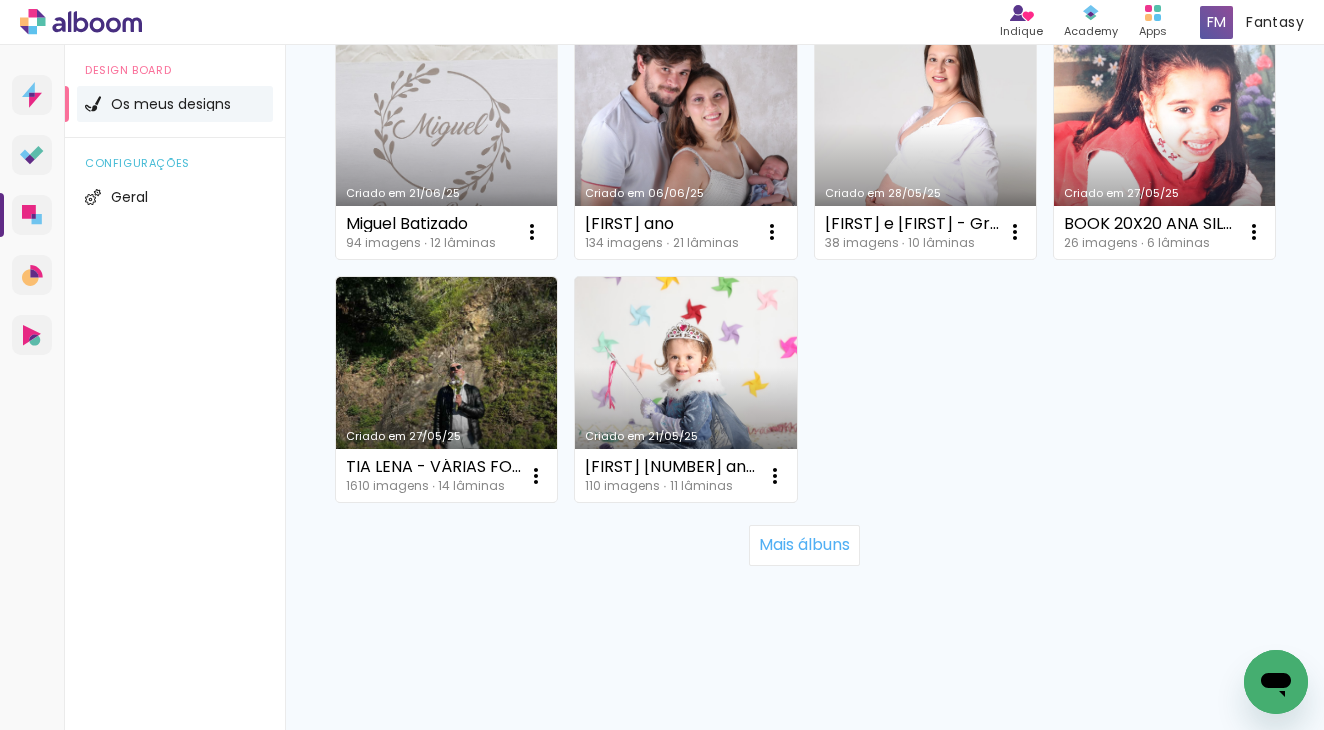scroll, scrollTop: 1440, scrollLeft: 0, axis: vertical 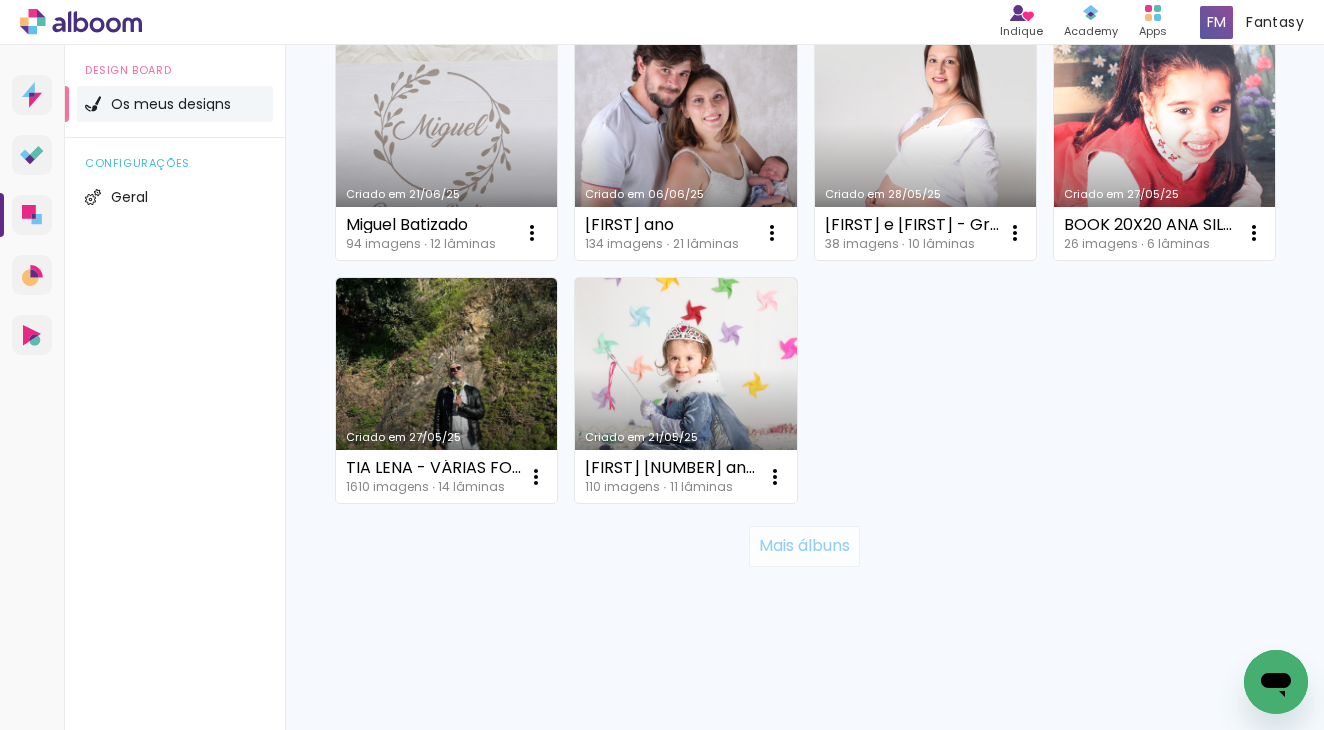 click on "Mais álbuns" 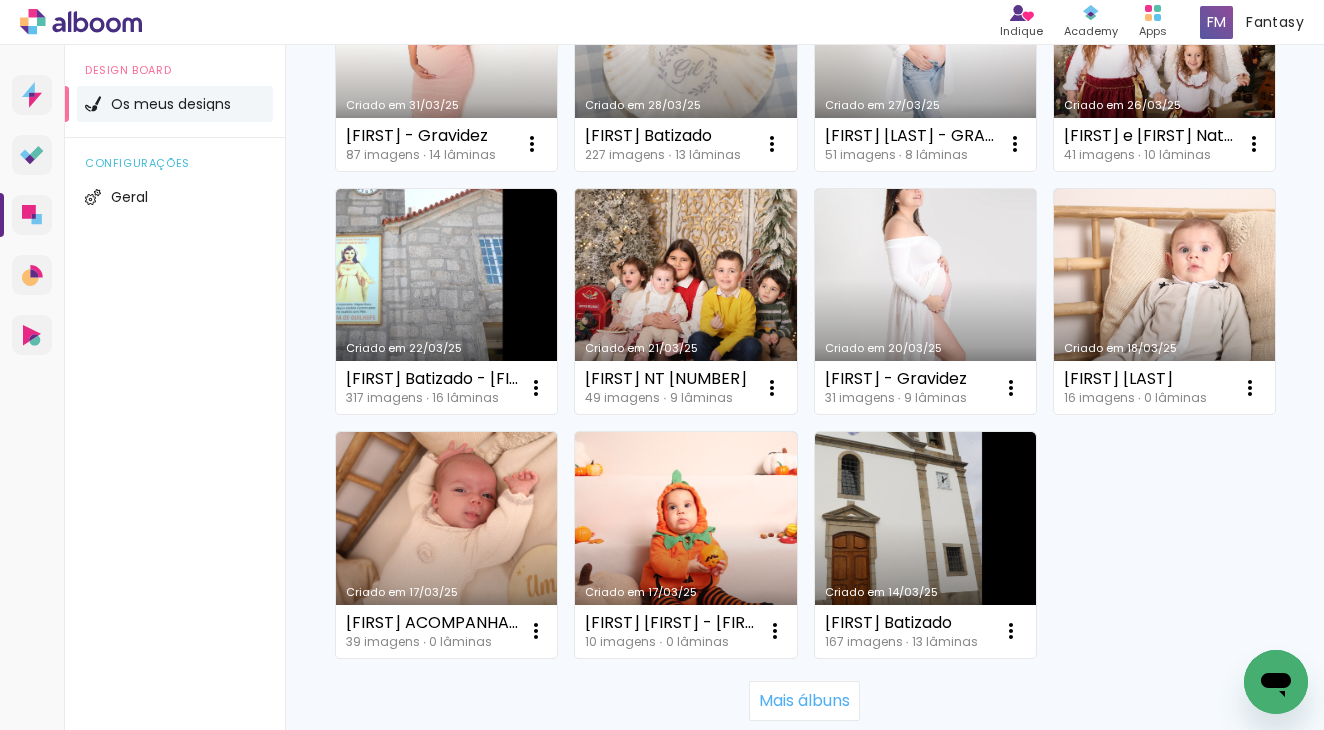 scroll, scrollTop: 2769, scrollLeft: 0, axis: vertical 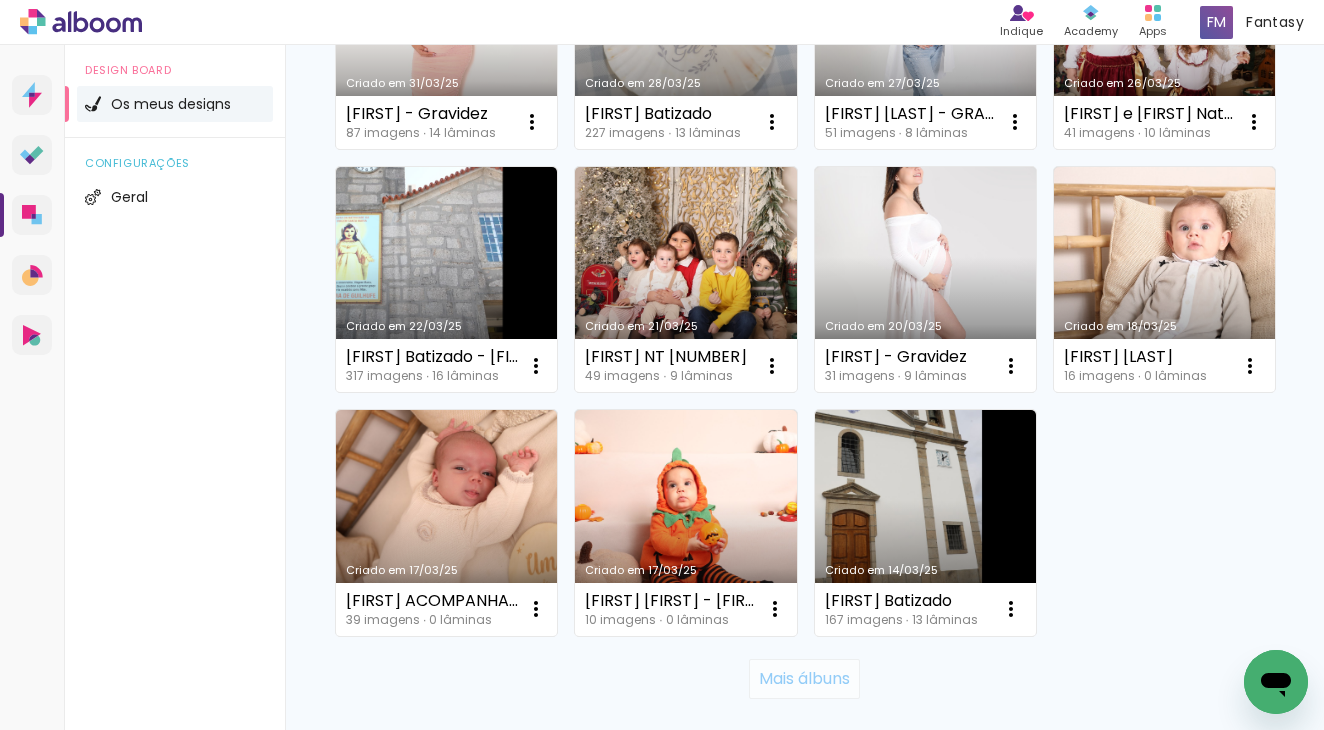 click on "Mais álbuns" 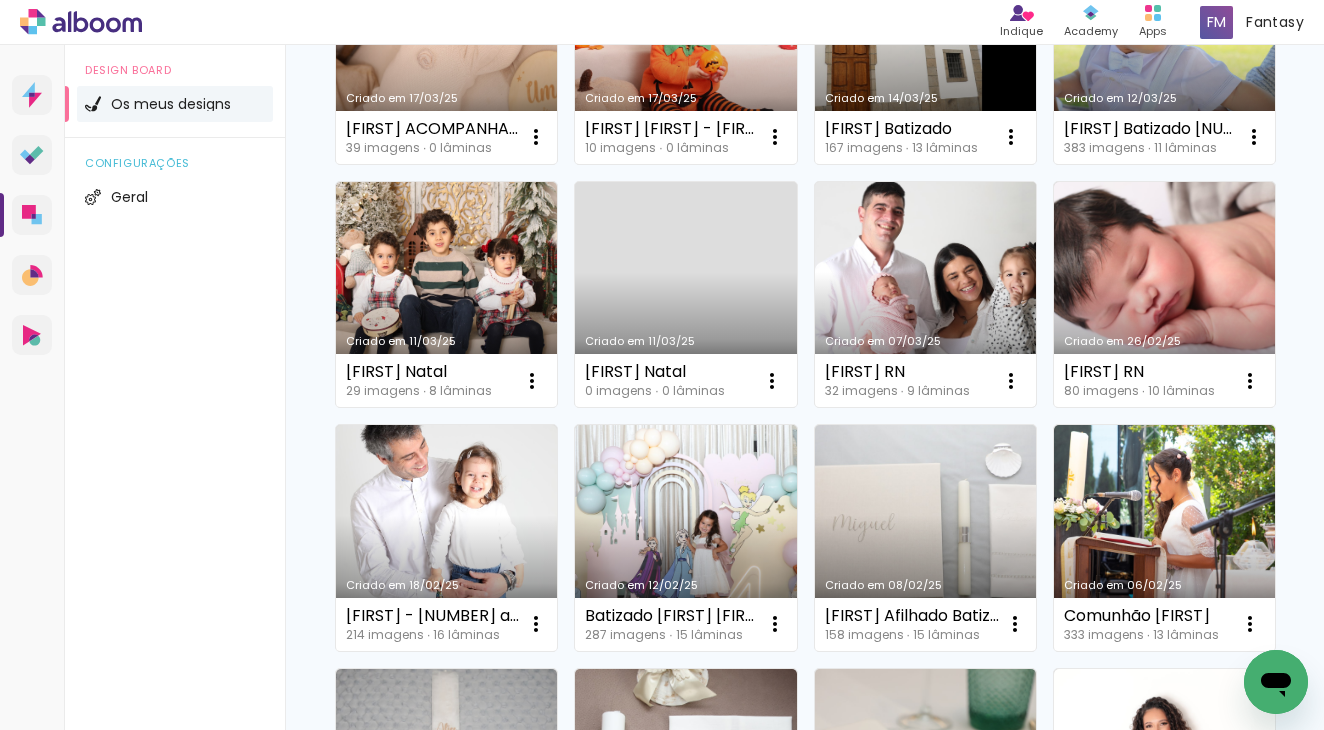 scroll, scrollTop: 3373, scrollLeft: 0, axis: vertical 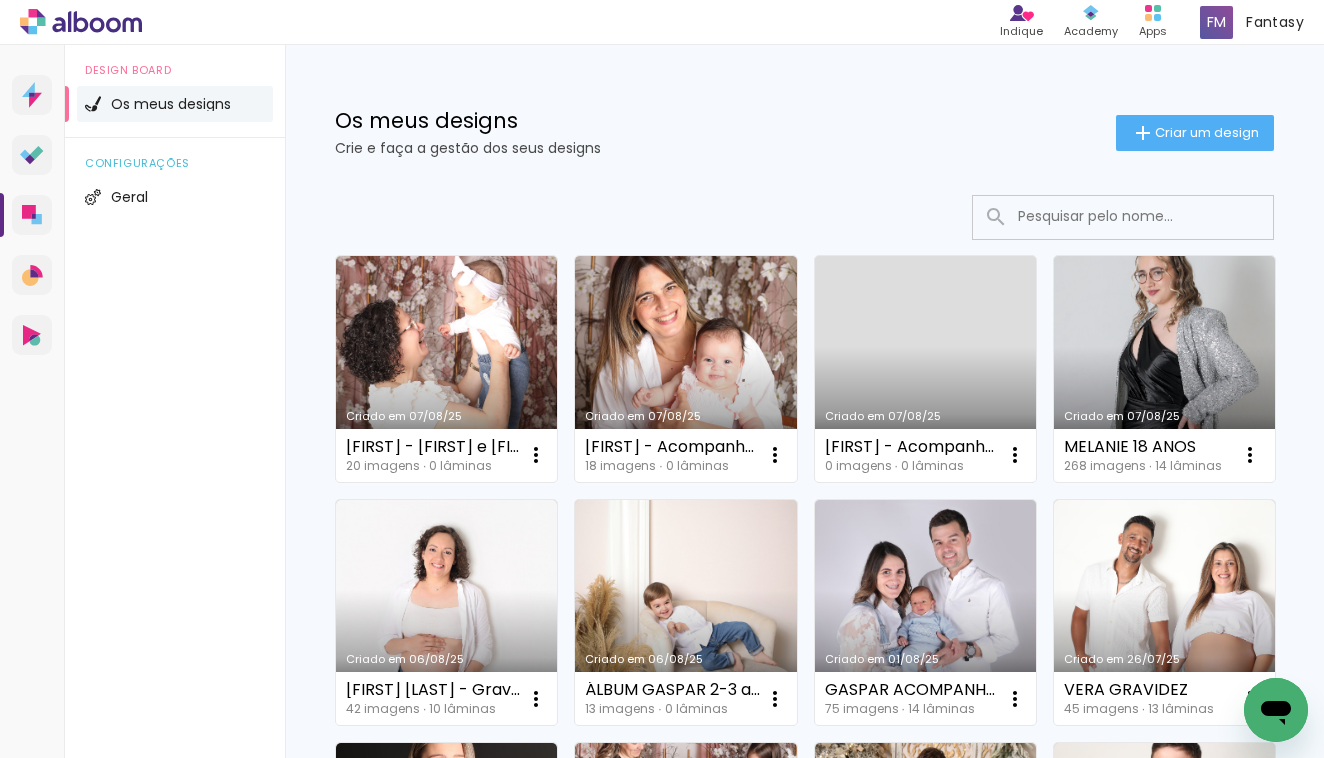 type on "d" 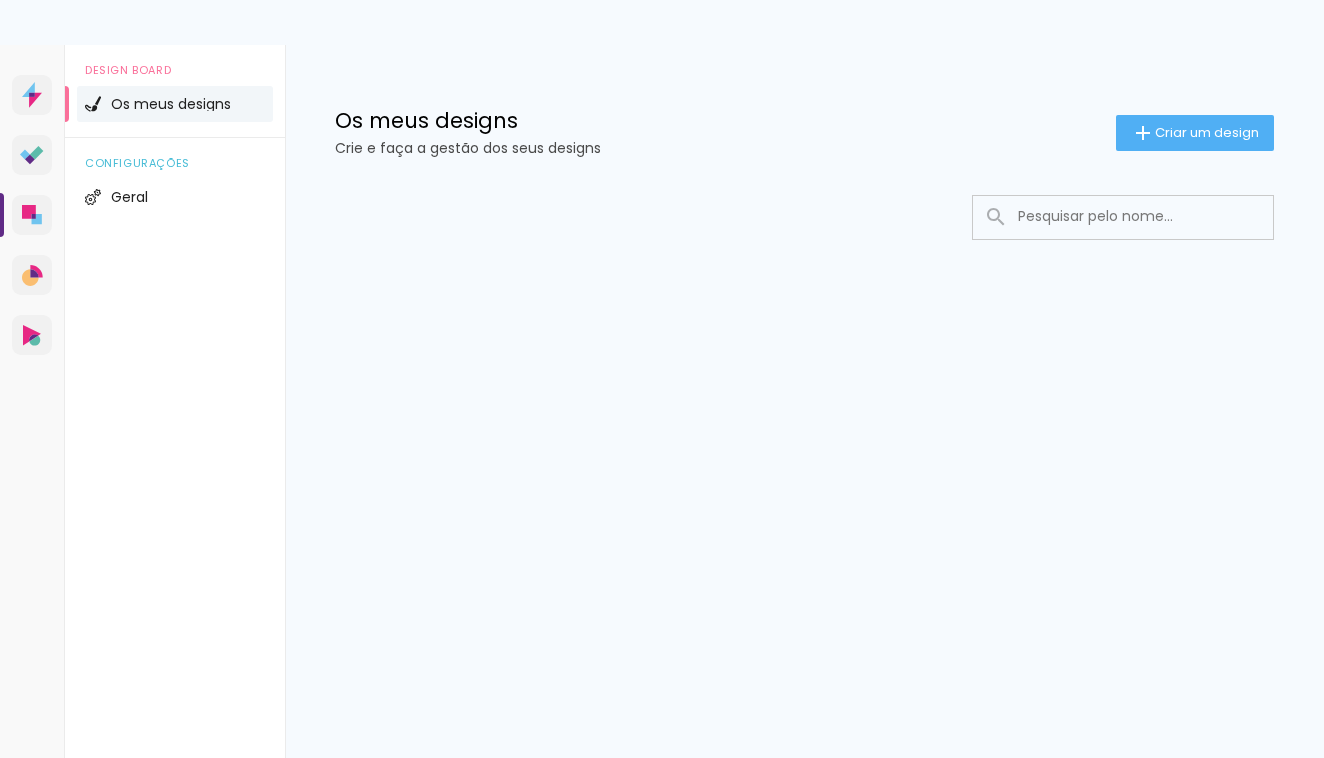 scroll, scrollTop: 0, scrollLeft: 0, axis: both 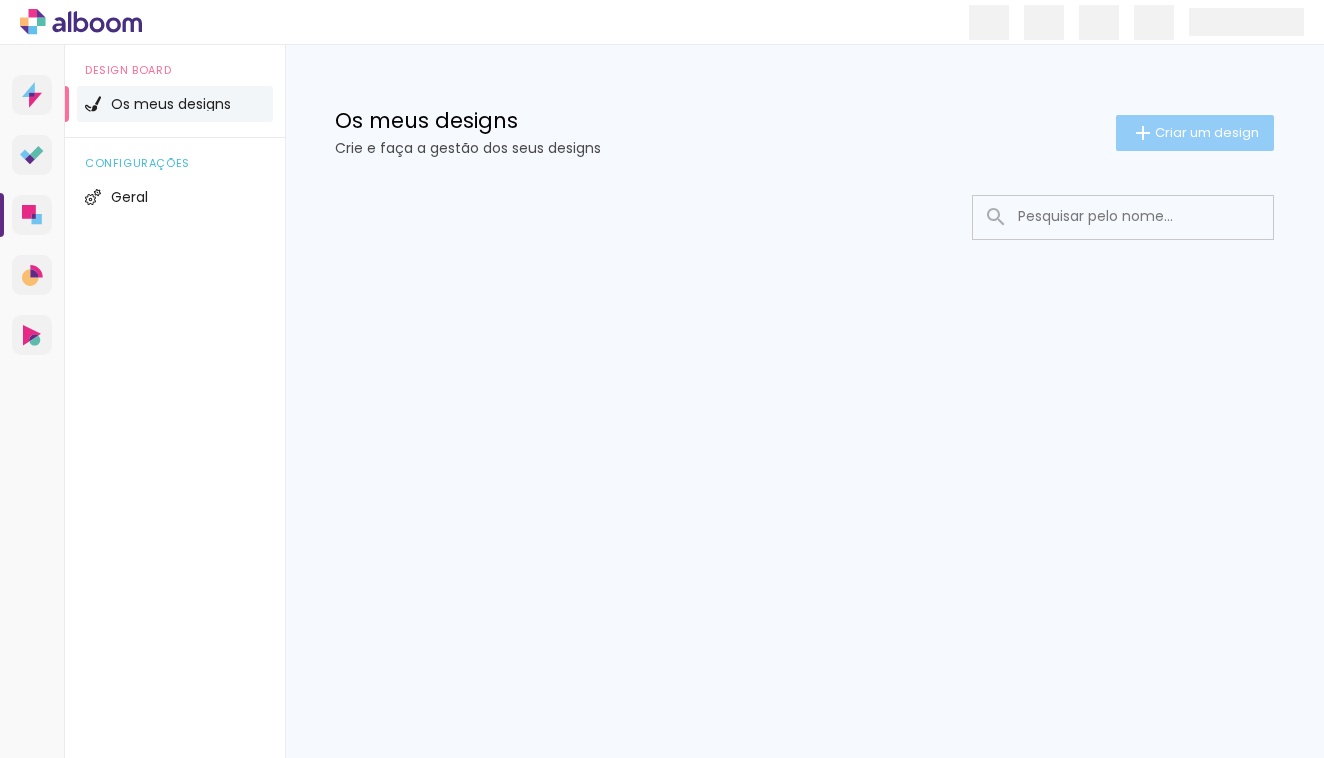 click on "Criar um design" 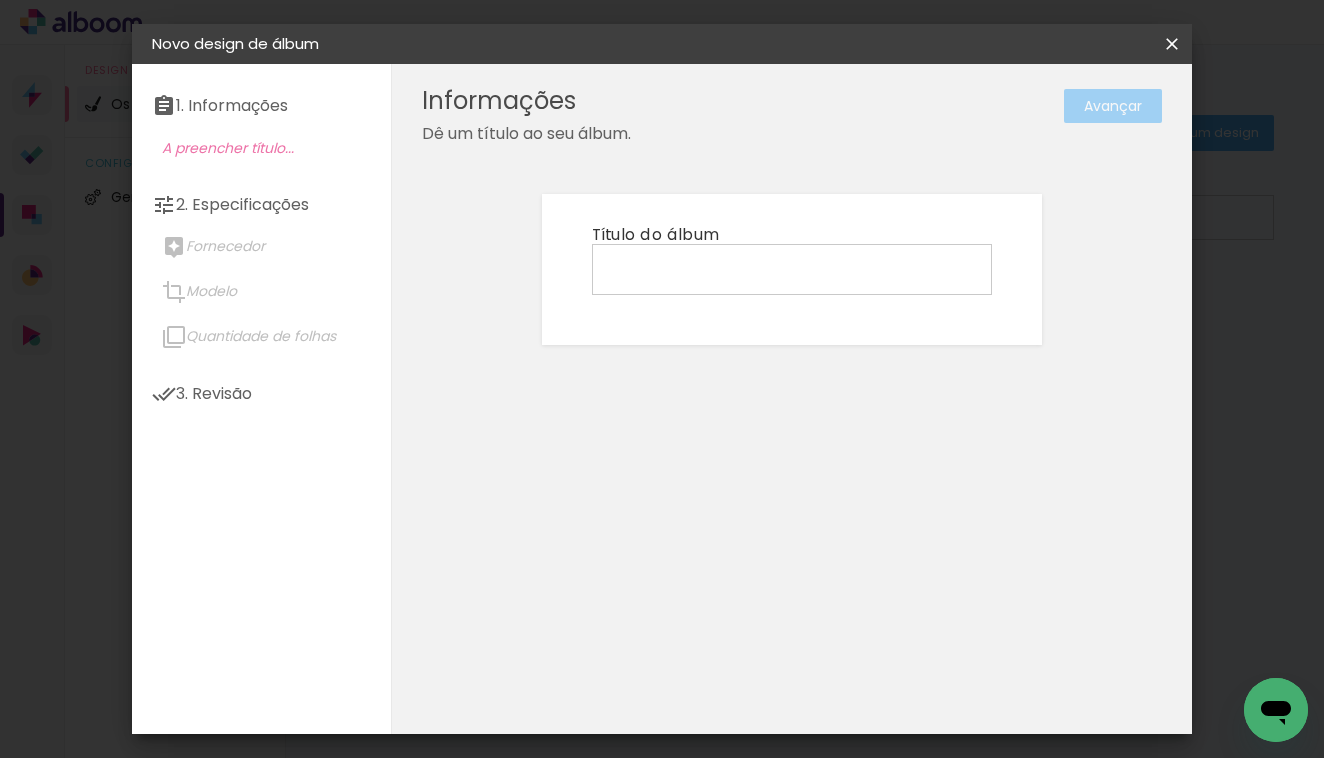 scroll, scrollTop: 0, scrollLeft: 0, axis: both 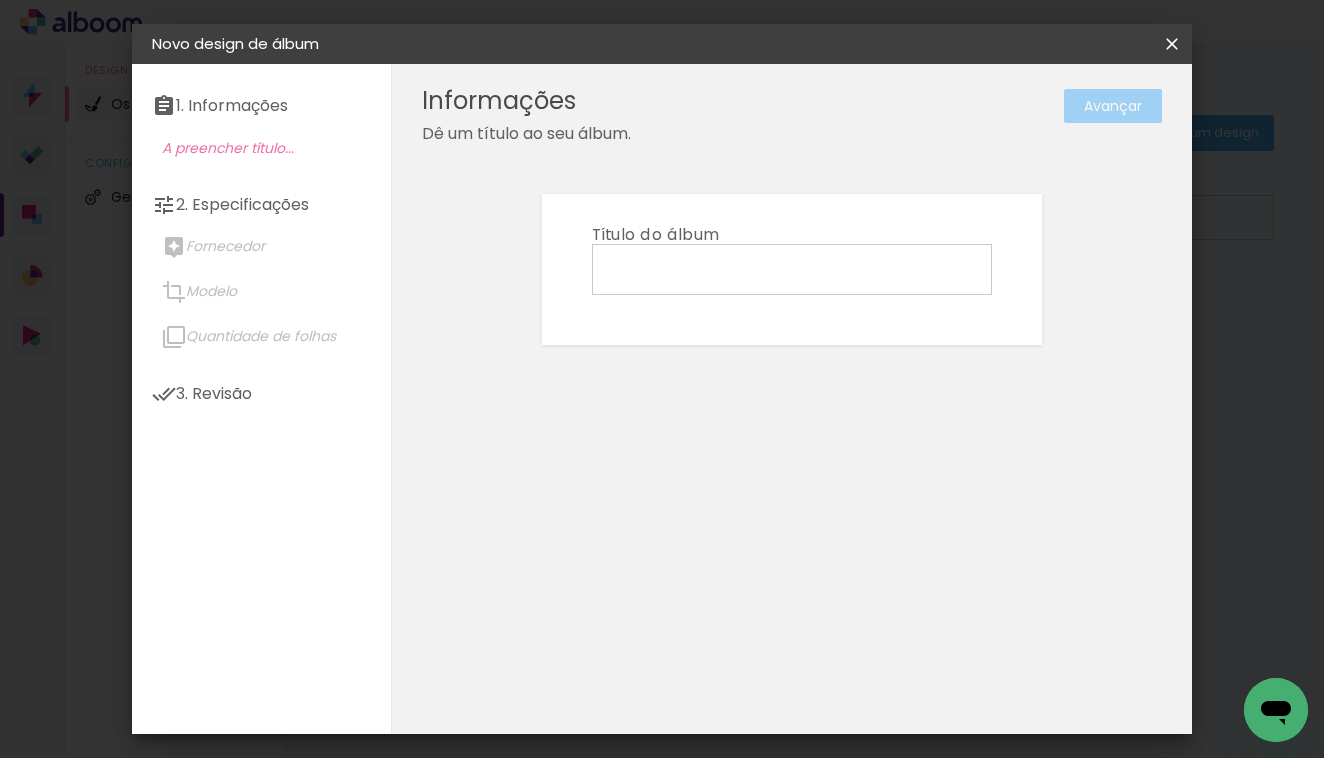 type on "C" 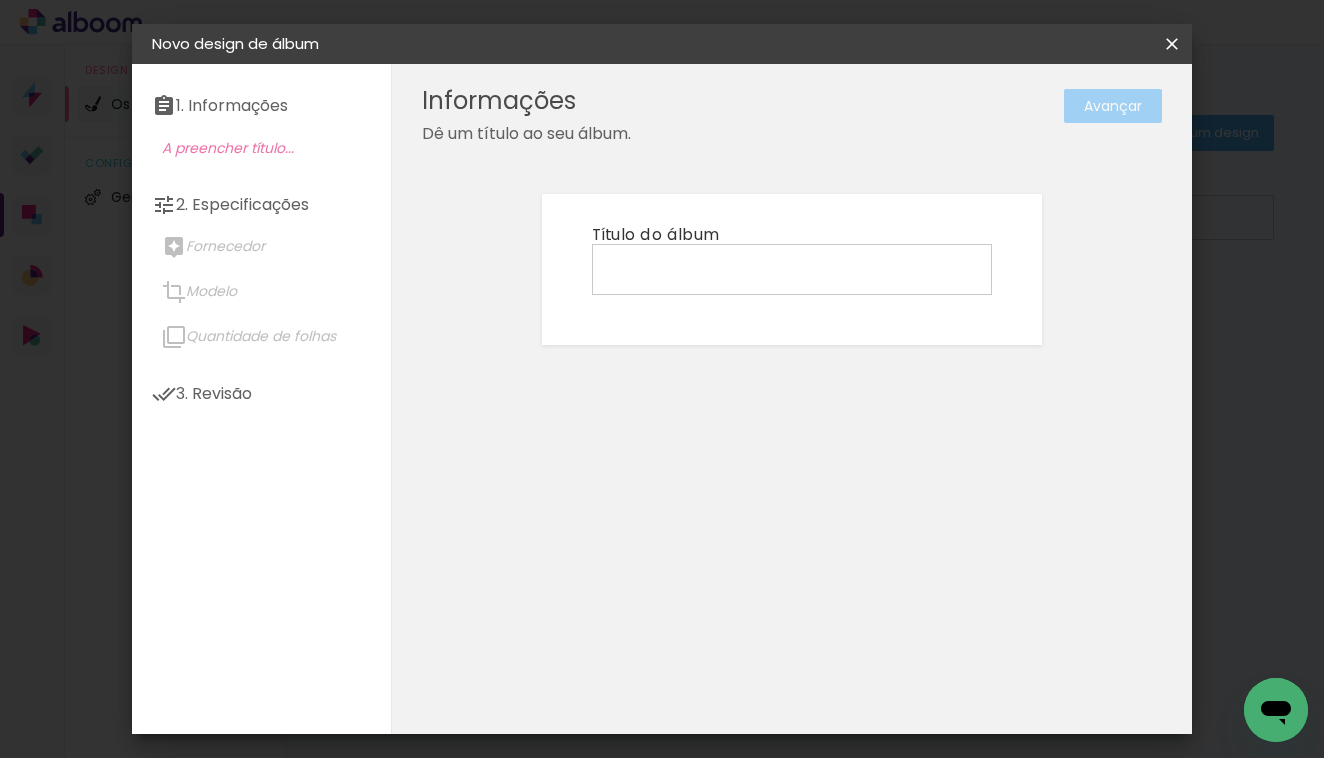 drag, startPoint x: 1178, startPoint y: 9, endPoint x: 1124, endPoint y: 26, distance: 56.61272 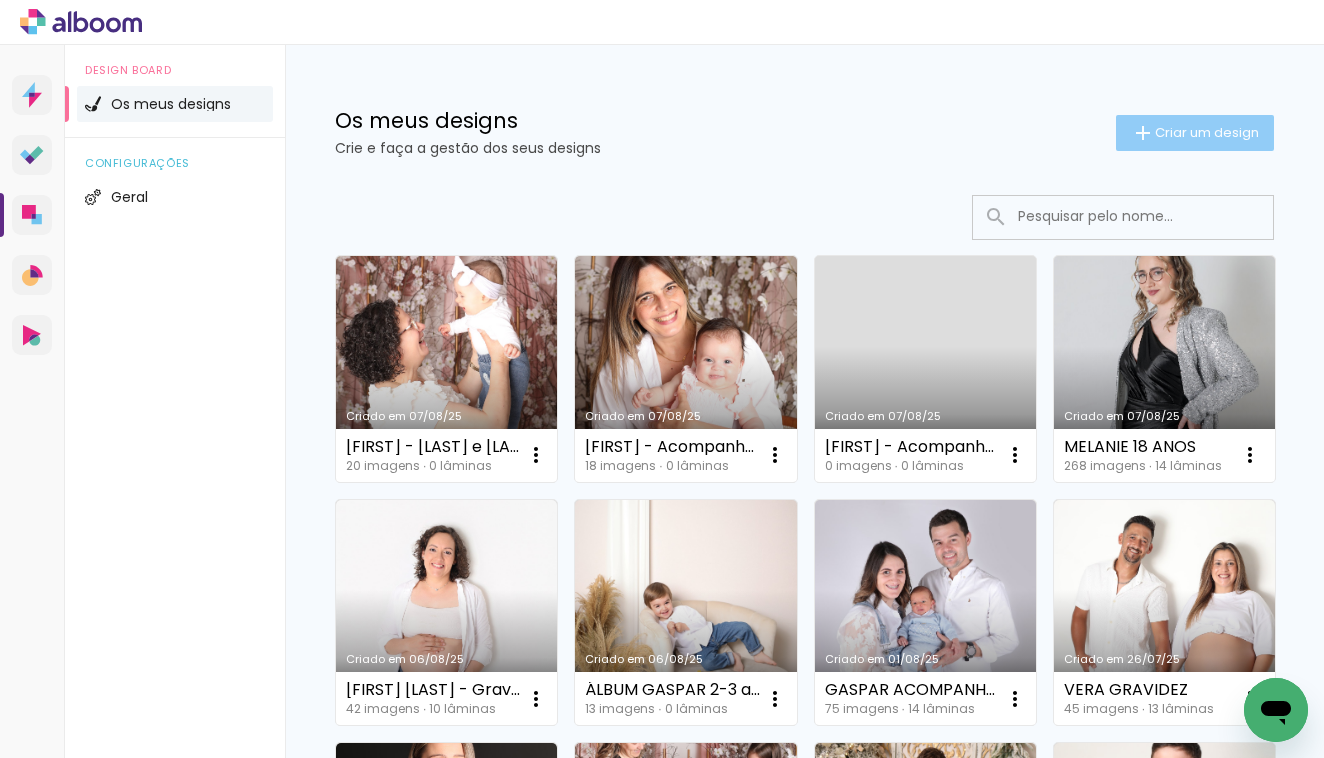 click on "Criar um design" 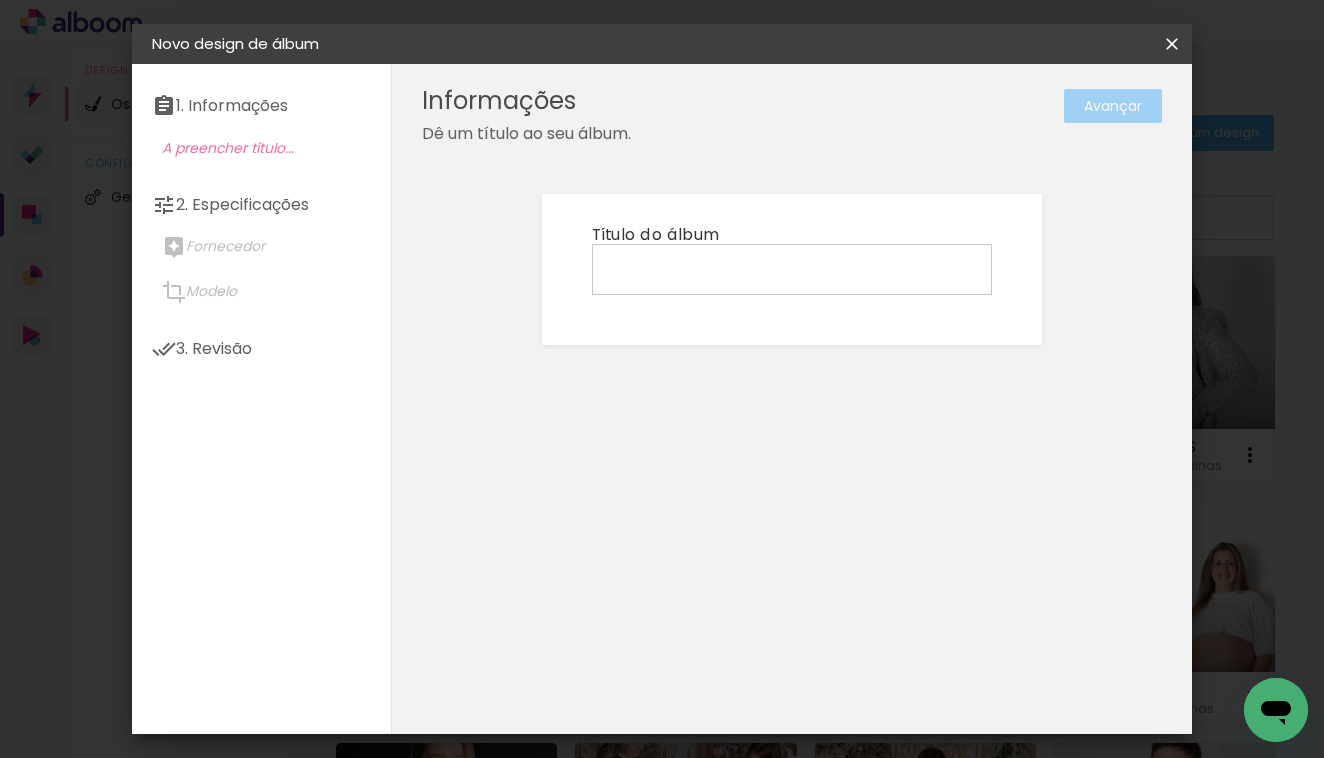 click at bounding box center (792, 268) 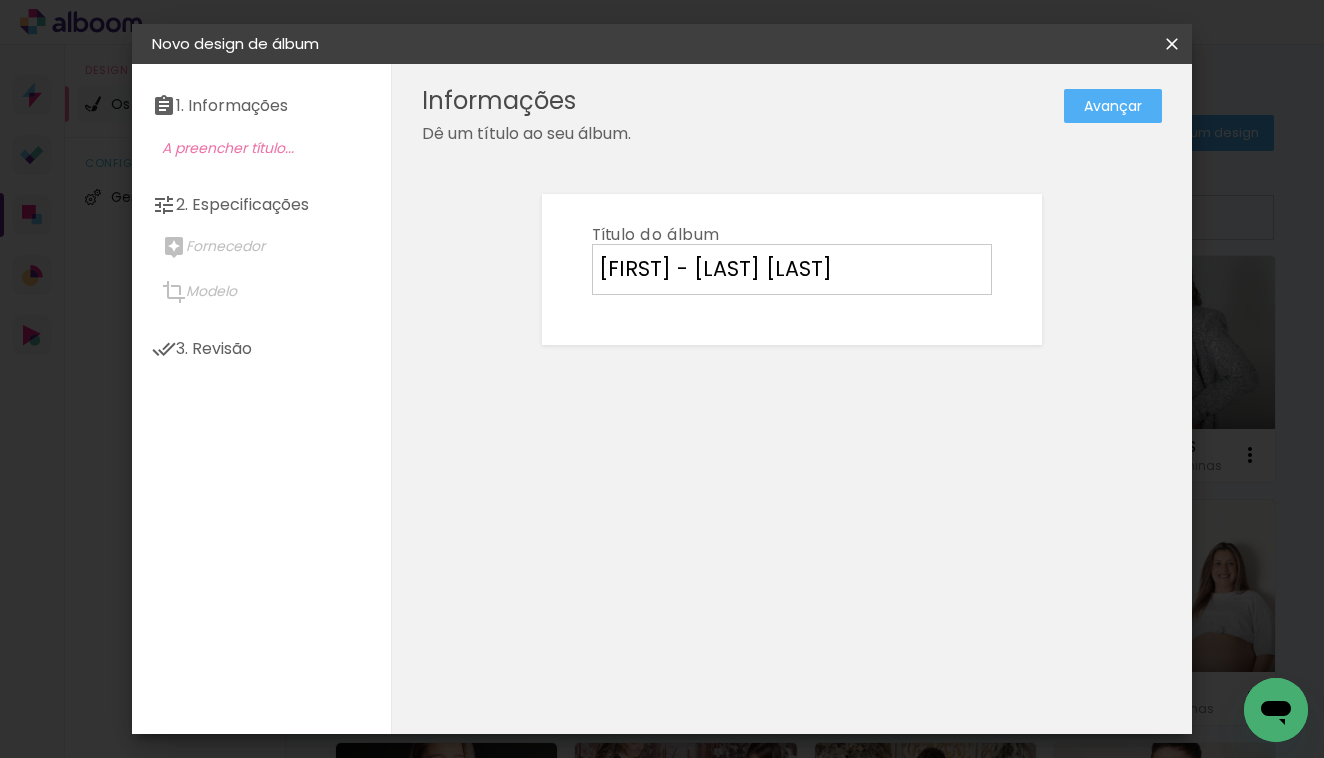 type on "[FIRST] - [FIRST] [LAST]" 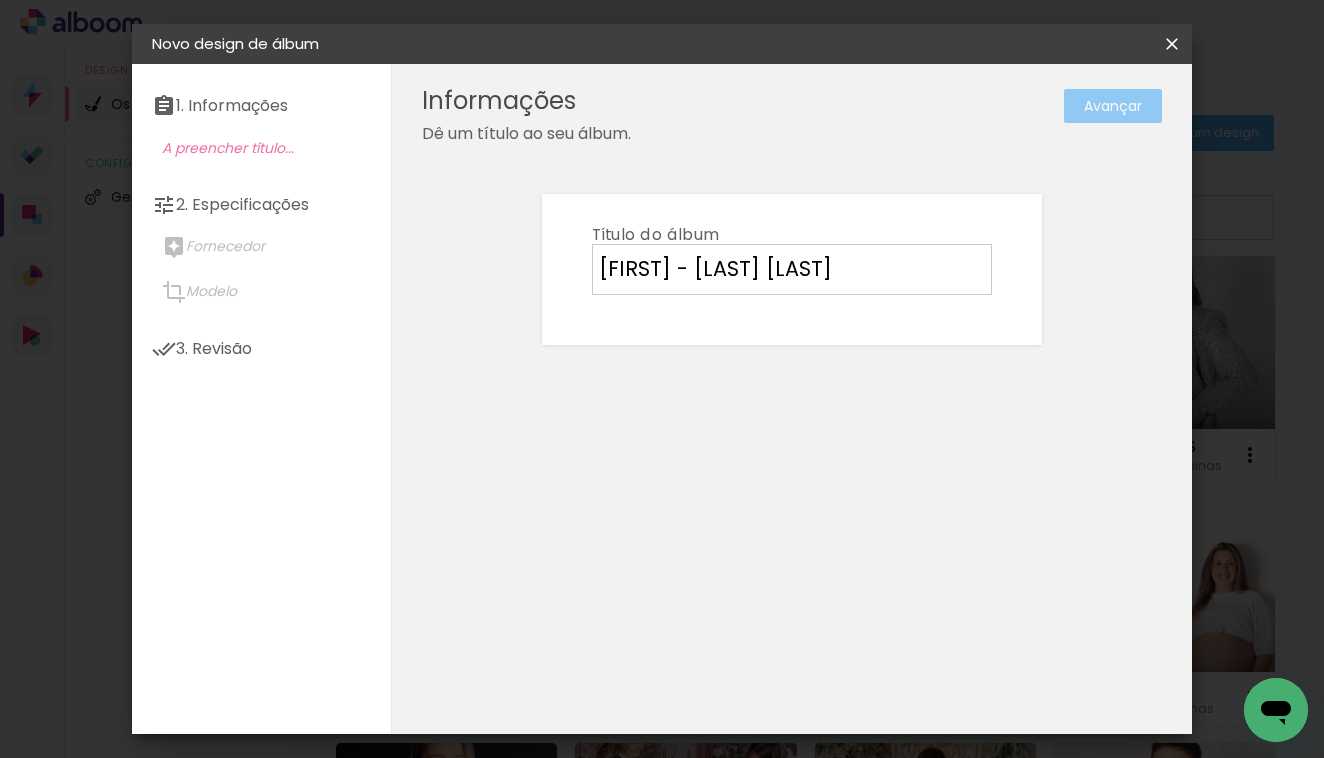 click on "Avançar" at bounding box center (1113, 106) 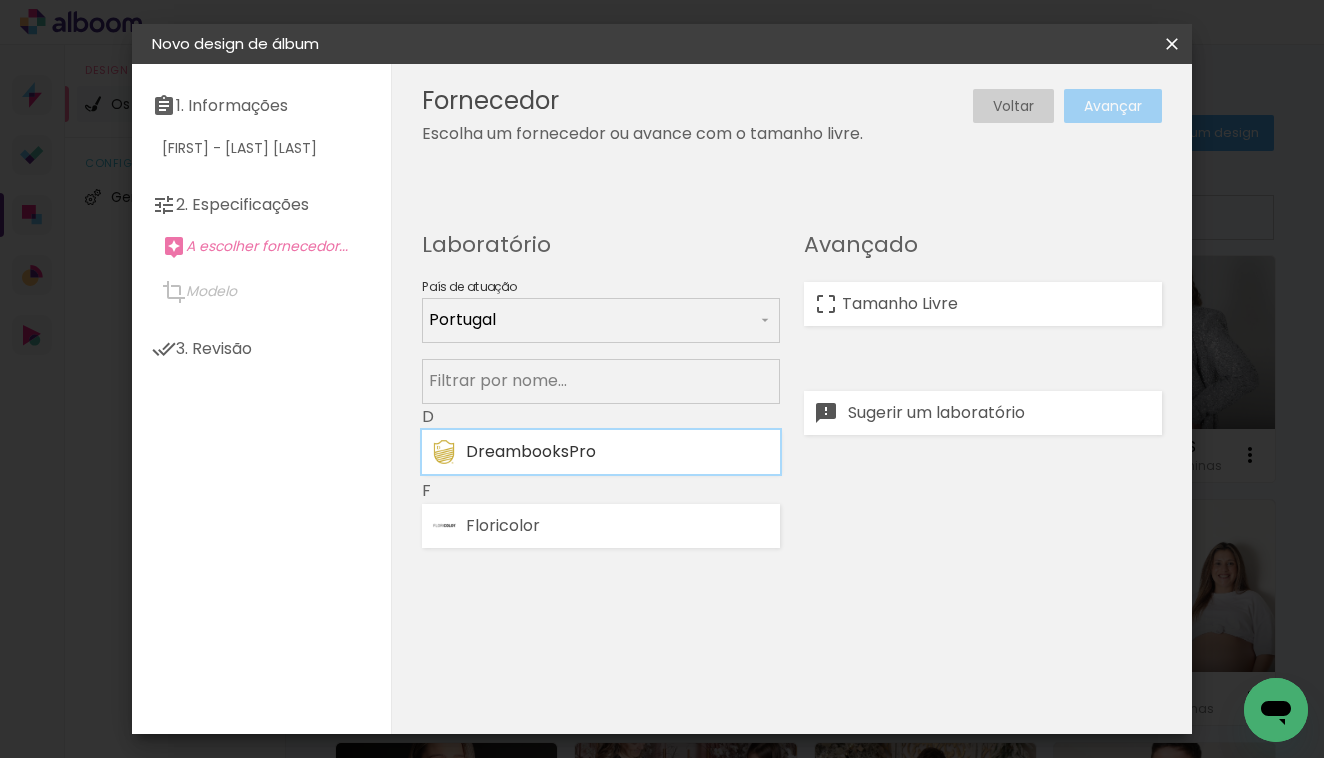 click on "DreambooksPro" at bounding box center [618, 452] 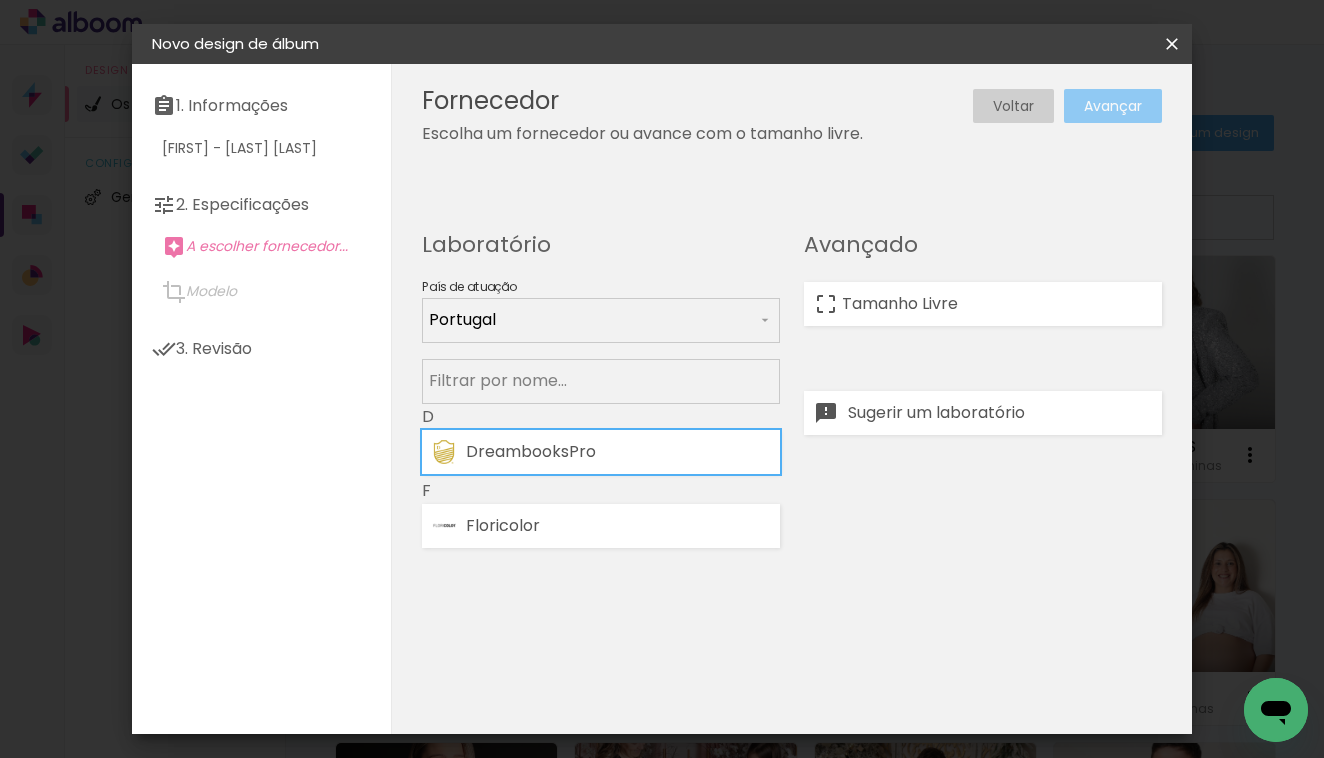 click on "Avançar" at bounding box center (0, 0) 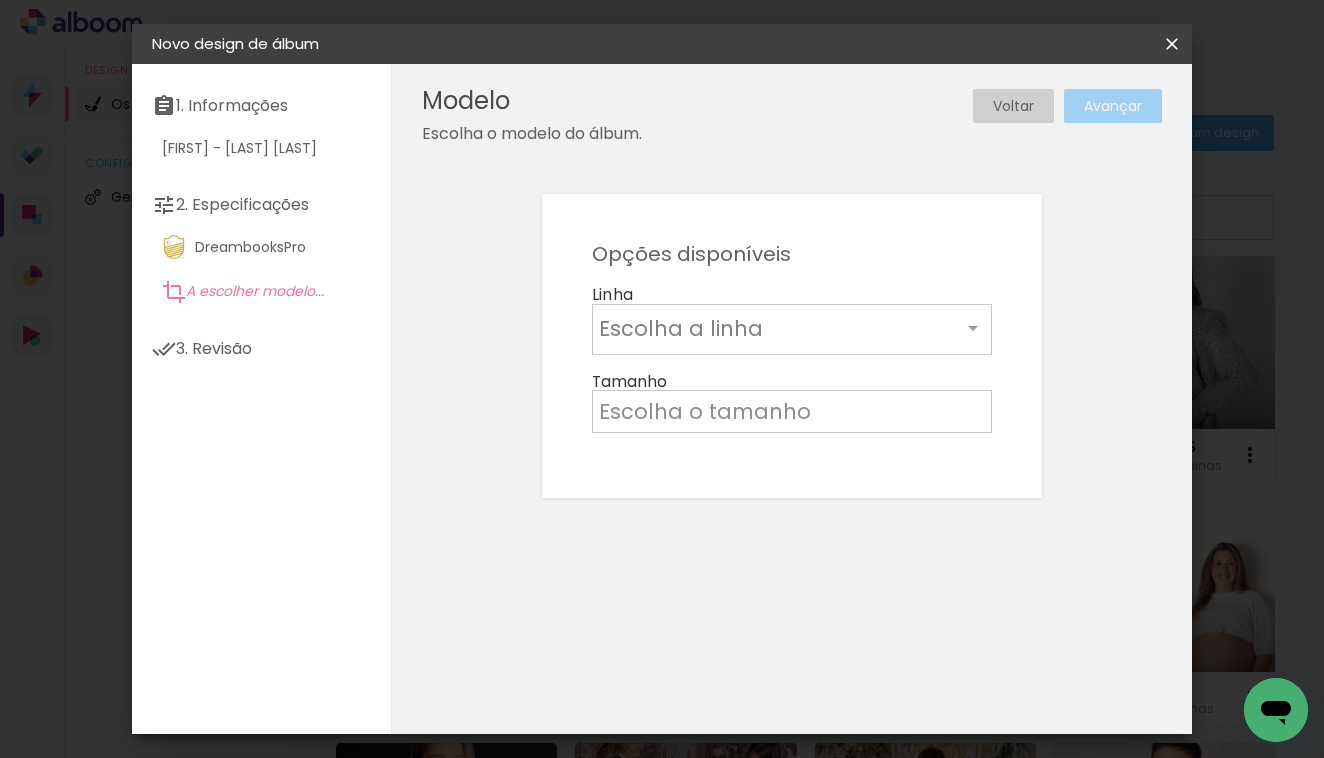 click at bounding box center [780, 328] 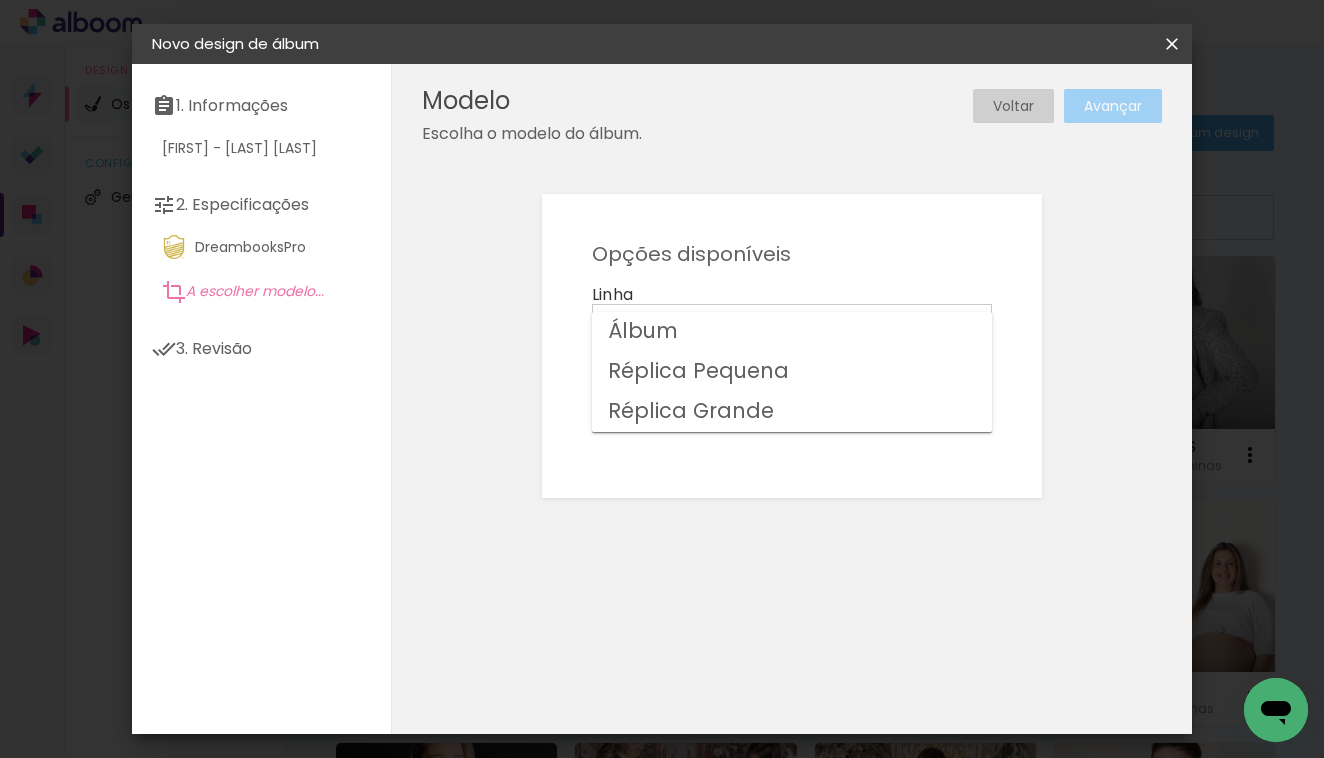click on "Álbum" at bounding box center (792, 332) 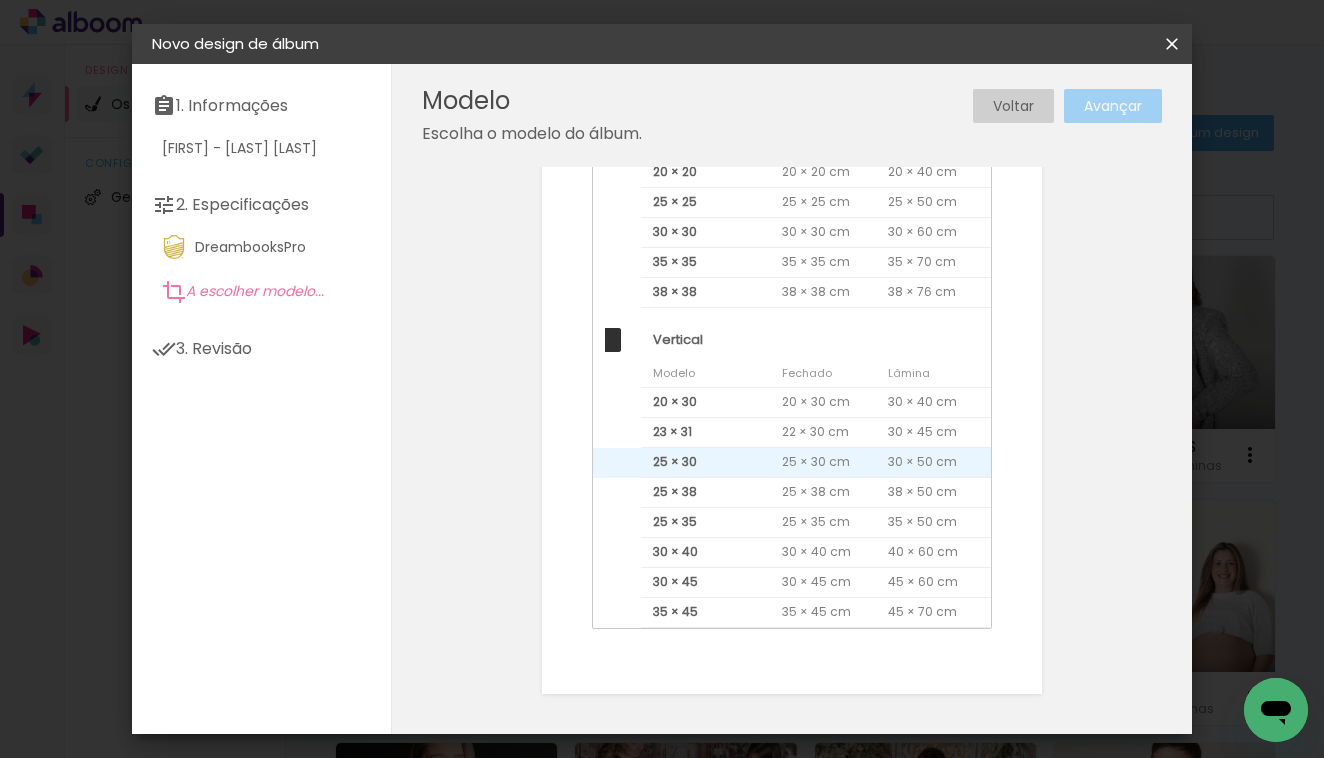 scroll, scrollTop: 651, scrollLeft: 0, axis: vertical 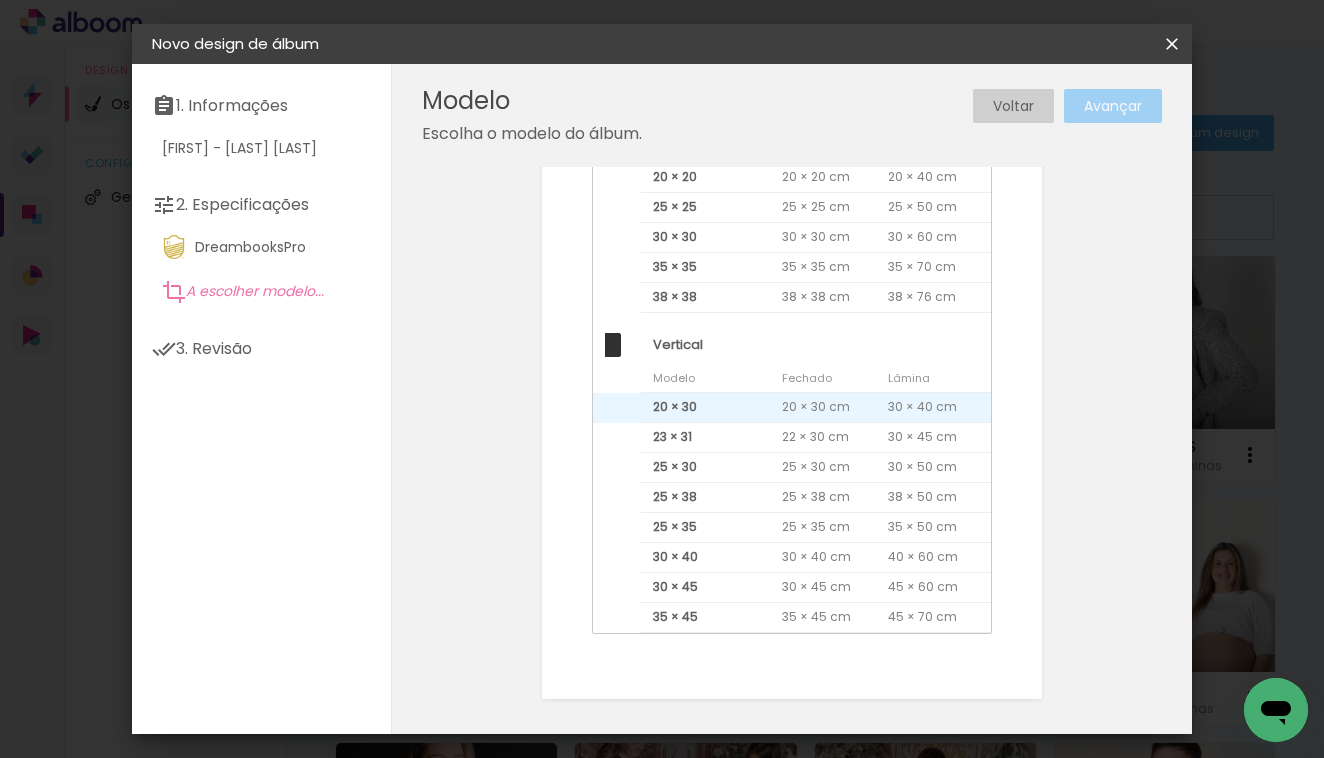 click on "20 × 30" 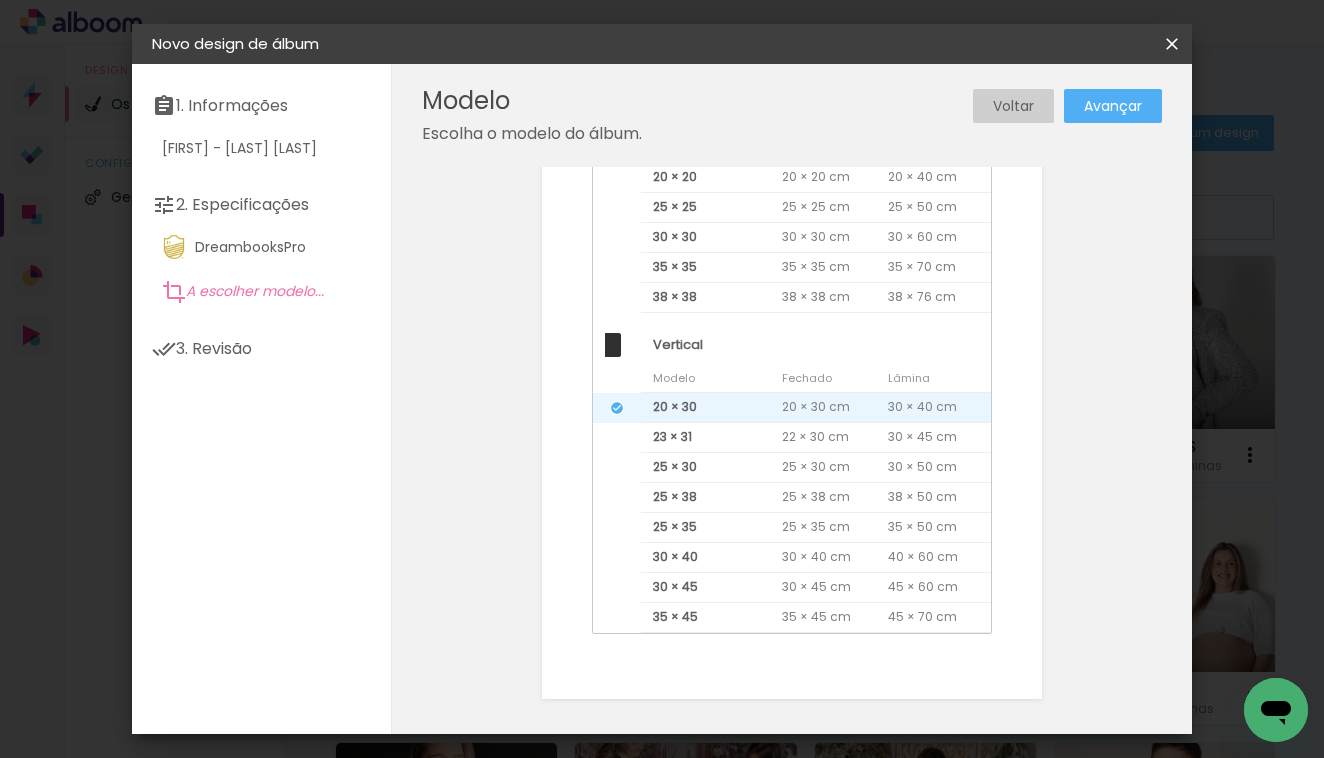 scroll, scrollTop: 647, scrollLeft: 0, axis: vertical 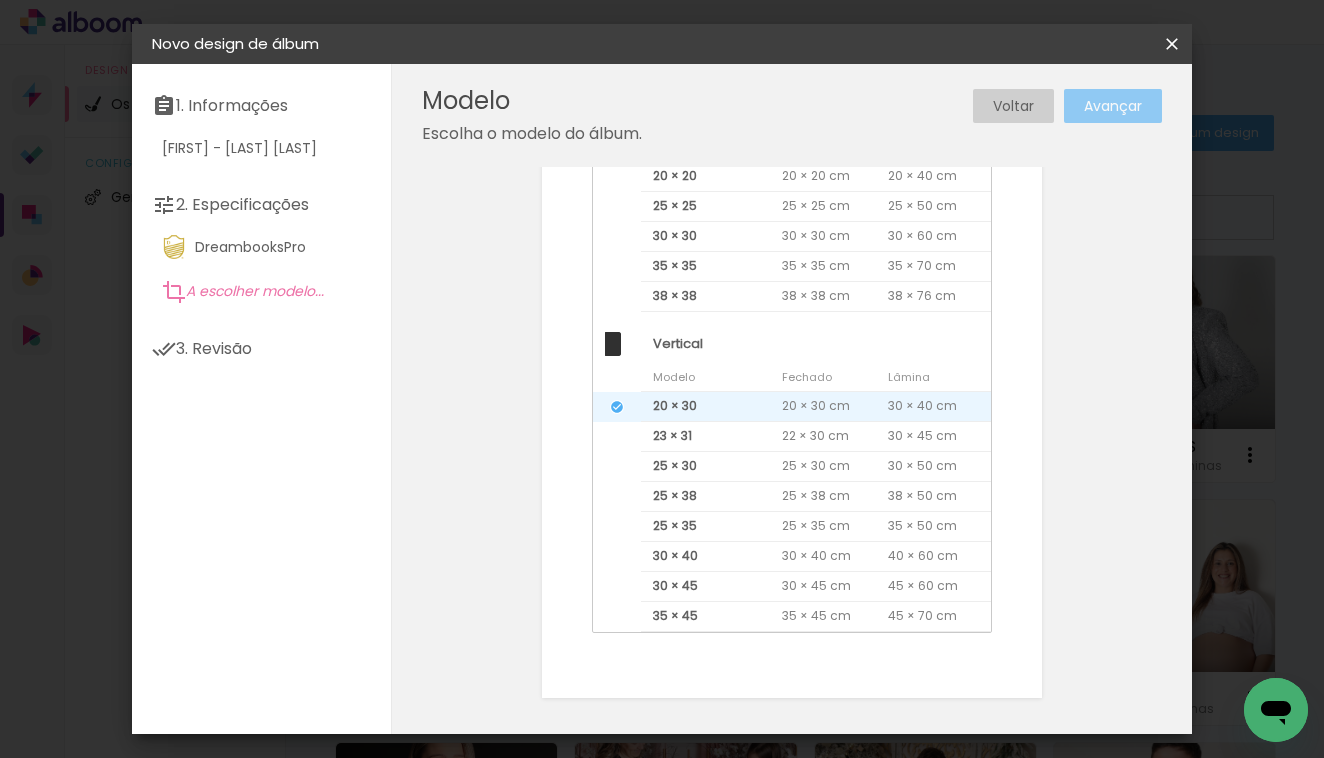 click on "Avançar" at bounding box center (1113, 106) 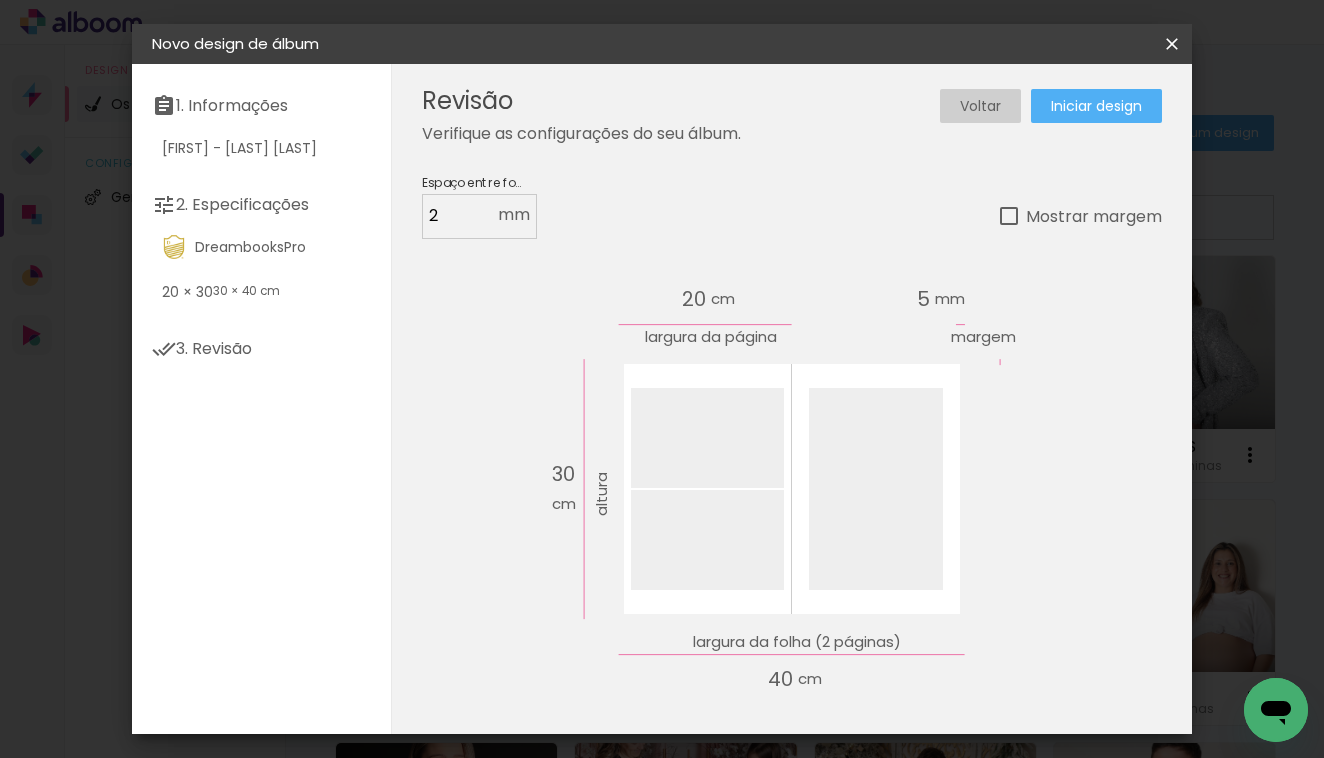 click on "Iniciar design" at bounding box center (1096, 106) 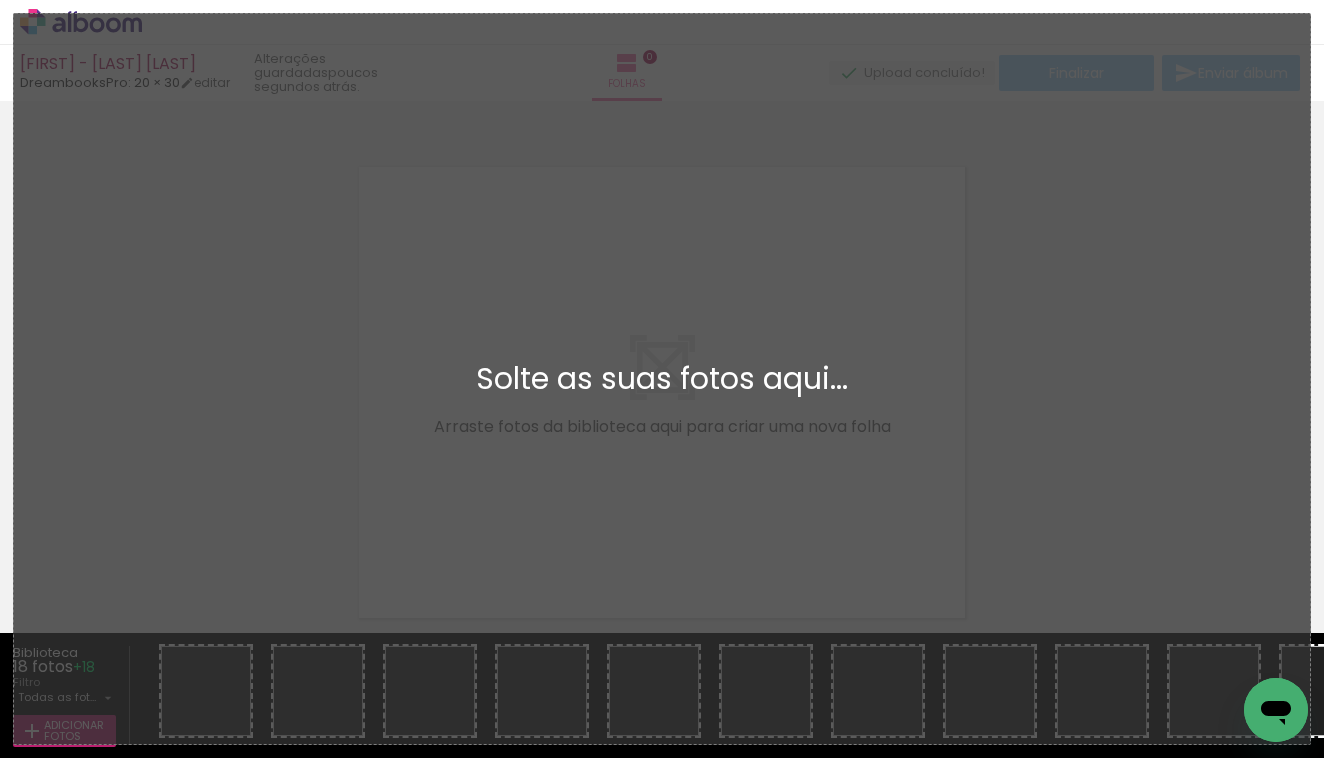 scroll, scrollTop: 25, scrollLeft: 0, axis: vertical 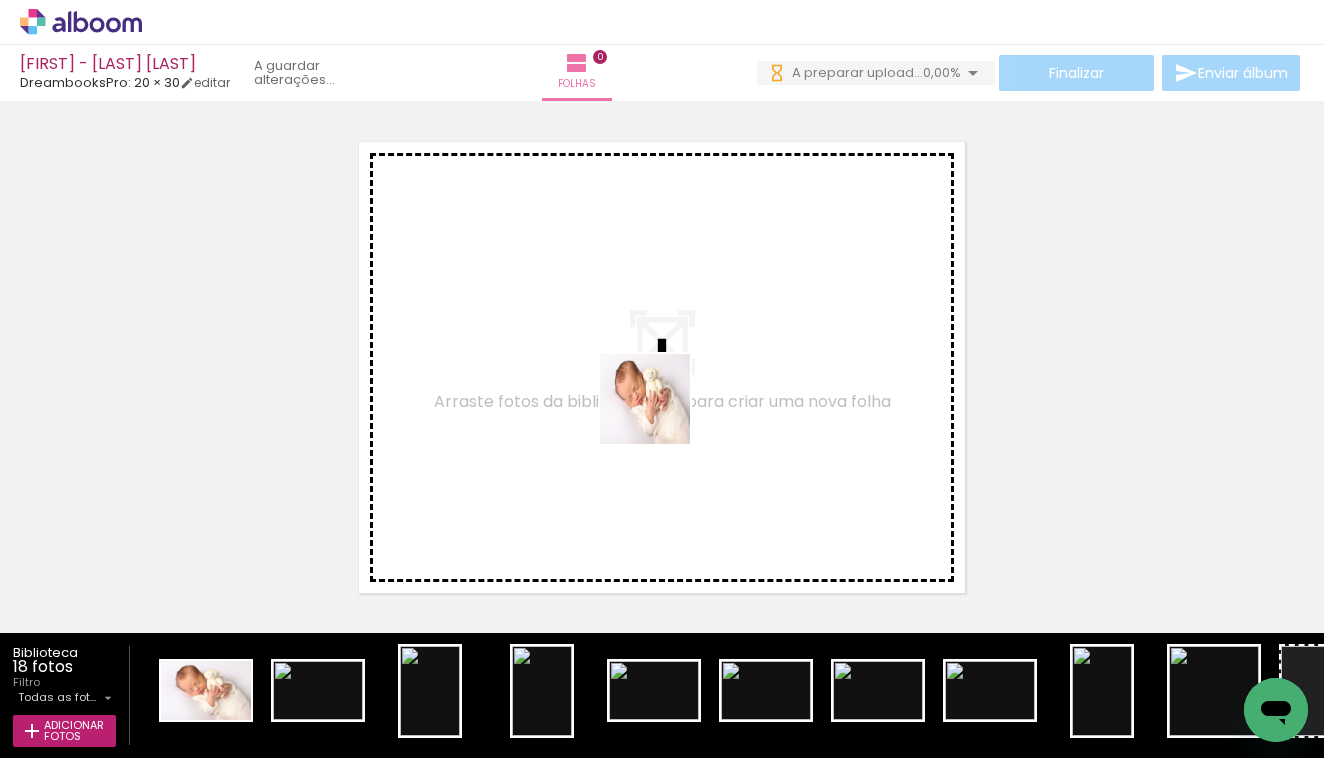 drag, startPoint x: 193, startPoint y: 698, endPoint x: 660, endPoint y: 414, distance: 546.5757 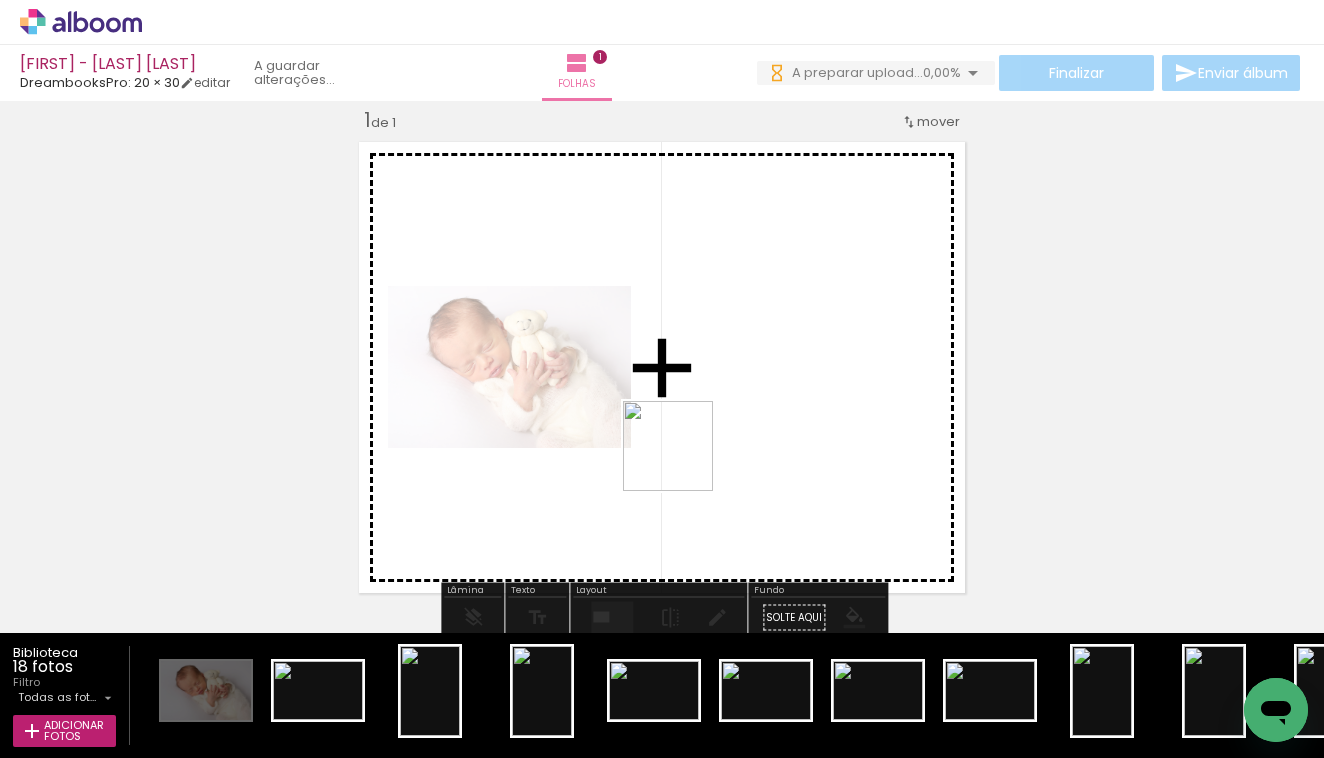 drag, startPoint x: 434, startPoint y: 664, endPoint x: 685, endPoint y: 460, distance: 323.44553 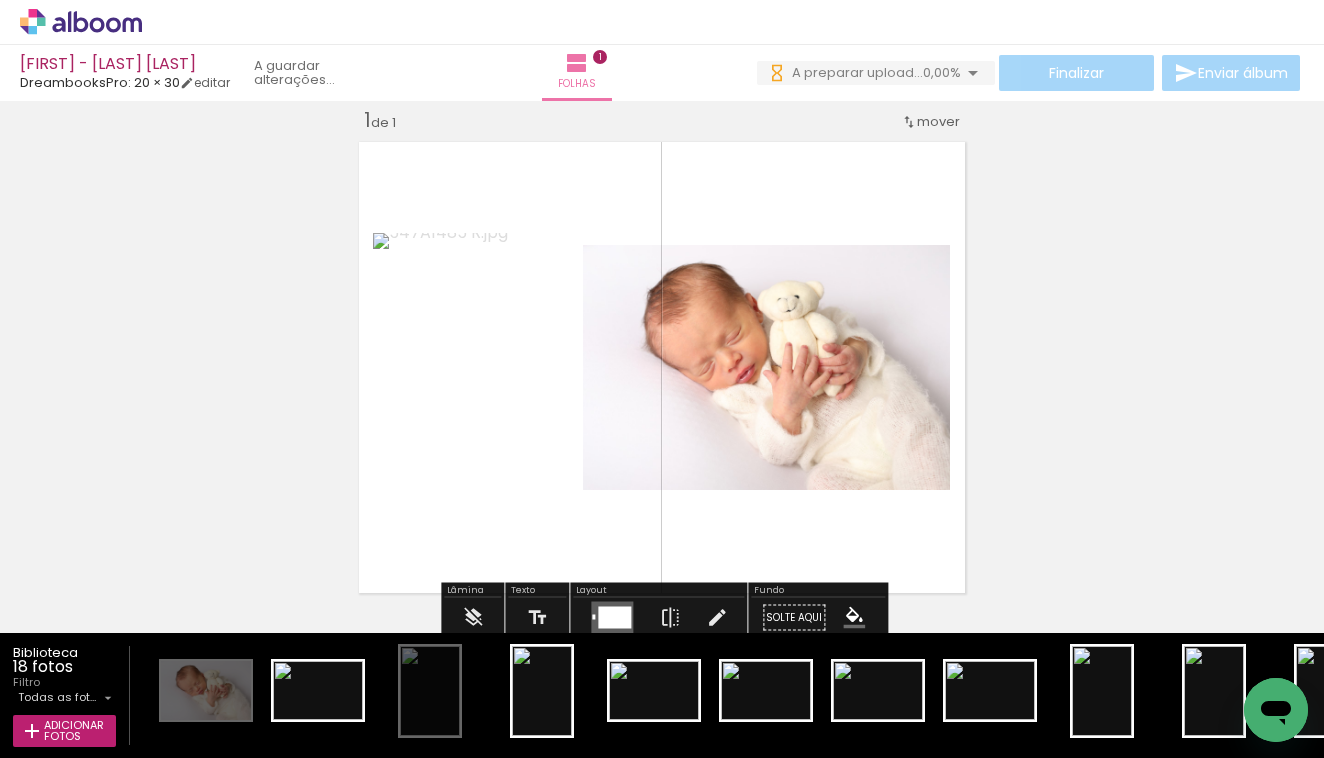 scroll, scrollTop: 0, scrollLeft: 0, axis: both 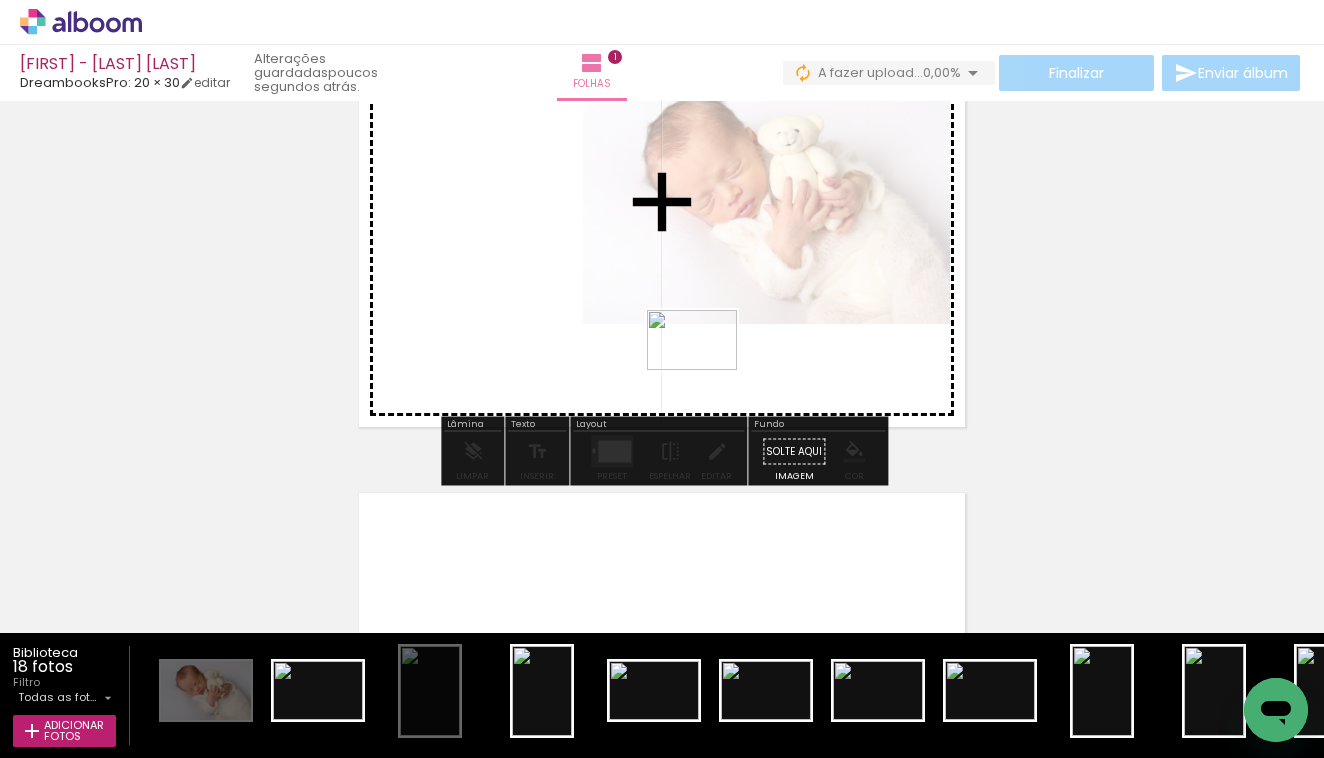 drag, startPoint x: 692, startPoint y: 659, endPoint x: 707, endPoint y: 368, distance: 291.38635 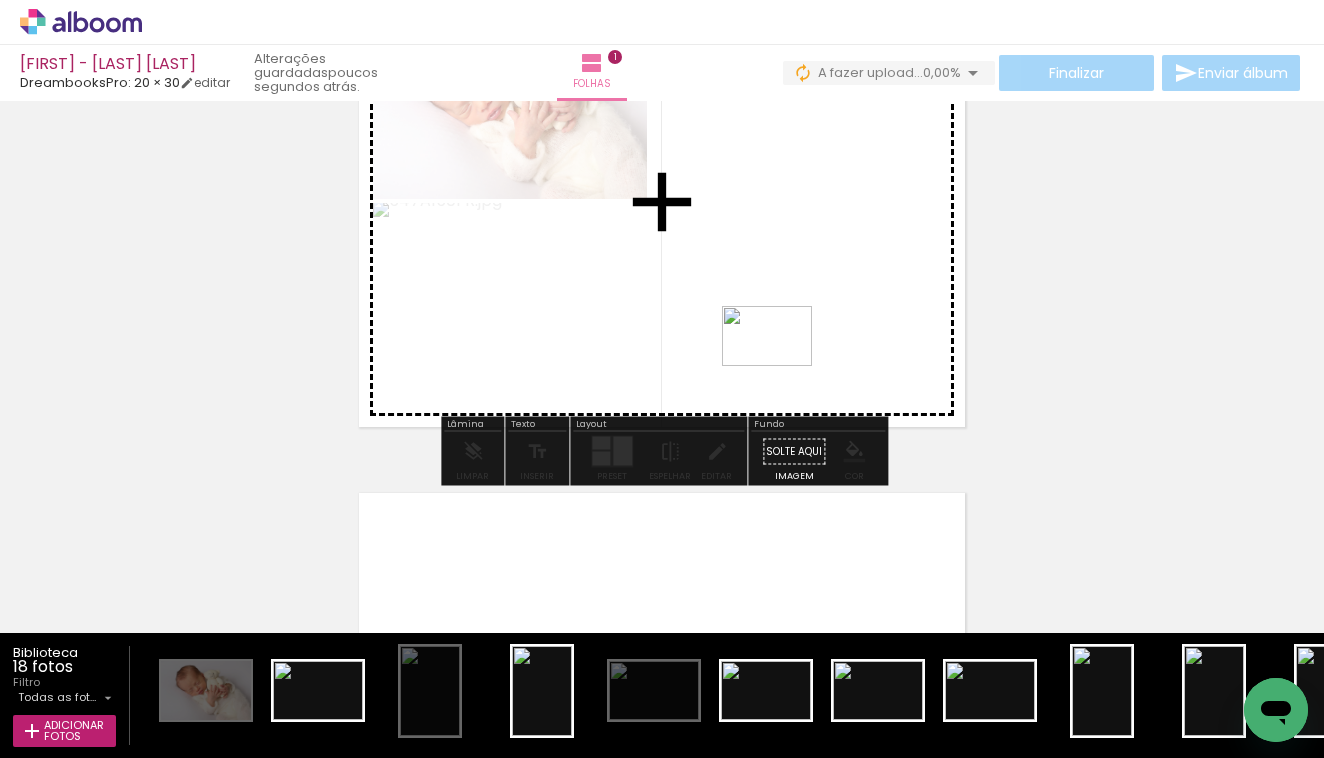 drag, startPoint x: 755, startPoint y: 684, endPoint x: 782, endPoint y: 366, distance: 319.14417 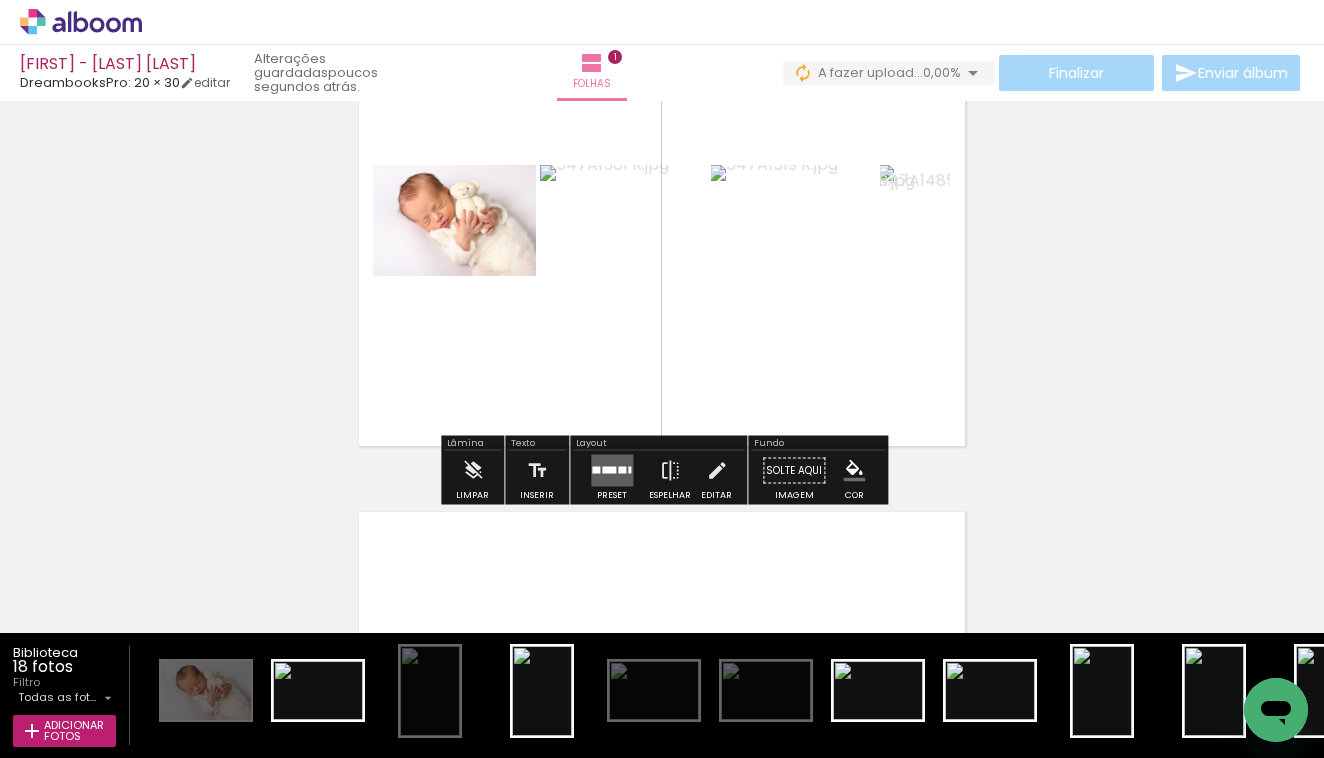 scroll, scrollTop: 166, scrollLeft: 0, axis: vertical 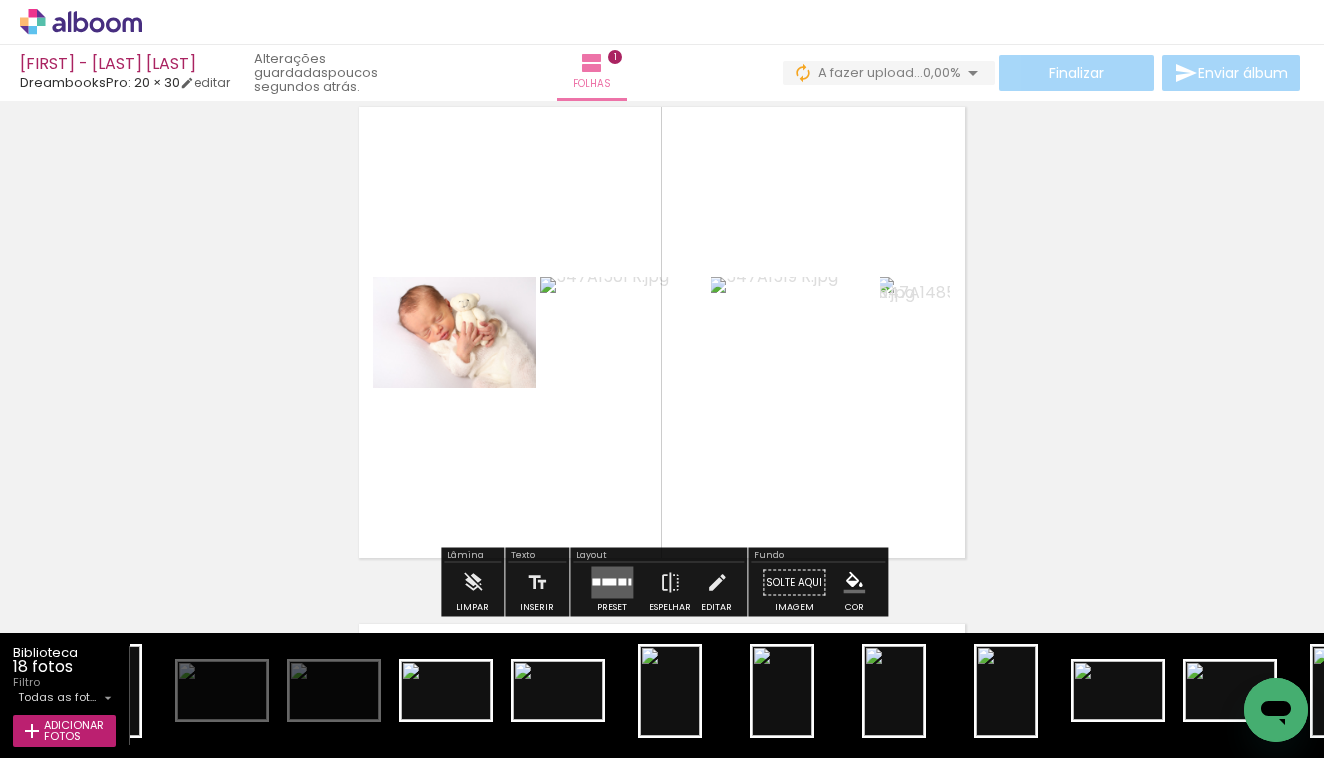 click on "Layout" at bounding box center (658, 557) 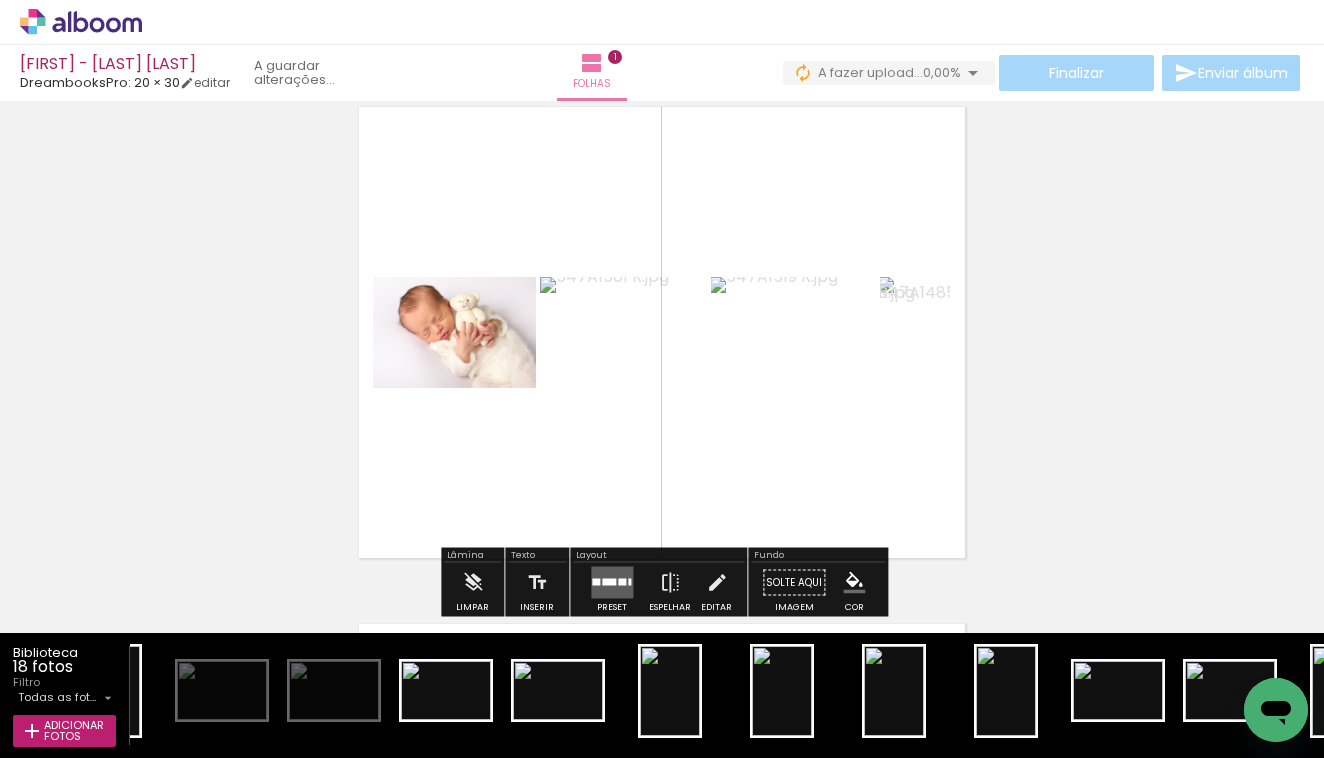 click at bounding box center (612, 583) 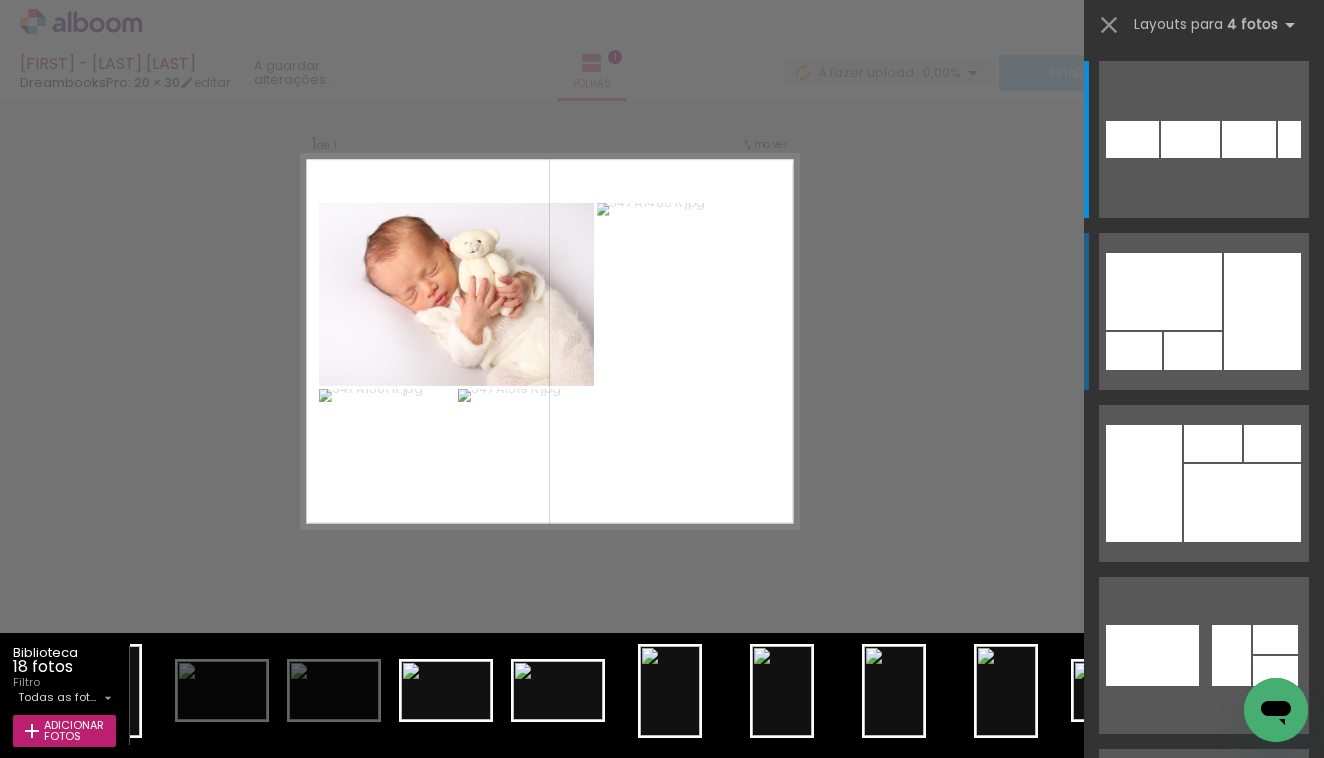 scroll, scrollTop: 25, scrollLeft: 0, axis: vertical 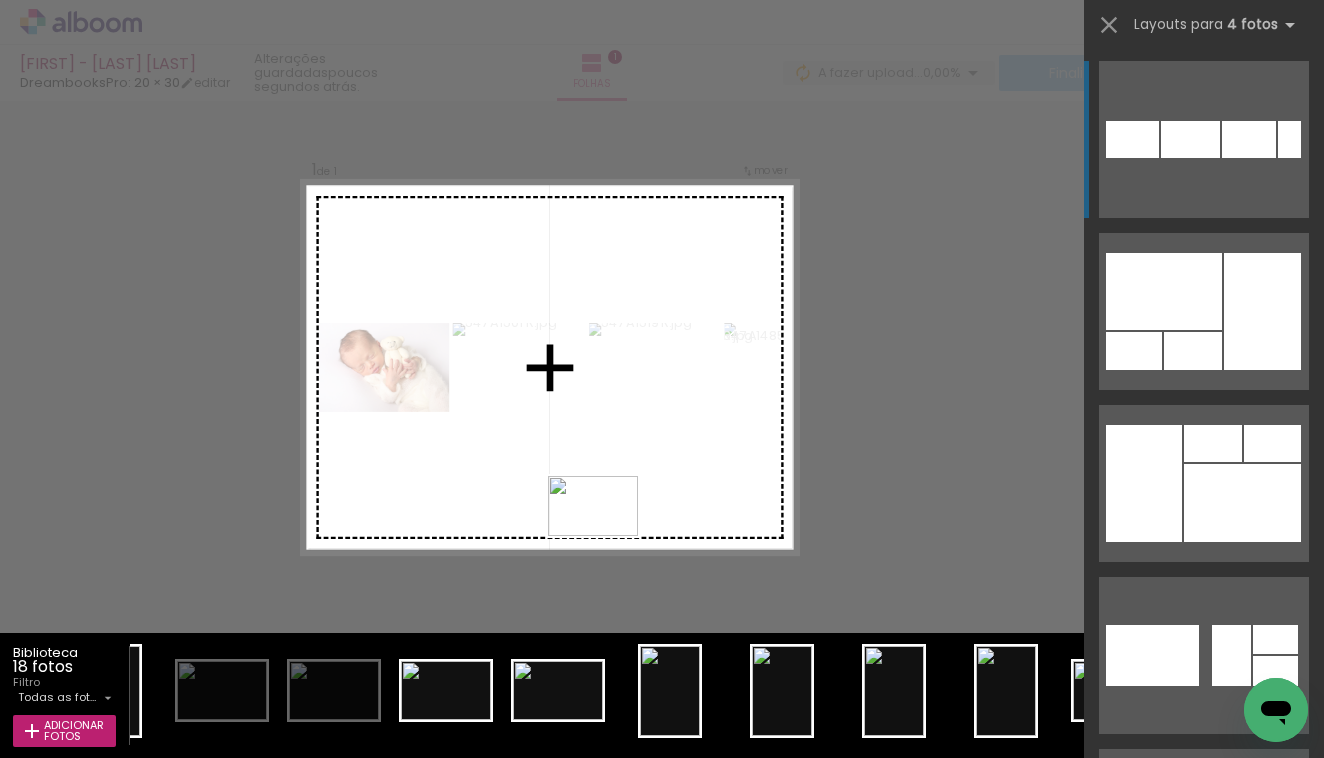 drag, startPoint x: 563, startPoint y: 696, endPoint x: 608, endPoint y: 536, distance: 166.2077 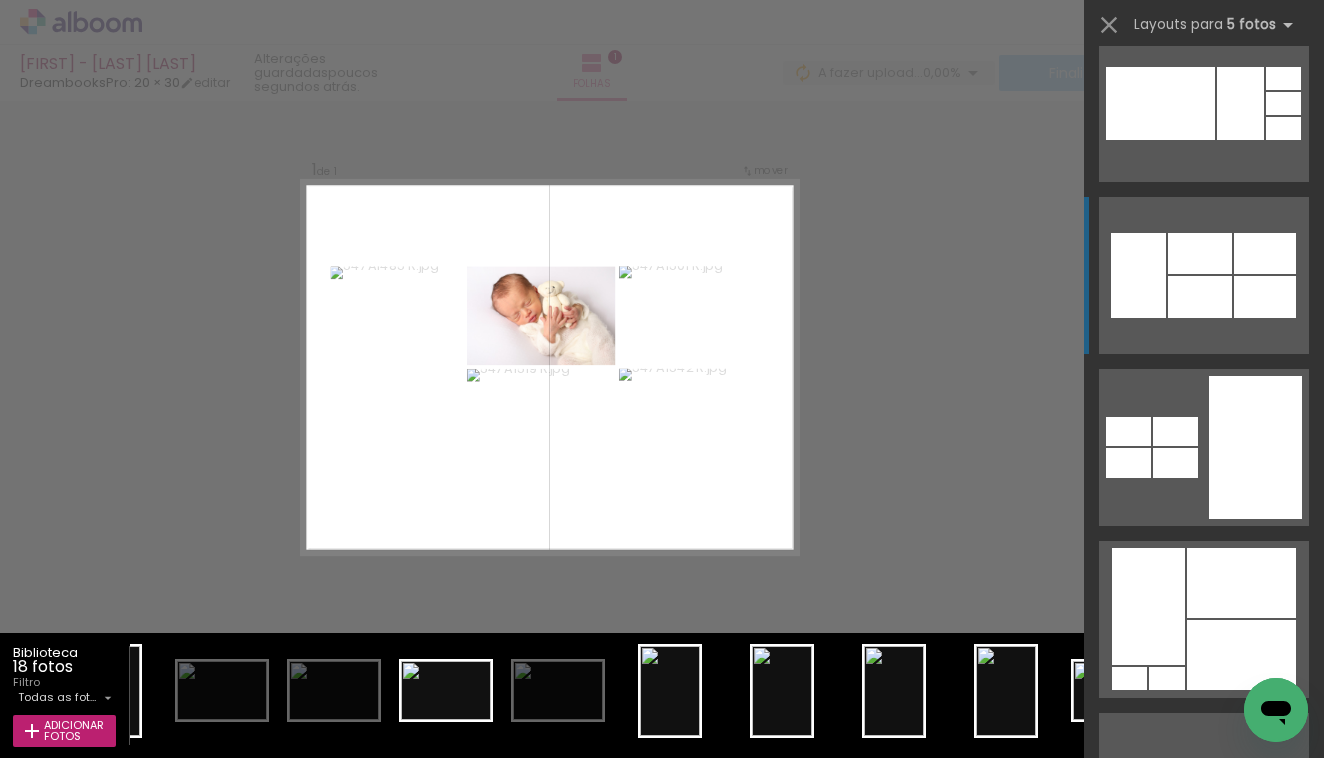scroll, scrollTop: 214, scrollLeft: 0, axis: vertical 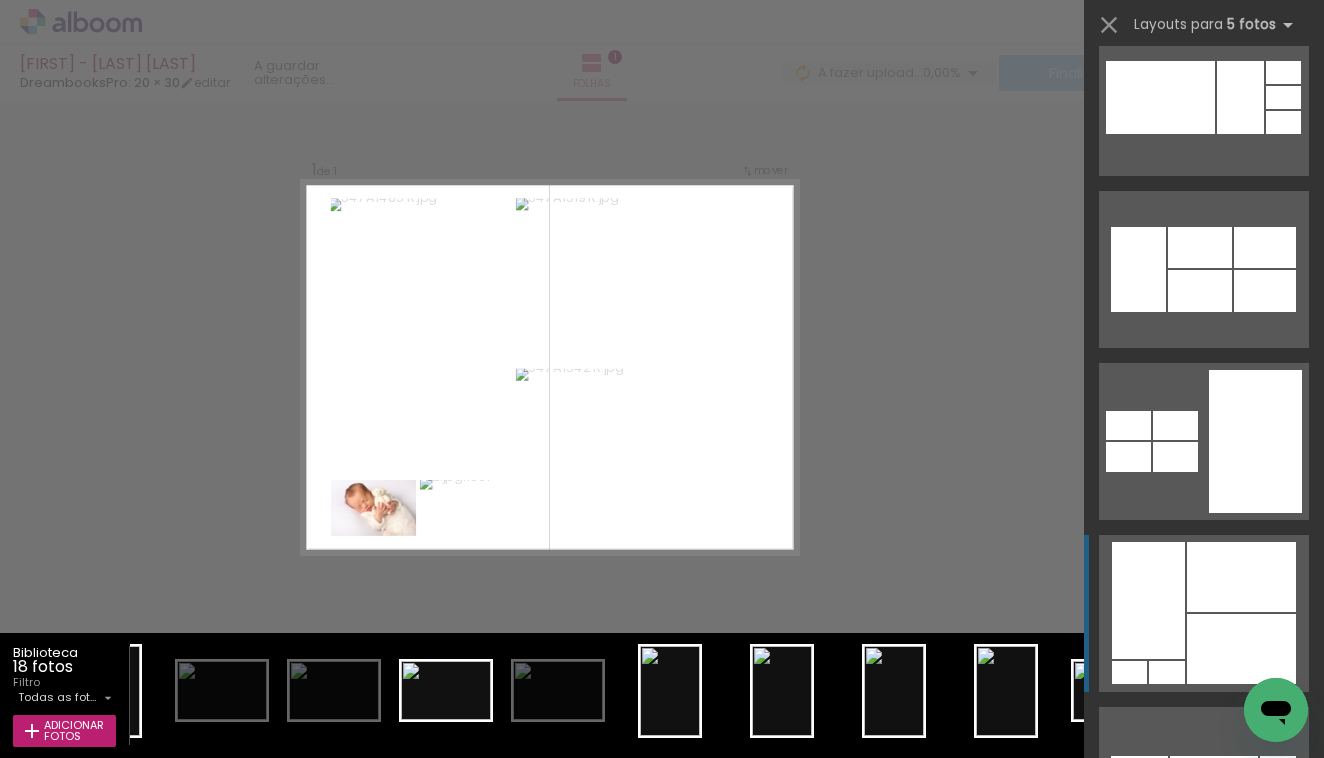 click at bounding box center [1241, 649] 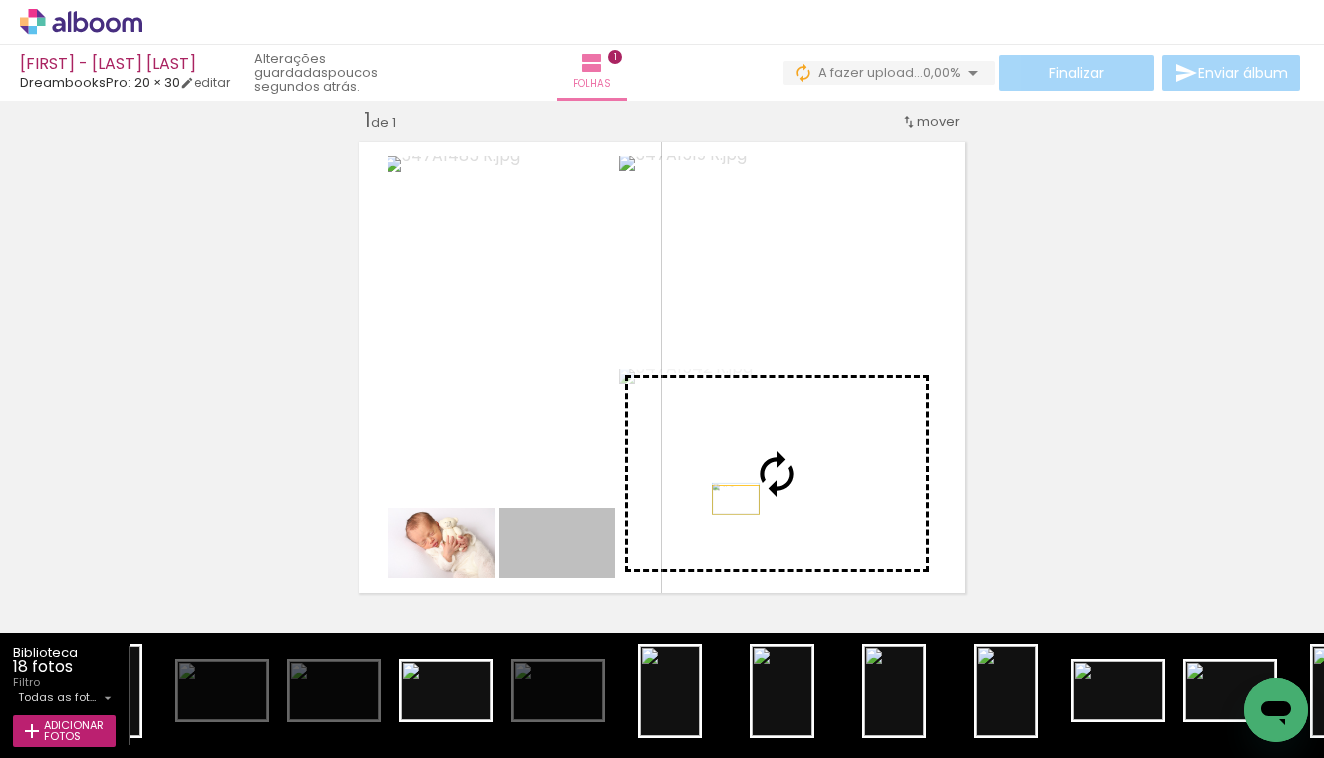 drag, startPoint x: 584, startPoint y: 553, endPoint x: 736, endPoint y: 500, distance: 160.97516 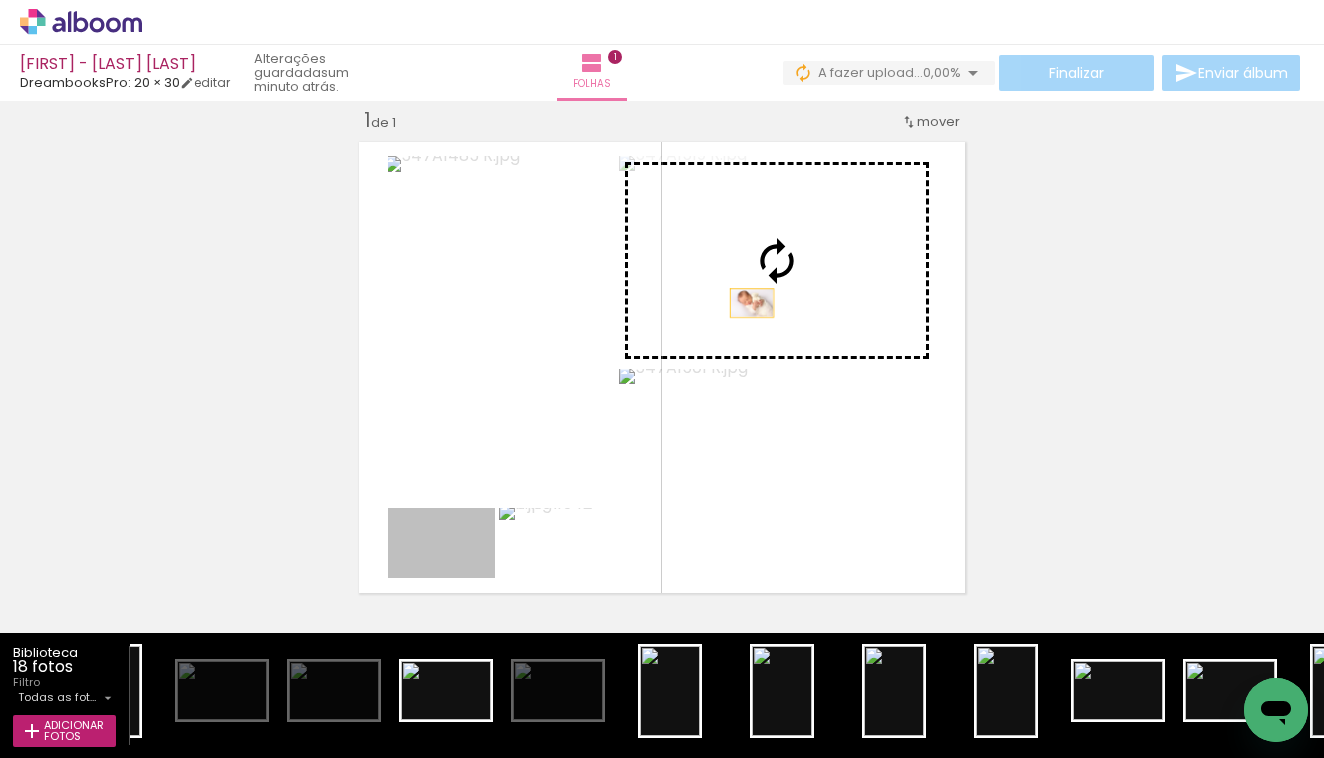 drag, startPoint x: 480, startPoint y: 553, endPoint x: 756, endPoint y: 300, distance: 374.41287 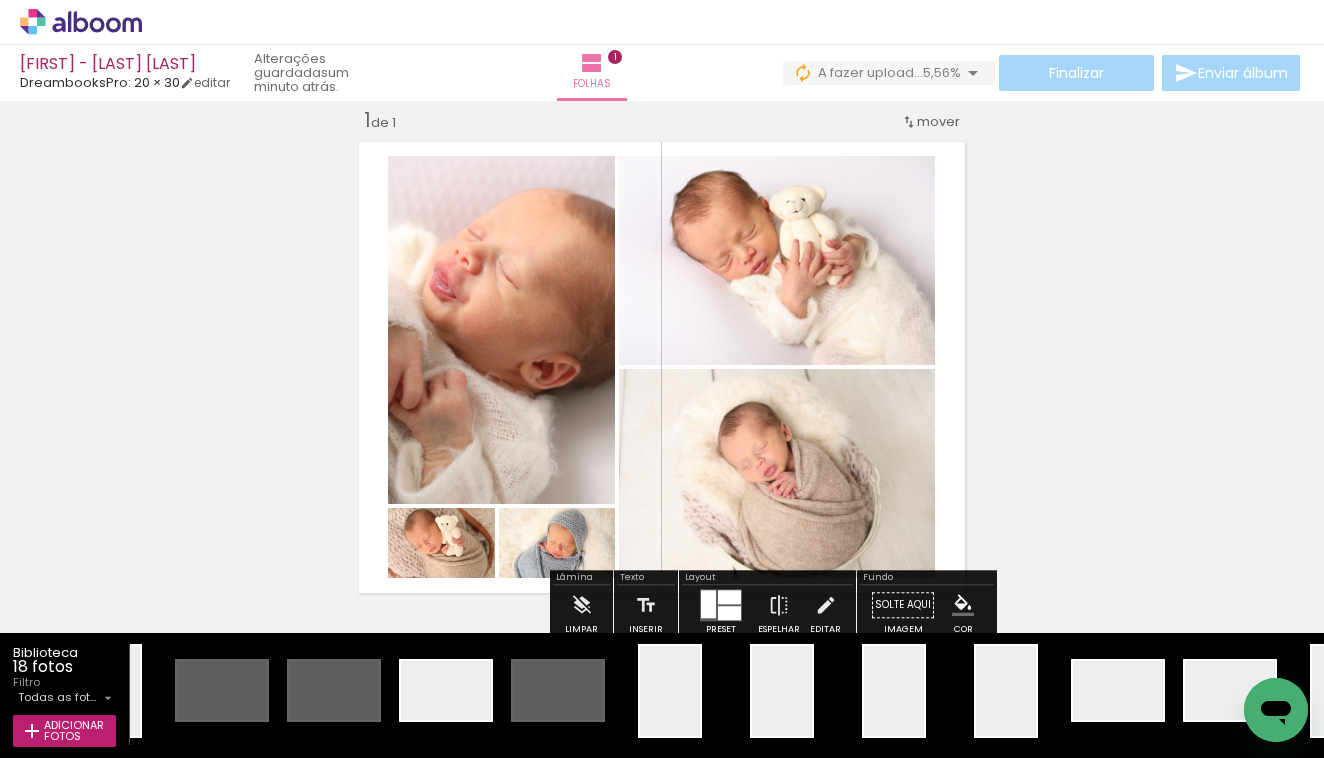 click on "Largura Cor" at bounding box center [823, 177] 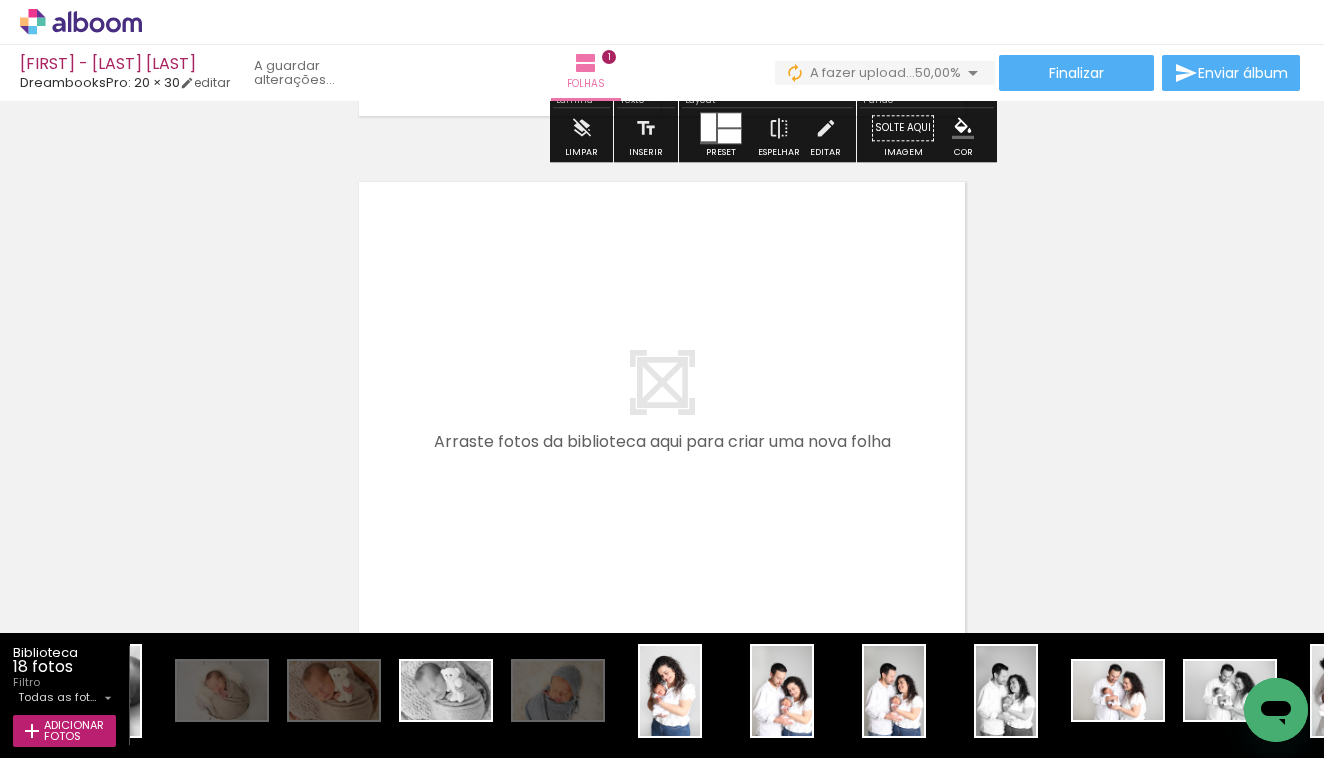 scroll, scrollTop: 511, scrollLeft: 0, axis: vertical 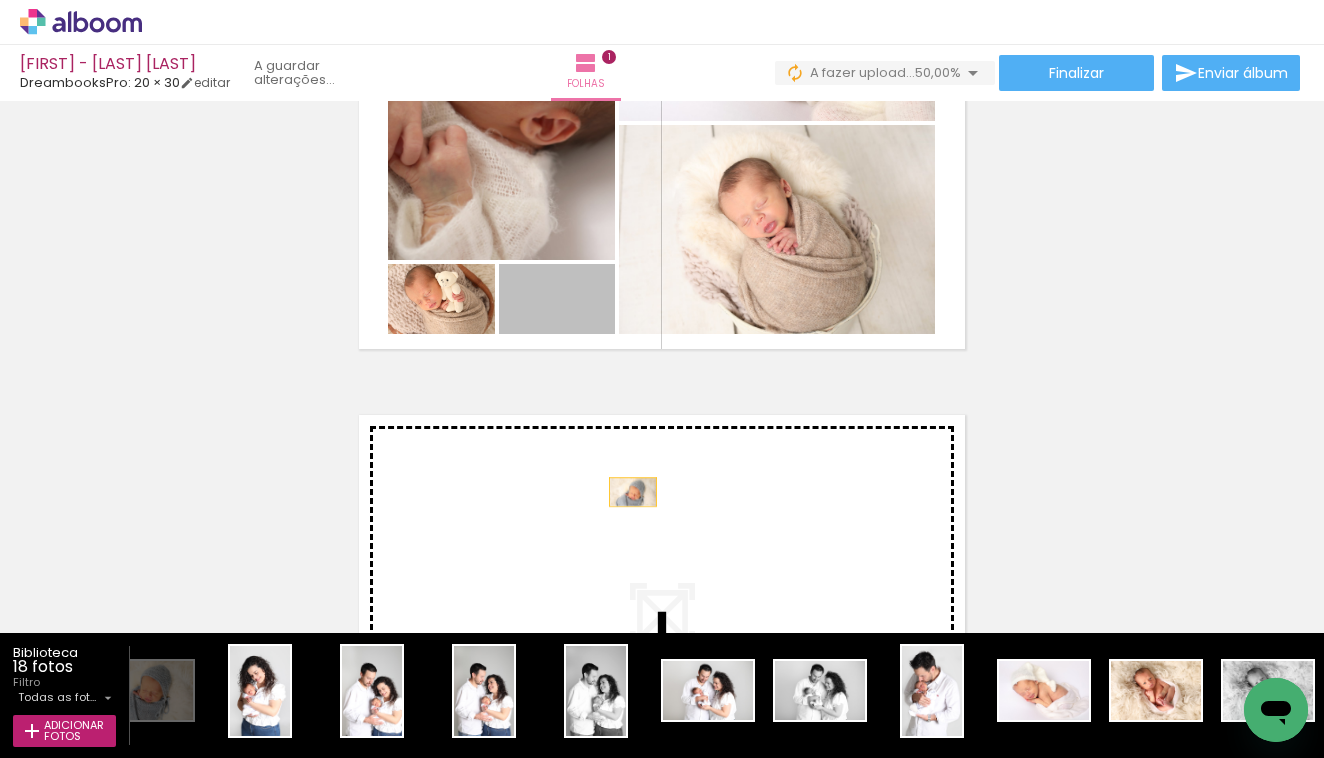 drag, startPoint x: 592, startPoint y: 303, endPoint x: 633, endPoint y: 492, distance: 193.39597 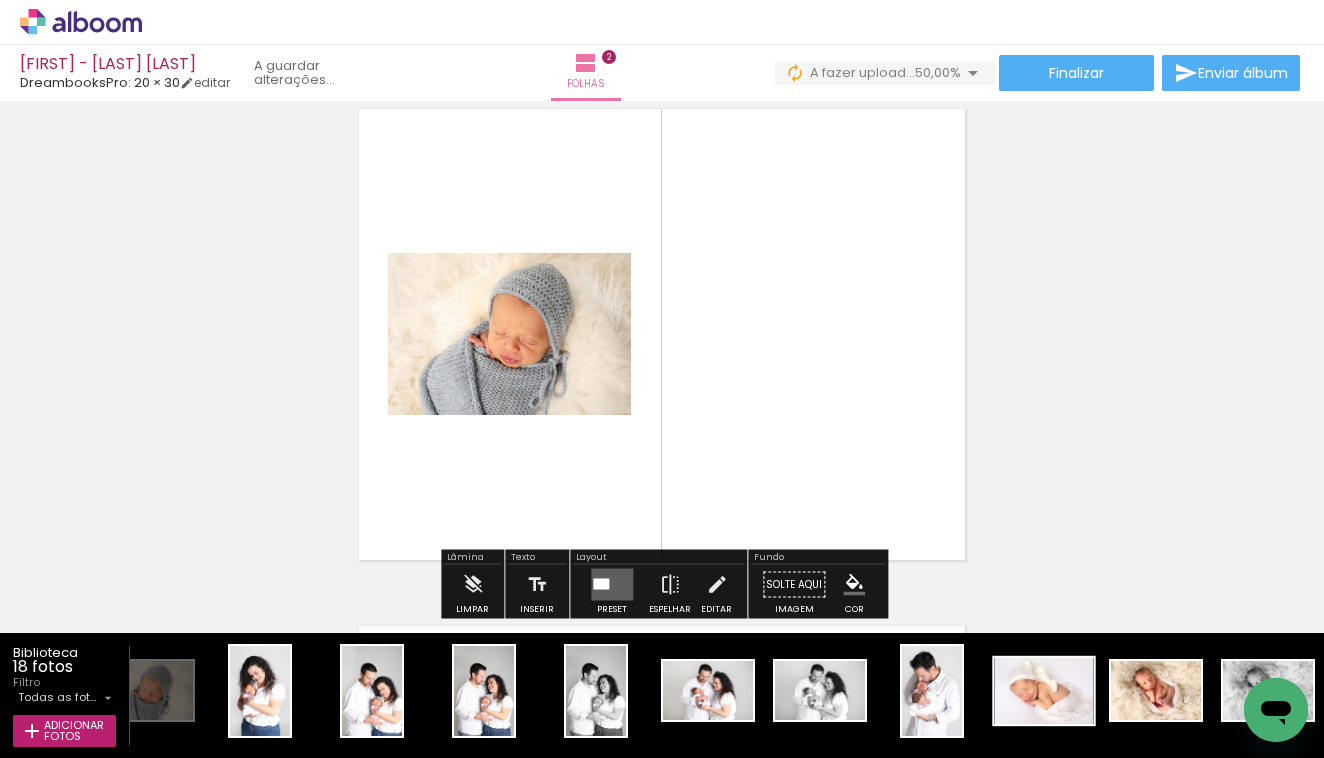 scroll, scrollTop: 587, scrollLeft: 0, axis: vertical 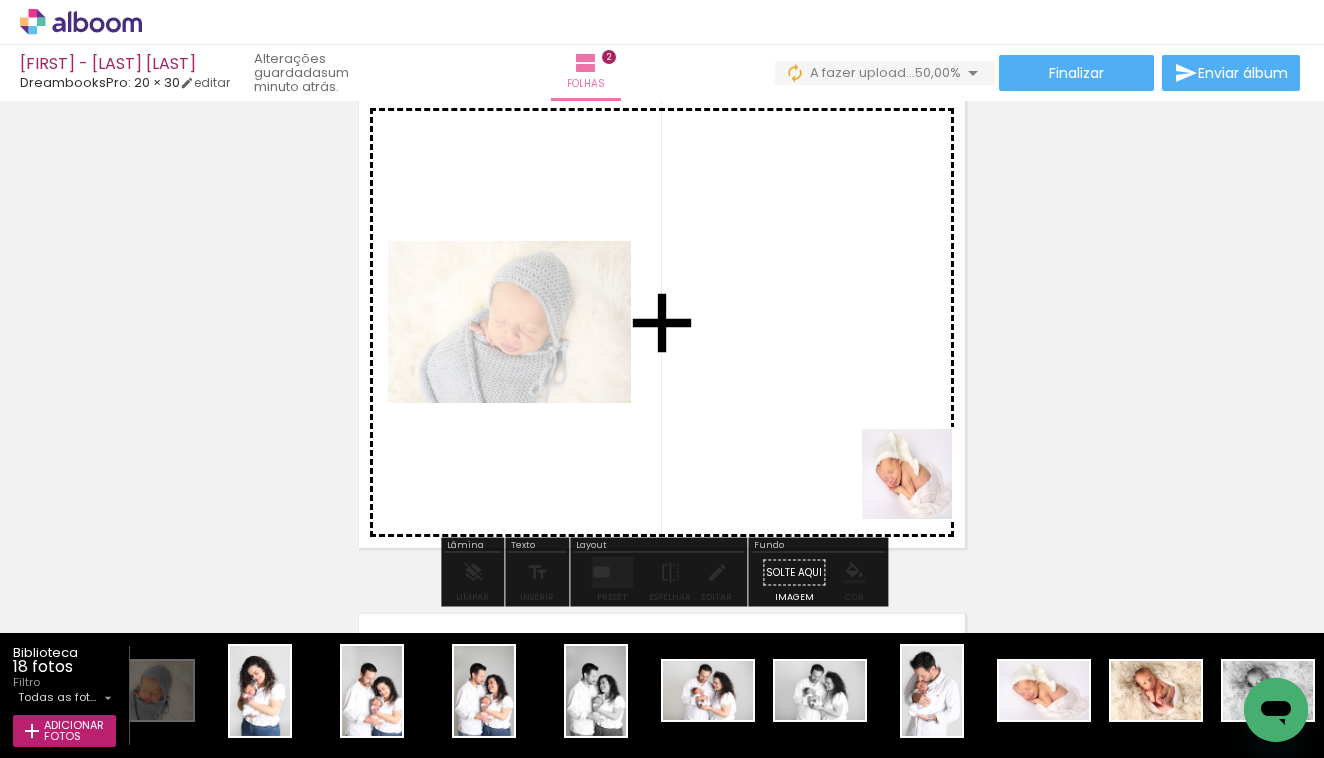 drag, startPoint x: 1024, startPoint y: 695, endPoint x: 851, endPoint y: 389, distance: 351.51813 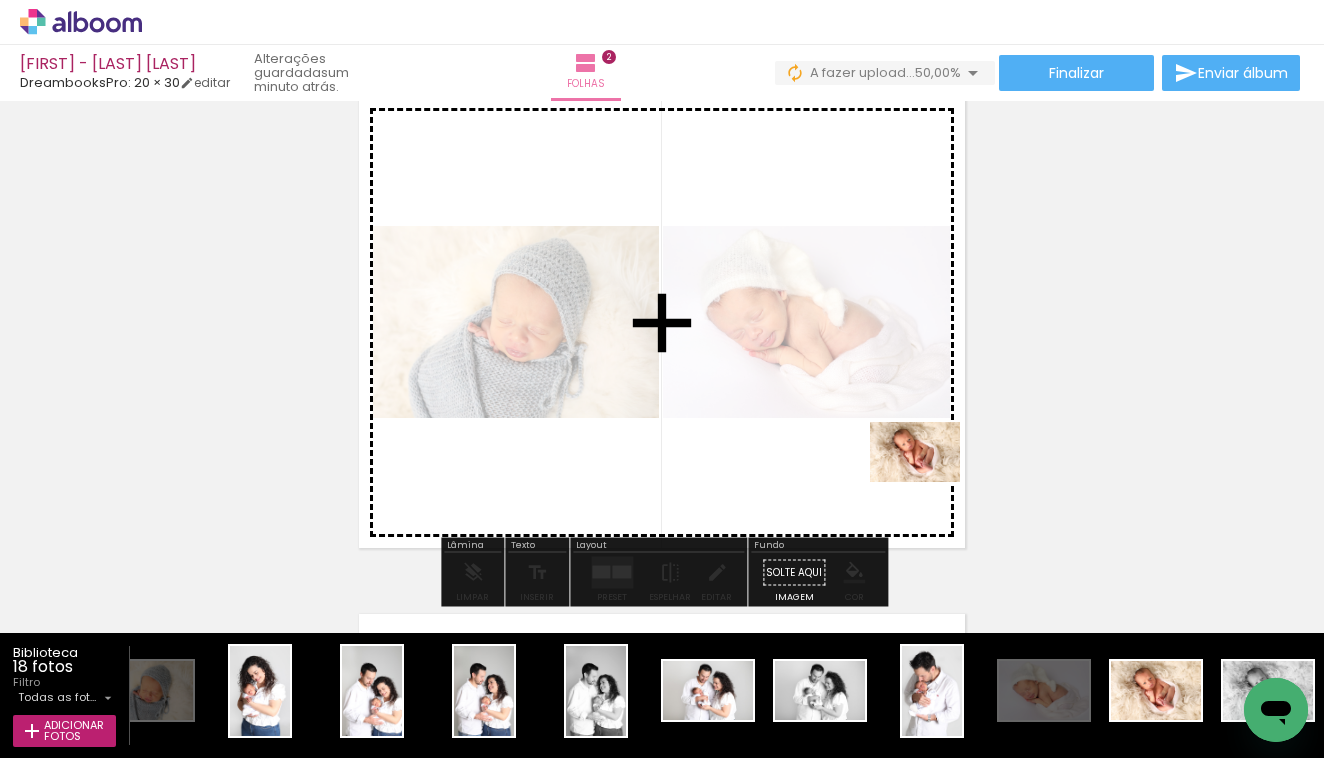 drag, startPoint x: 1125, startPoint y: 671, endPoint x: 928, endPoint y: 483, distance: 272.3105 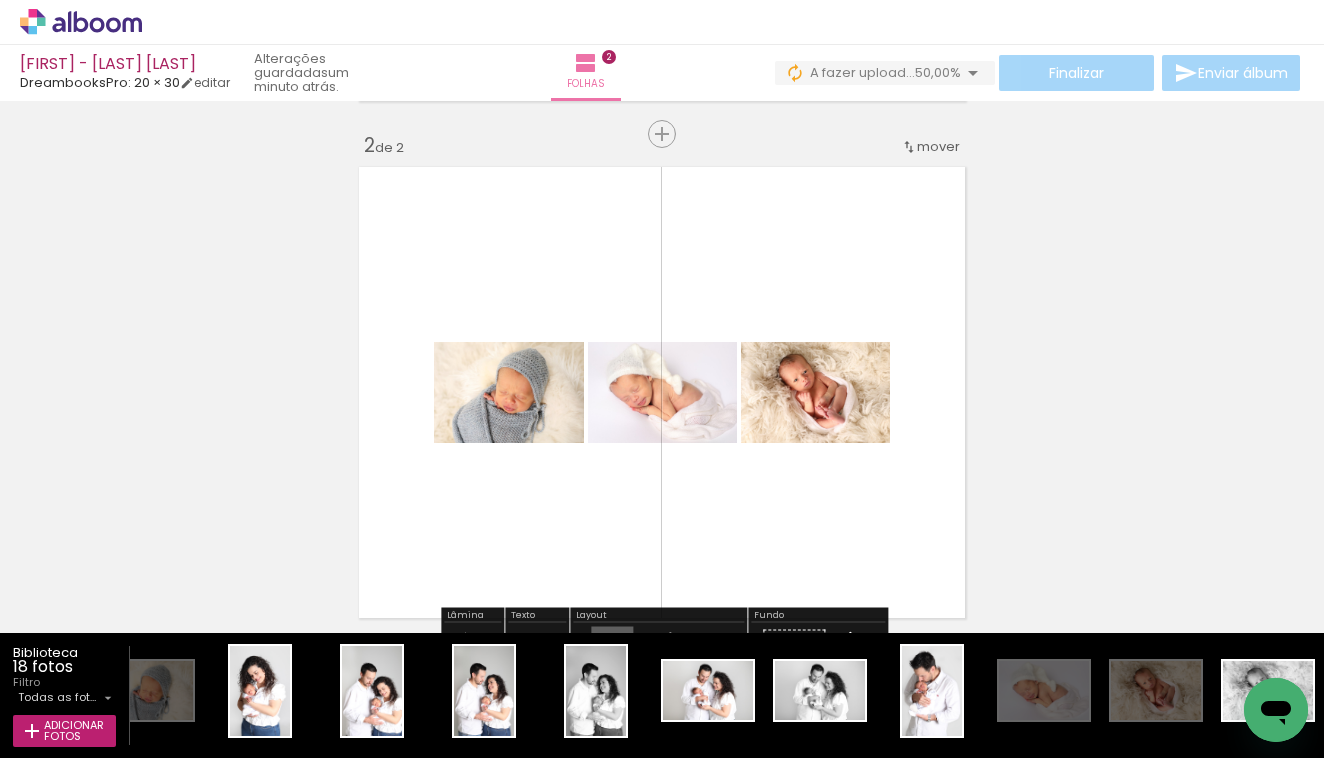 scroll, scrollTop: 516, scrollLeft: 0, axis: vertical 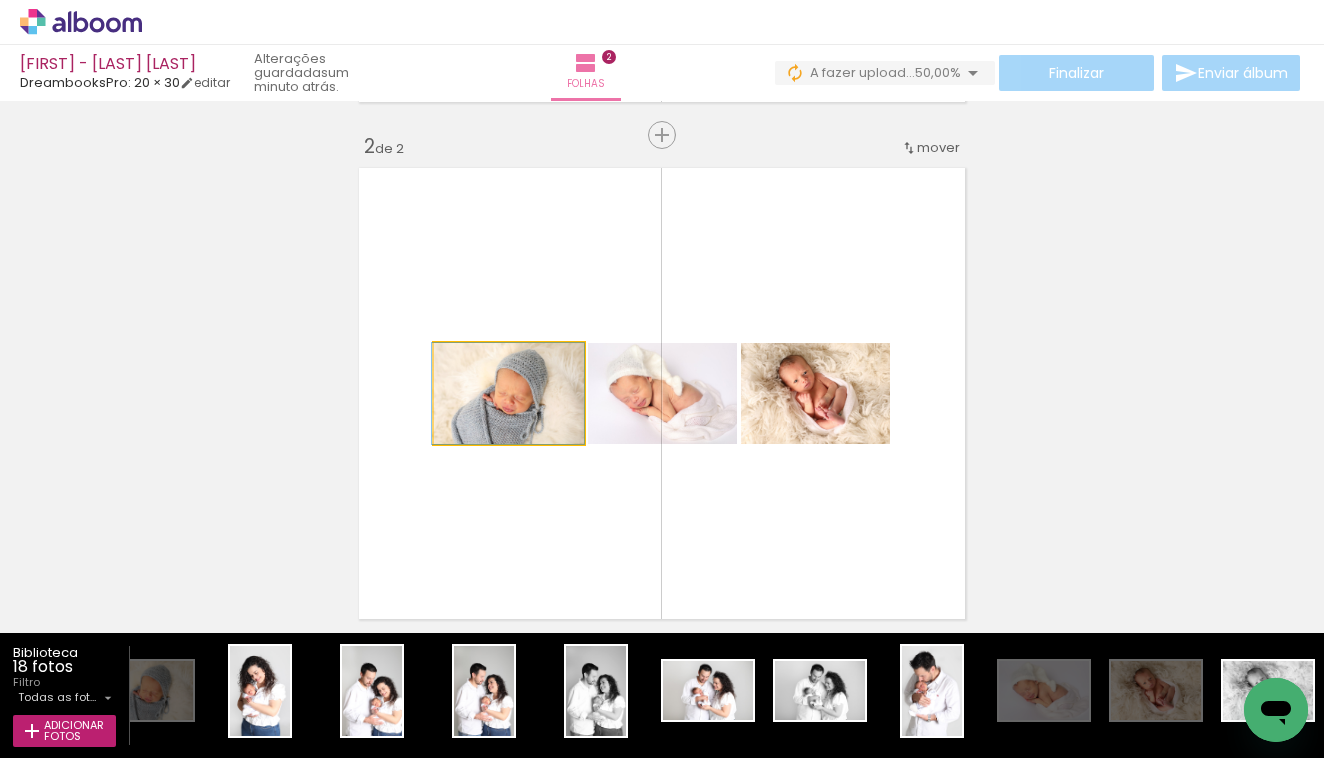 drag, startPoint x: 520, startPoint y: 401, endPoint x: 429, endPoint y: 399, distance: 91.02197 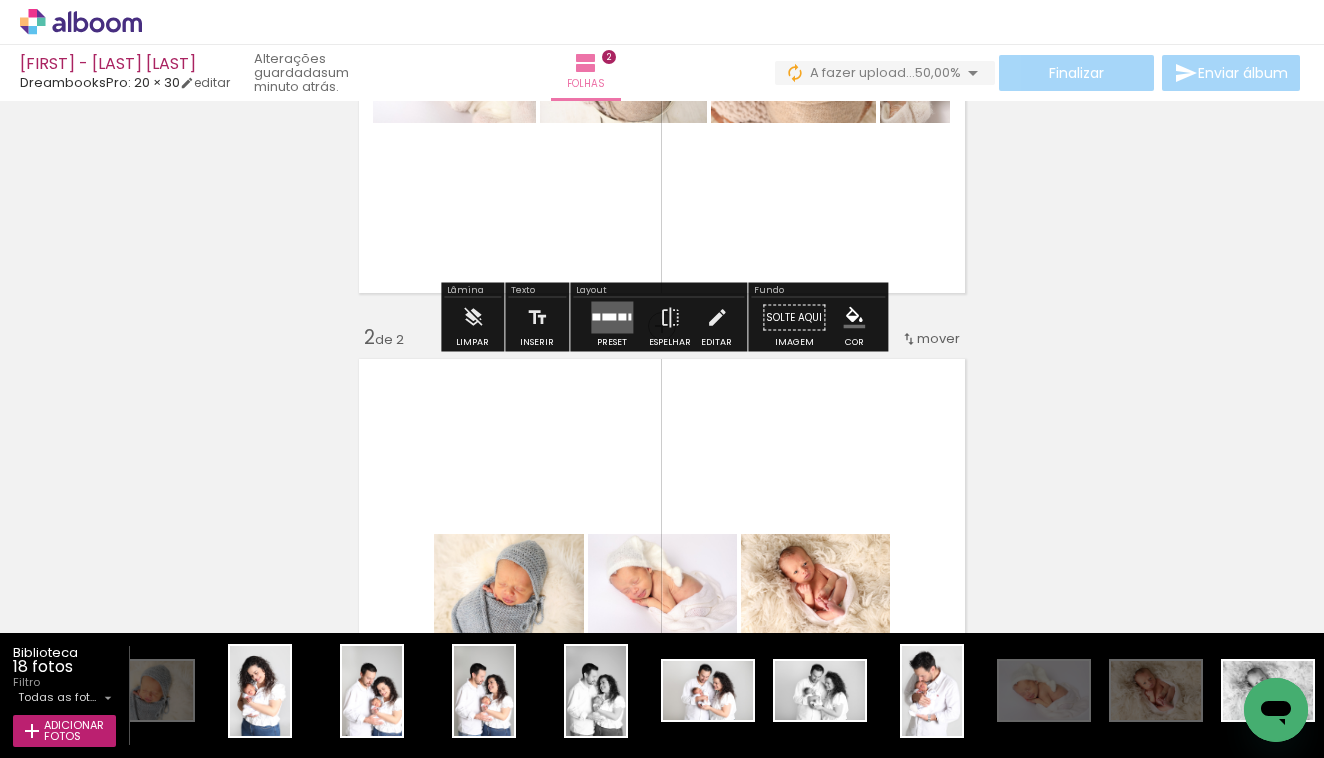 scroll, scrollTop: 365, scrollLeft: 0, axis: vertical 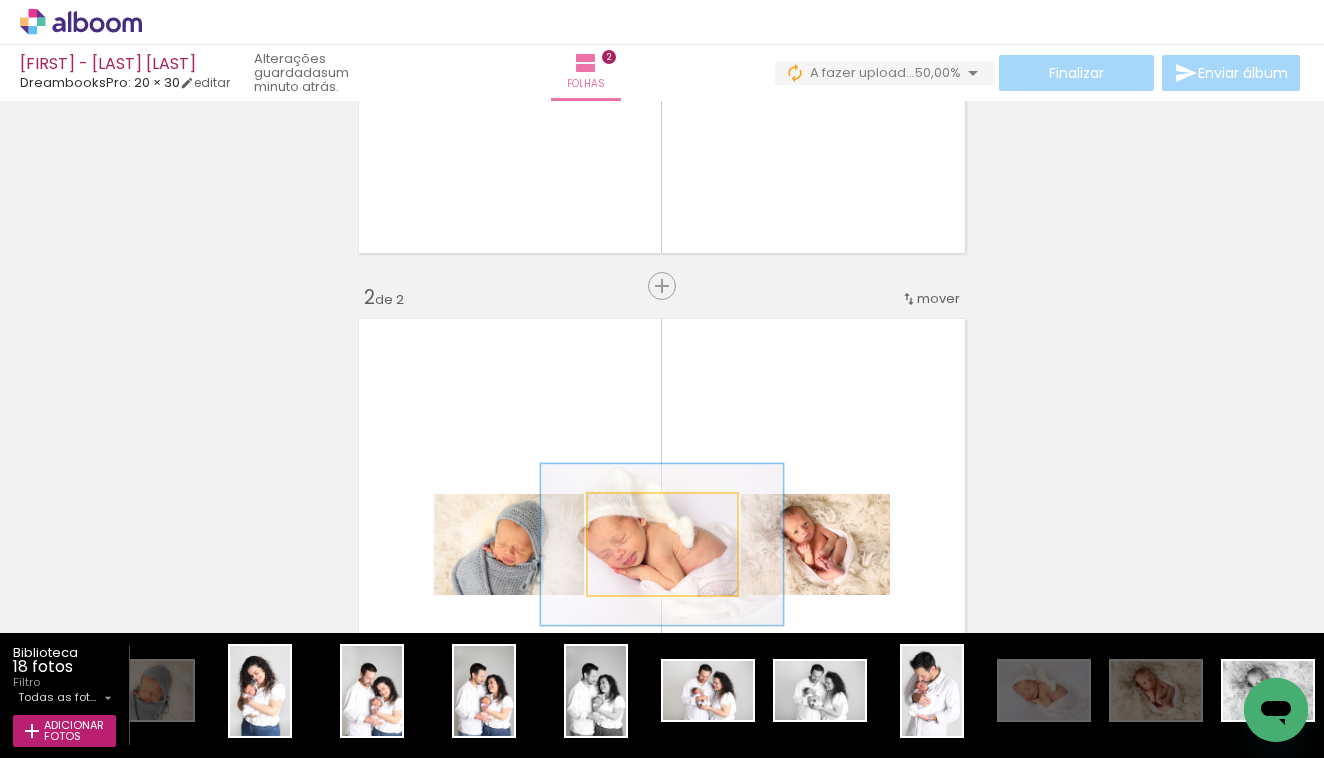 drag, startPoint x: 686, startPoint y: 507, endPoint x: 683, endPoint y: 176, distance: 331.01358 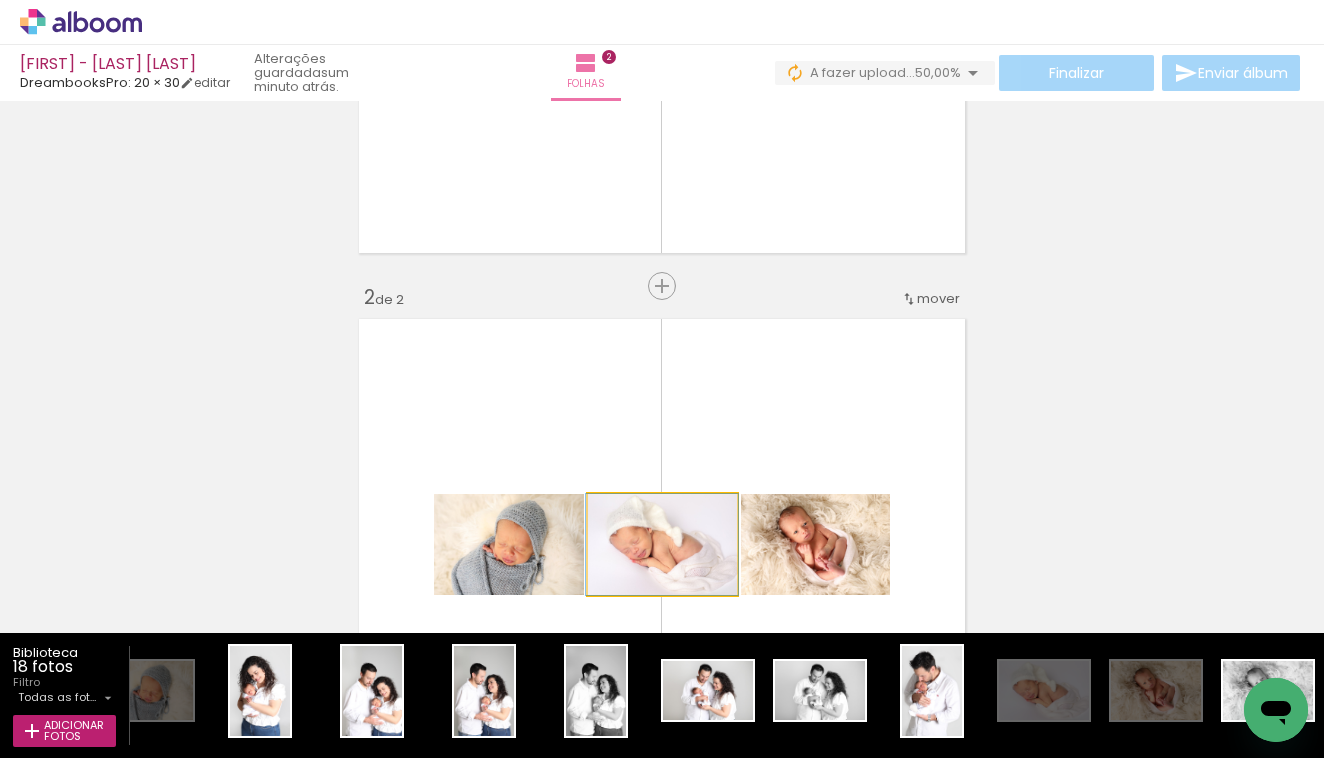 drag, startPoint x: 681, startPoint y: 519, endPoint x: 637, endPoint y: 548, distance: 52.69725 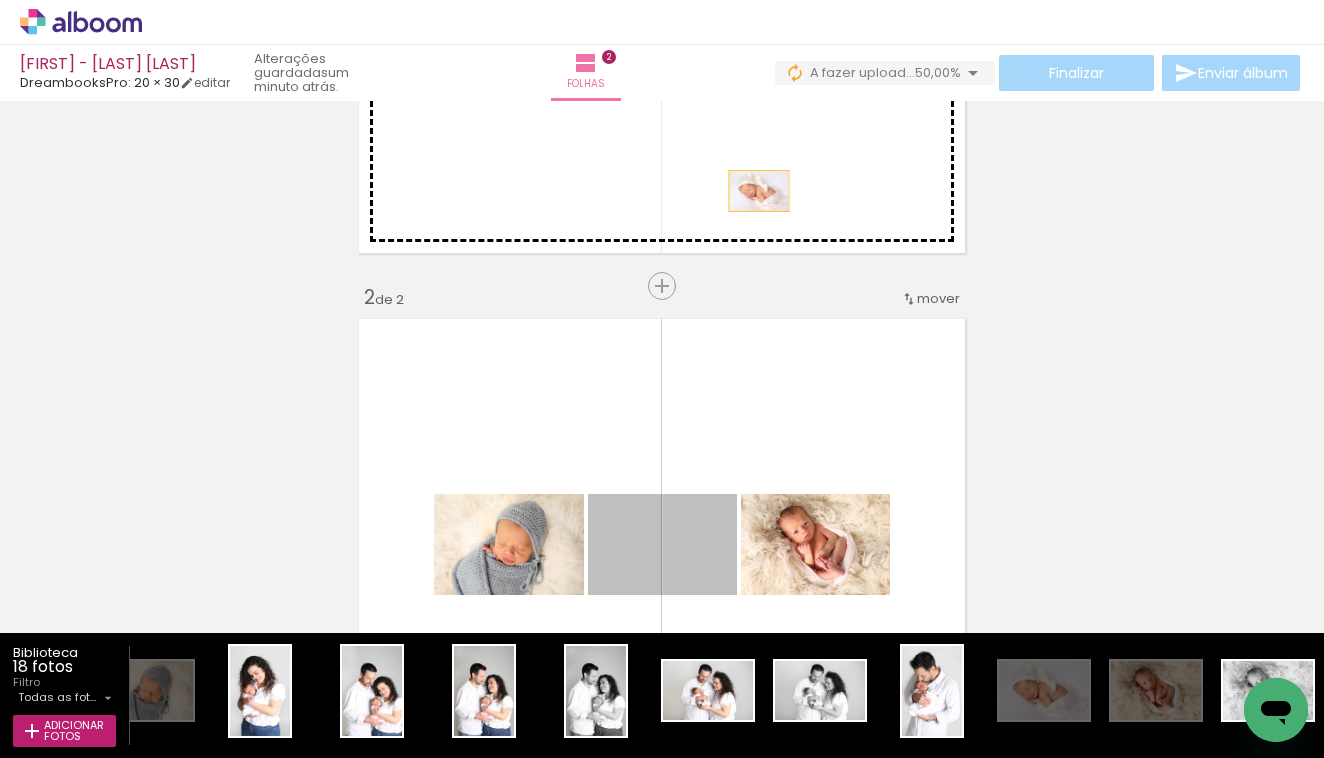 drag, startPoint x: 679, startPoint y: 561, endPoint x: 759, endPoint y: 187, distance: 382.46045 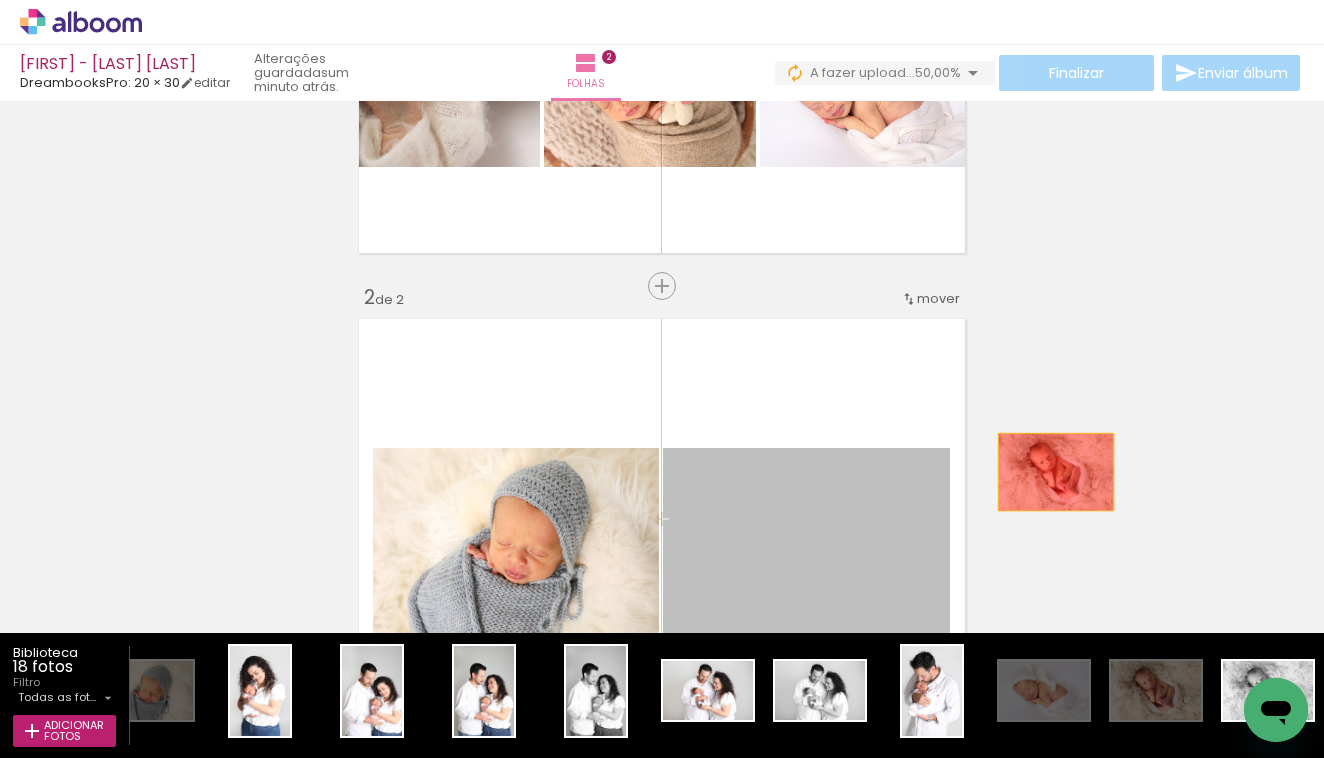 drag, startPoint x: 835, startPoint y: 544, endPoint x: 1056, endPoint y: 472, distance: 232.43279 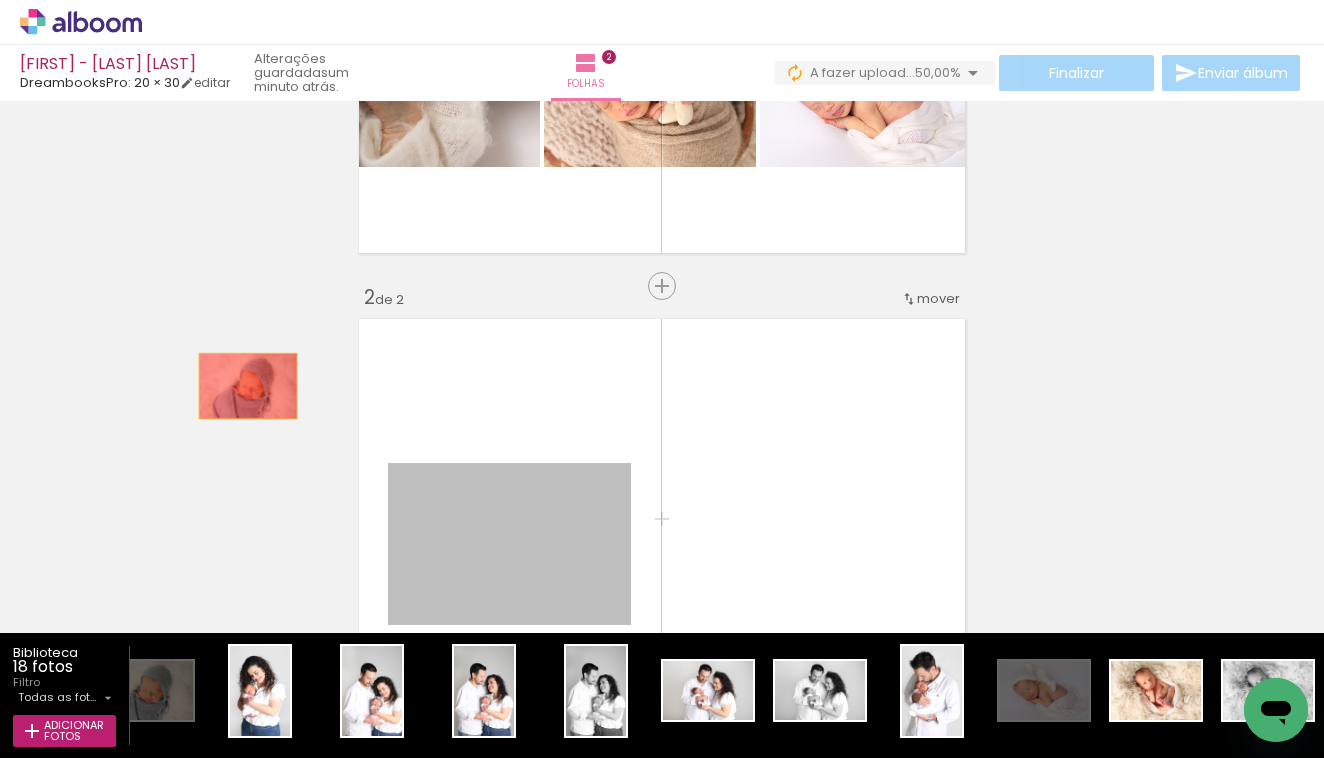 drag, startPoint x: 582, startPoint y: 526, endPoint x: 504, endPoint y: 354, distance: 188.85974 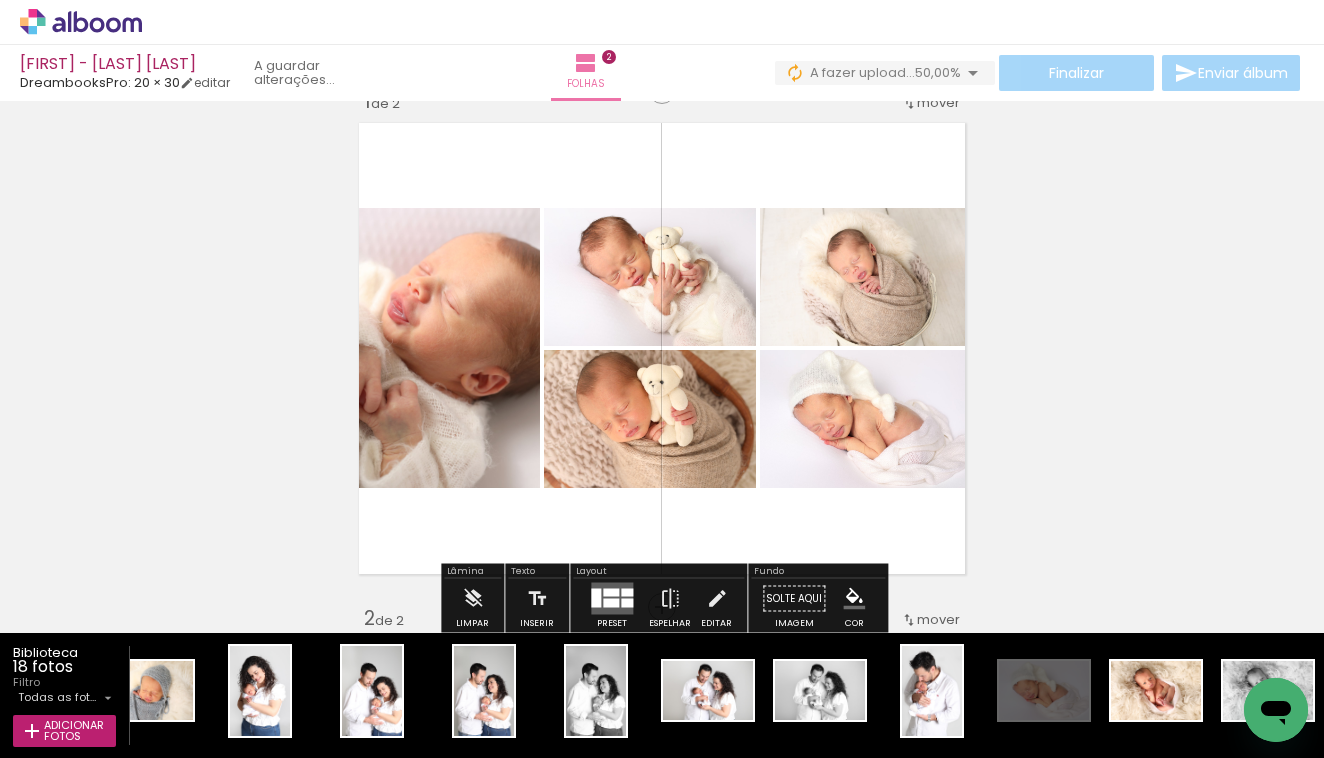 scroll, scrollTop: 48, scrollLeft: 0, axis: vertical 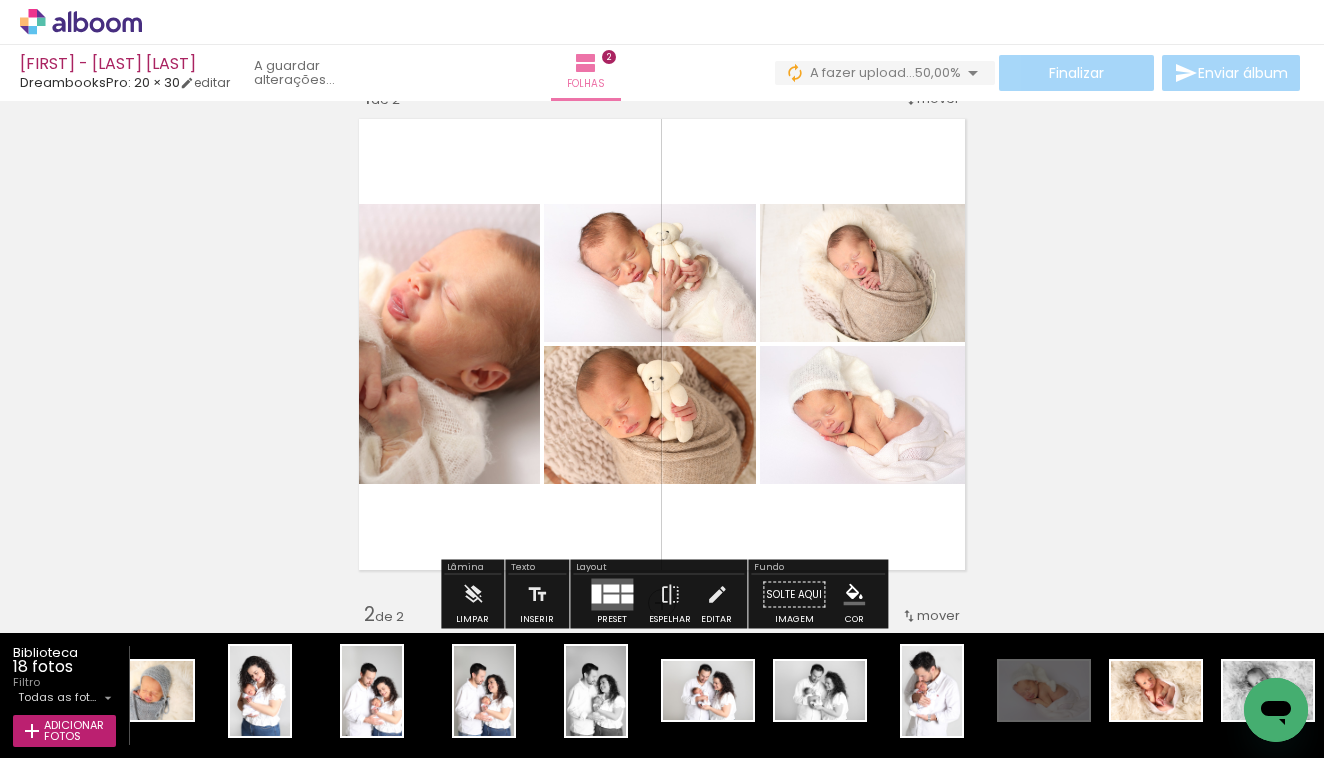 click at bounding box center [612, 595] 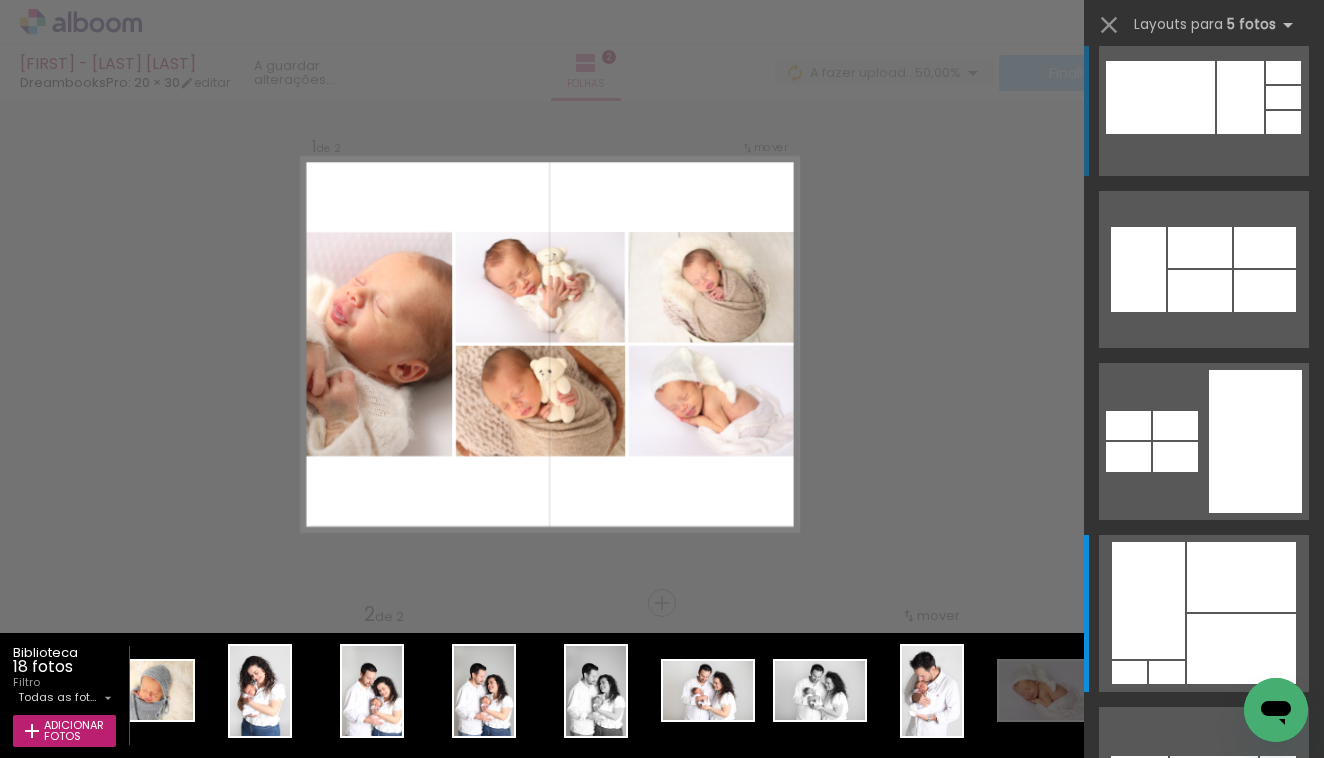 scroll, scrollTop: 0, scrollLeft: 0, axis: both 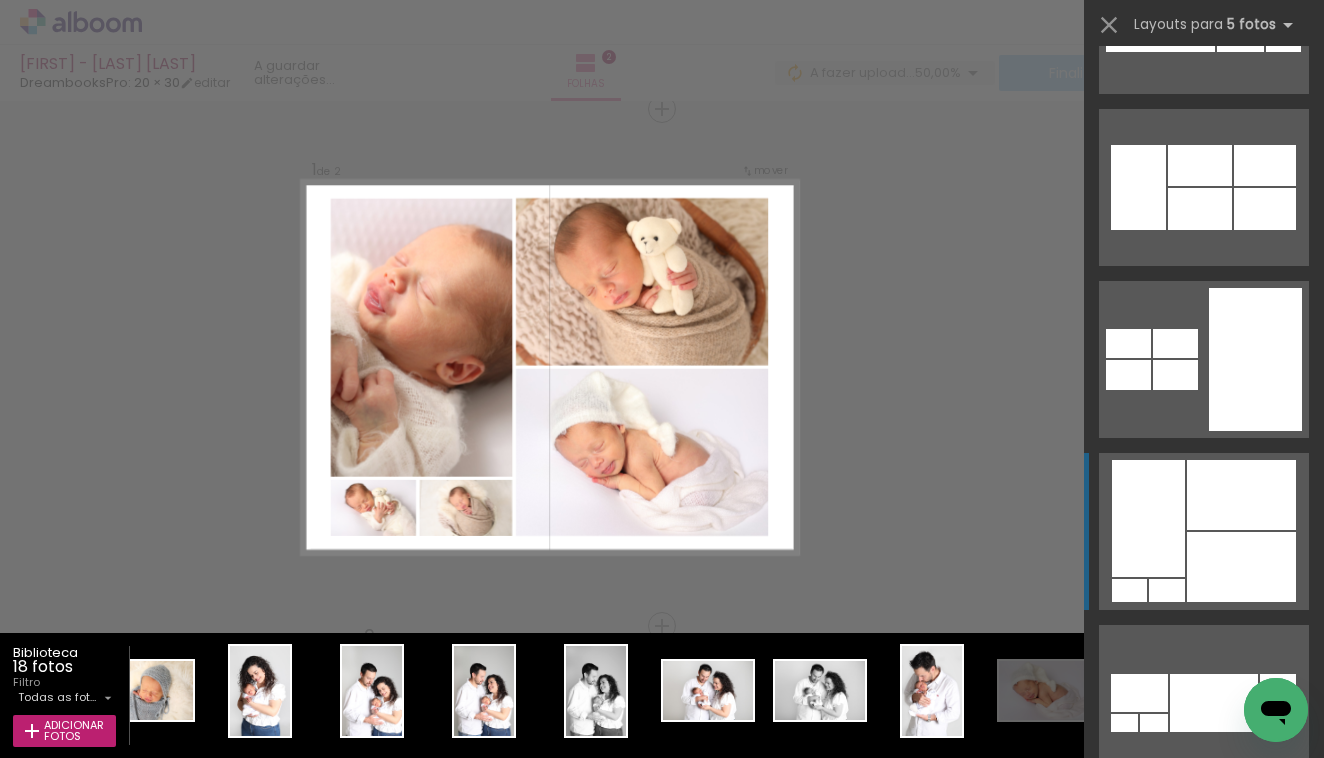 click at bounding box center (1241, 567) 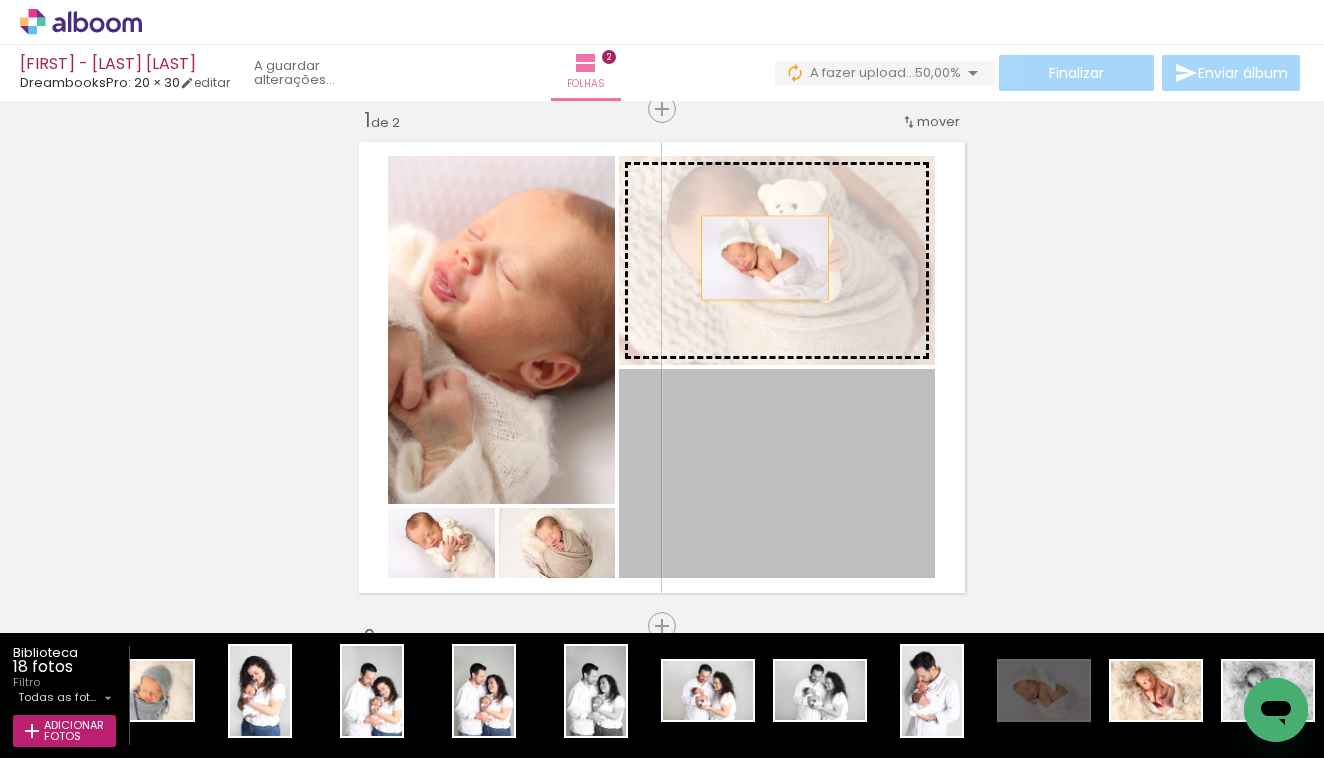 drag, startPoint x: 755, startPoint y: 492, endPoint x: 765, endPoint y: 258, distance: 234.21358 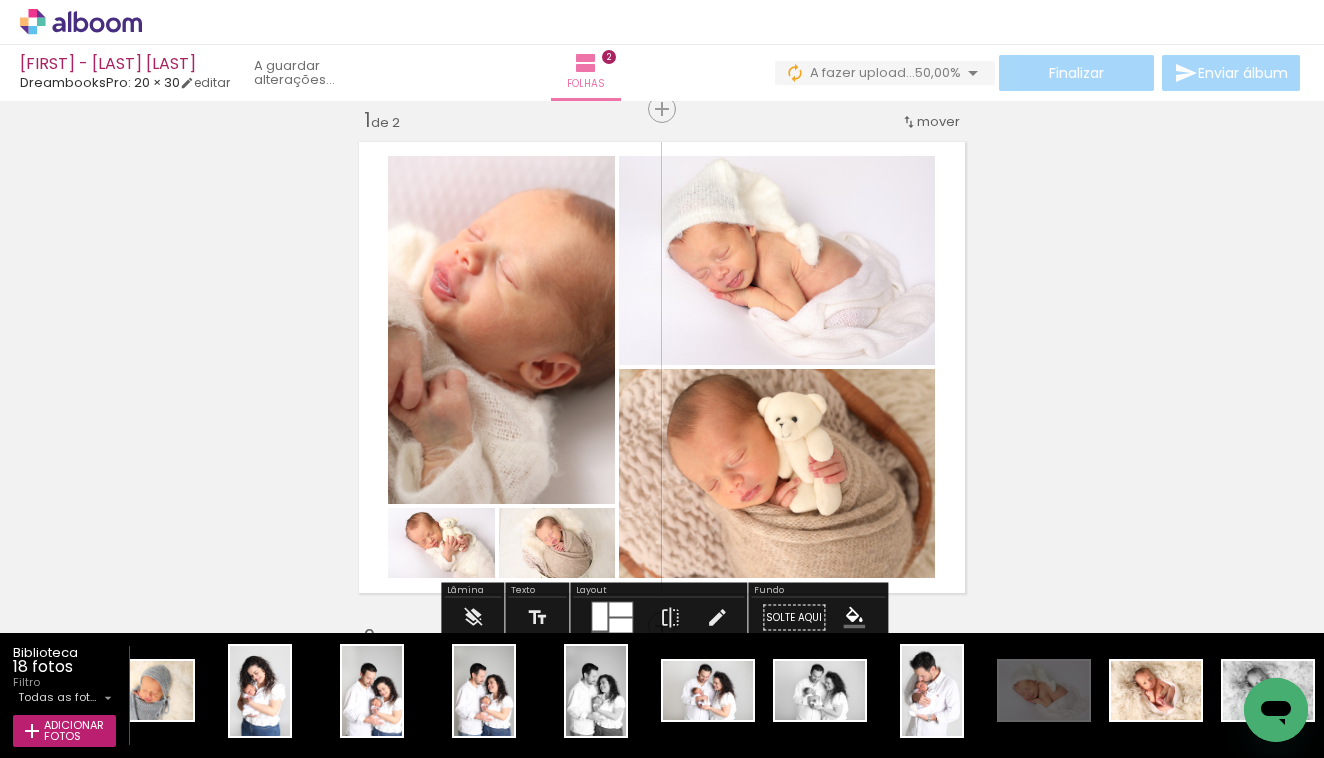 click at bounding box center (452, 560) 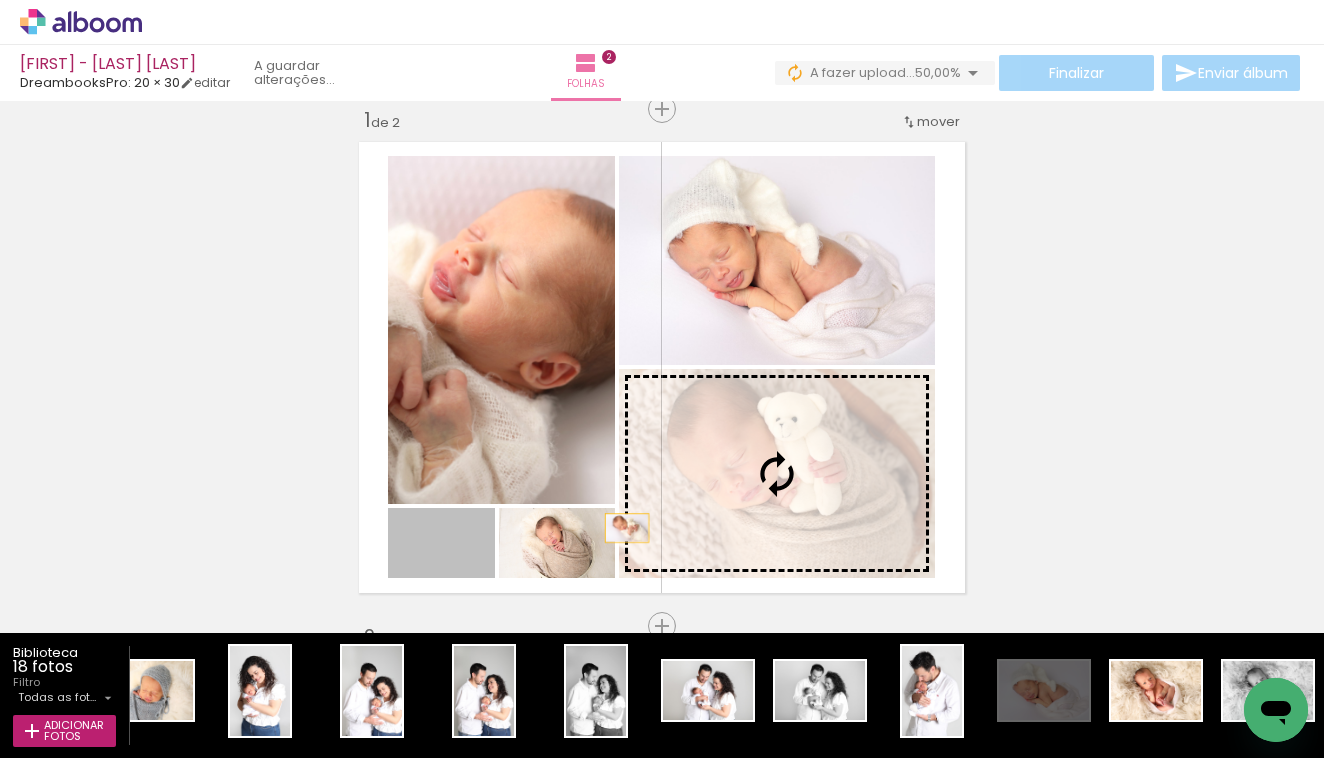 drag, startPoint x: 474, startPoint y: 556, endPoint x: 704, endPoint y: 513, distance: 233.98505 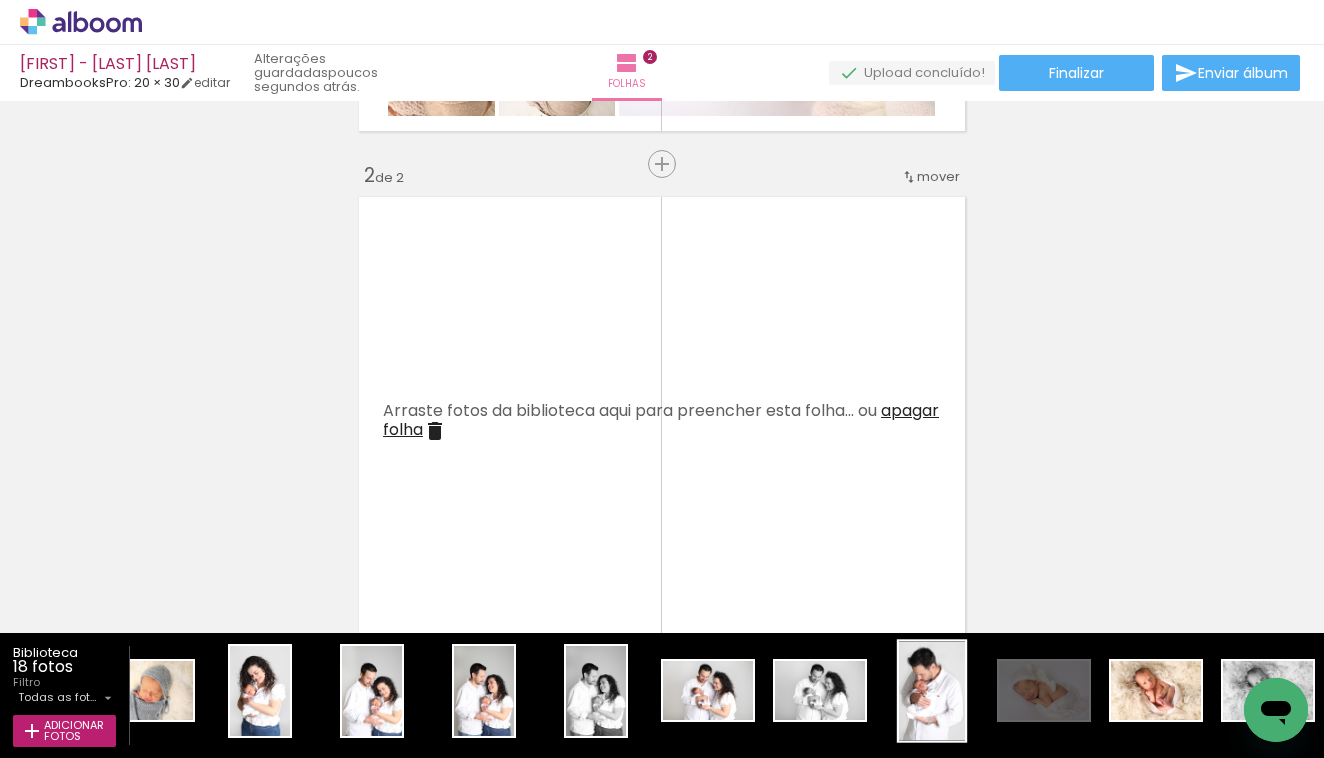 scroll, scrollTop: 496, scrollLeft: 0, axis: vertical 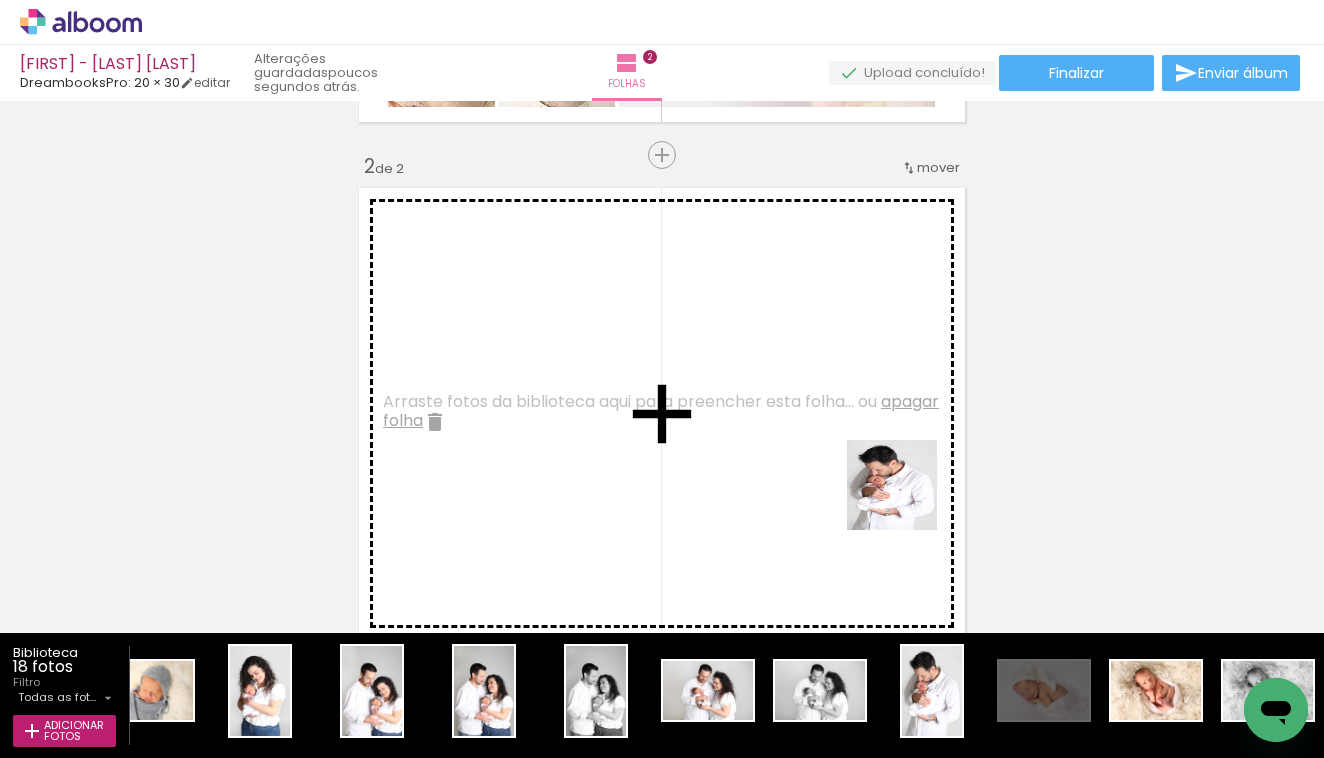 drag, startPoint x: 944, startPoint y: 699, endPoint x: 597, endPoint y: 606, distance: 359.24643 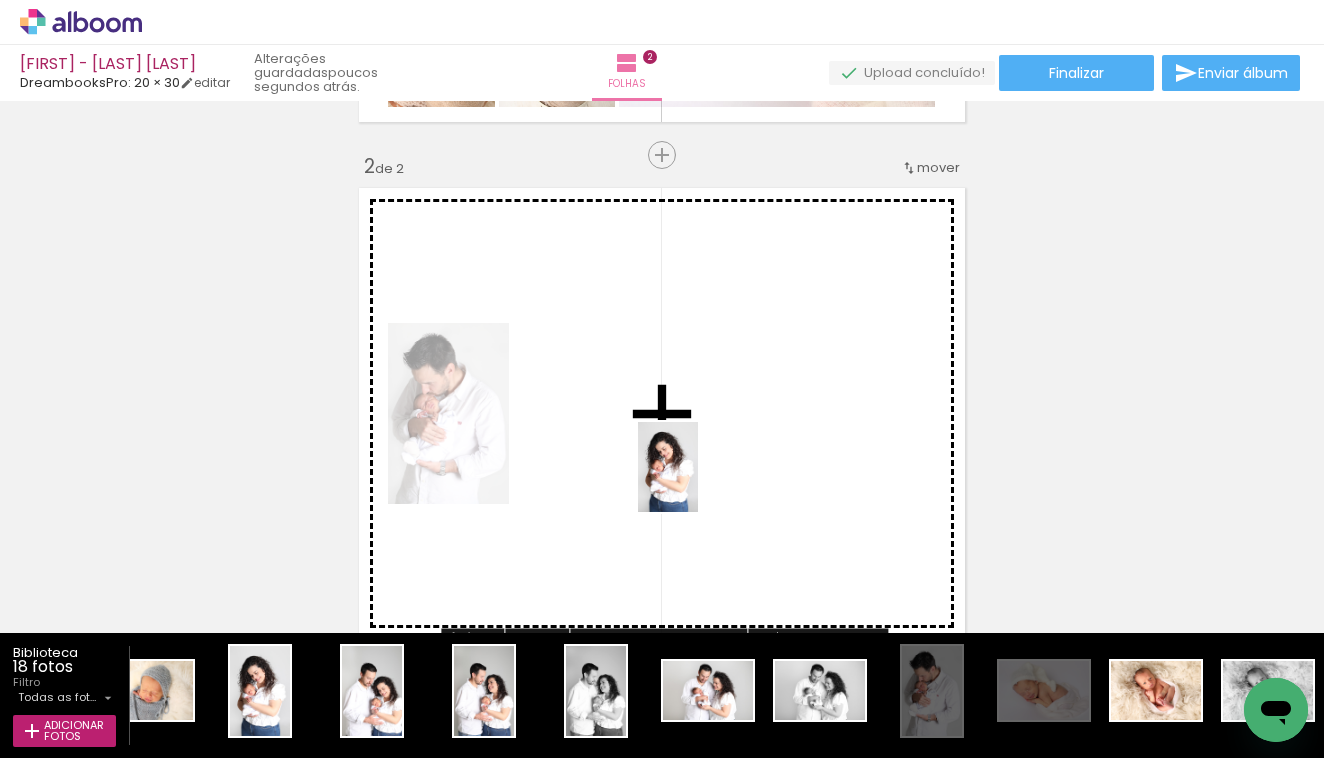drag, startPoint x: 286, startPoint y: 685, endPoint x: 706, endPoint y: 479, distance: 467.7991 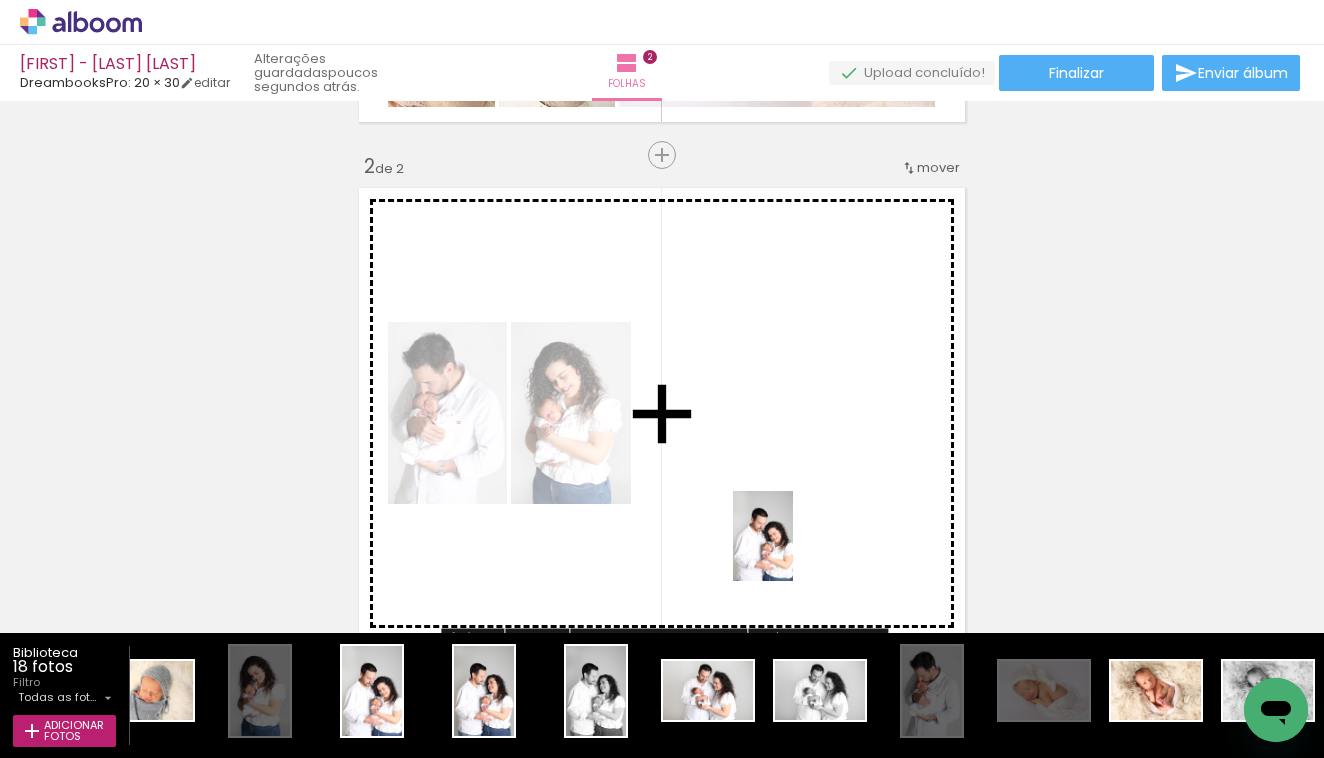 drag, startPoint x: 382, startPoint y: 701, endPoint x: 795, endPoint y: 550, distance: 439.73856 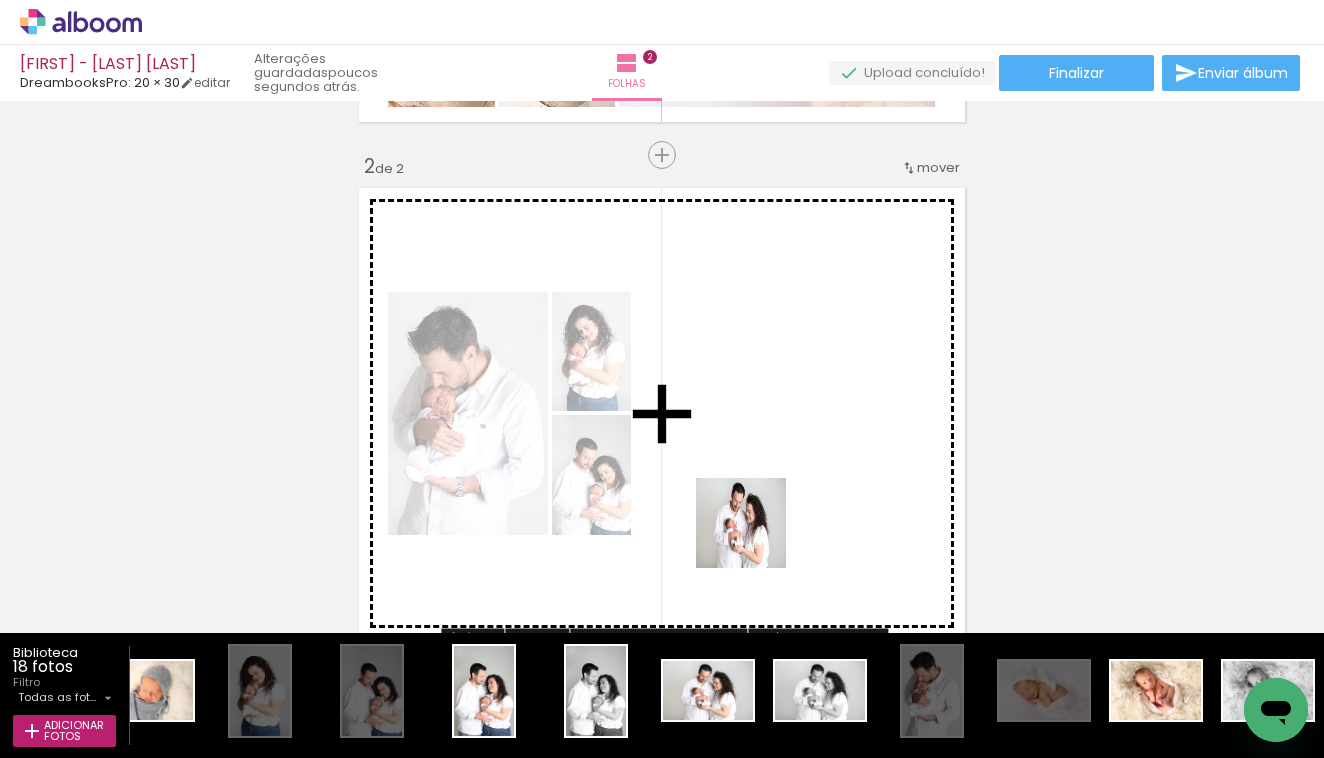 drag, startPoint x: 728, startPoint y: 677, endPoint x: 756, endPoint y: 521, distance: 158.4929 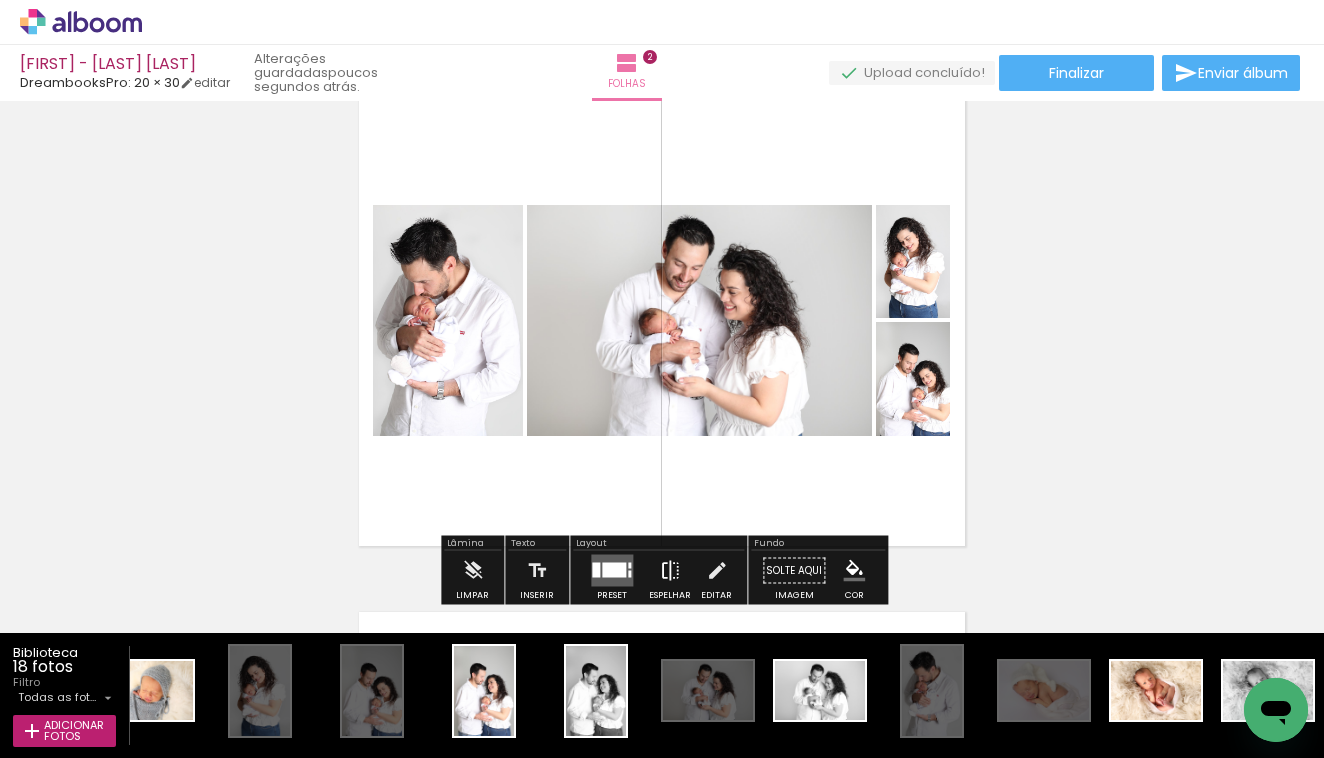 scroll, scrollTop: 593, scrollLeft: 0, axis: vertical 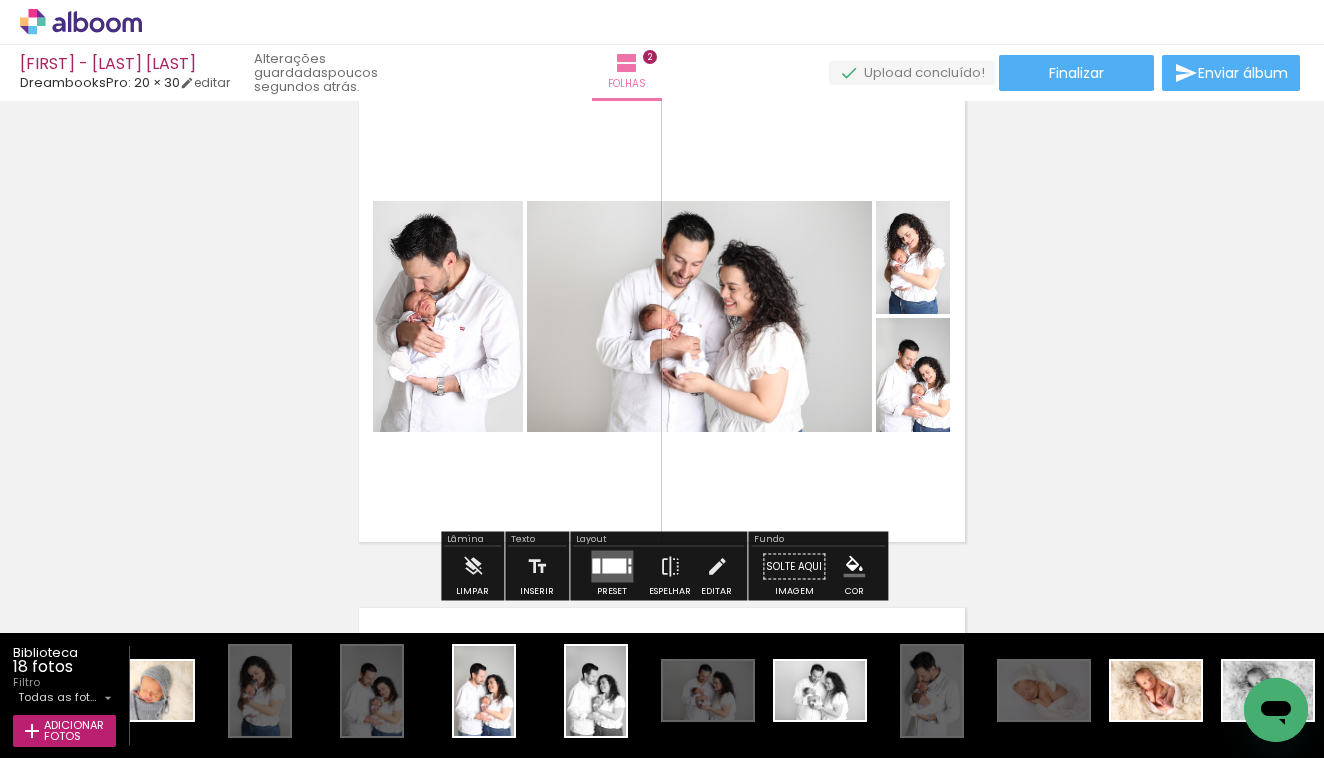 click at bounding box center (614, 566) 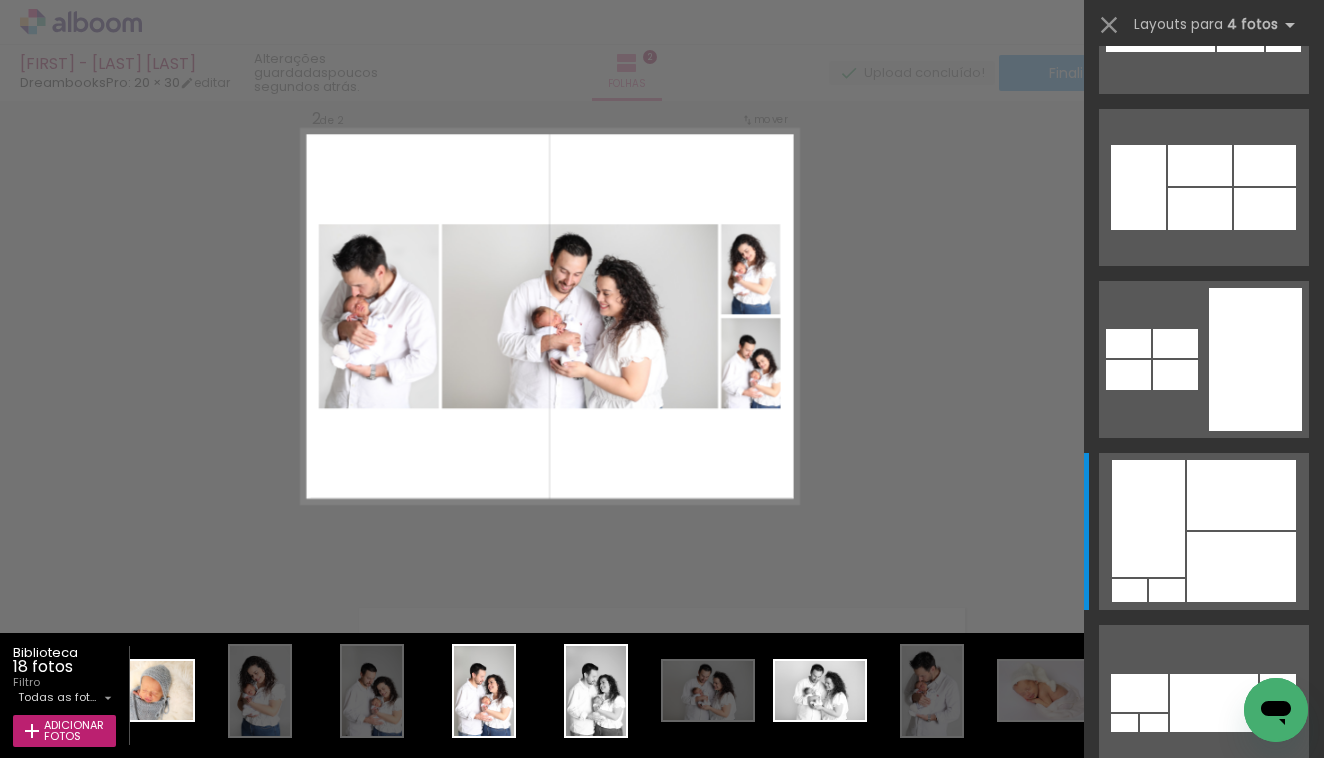 scroll, scrollTop: 0, scrollLeft: 0, axis: both 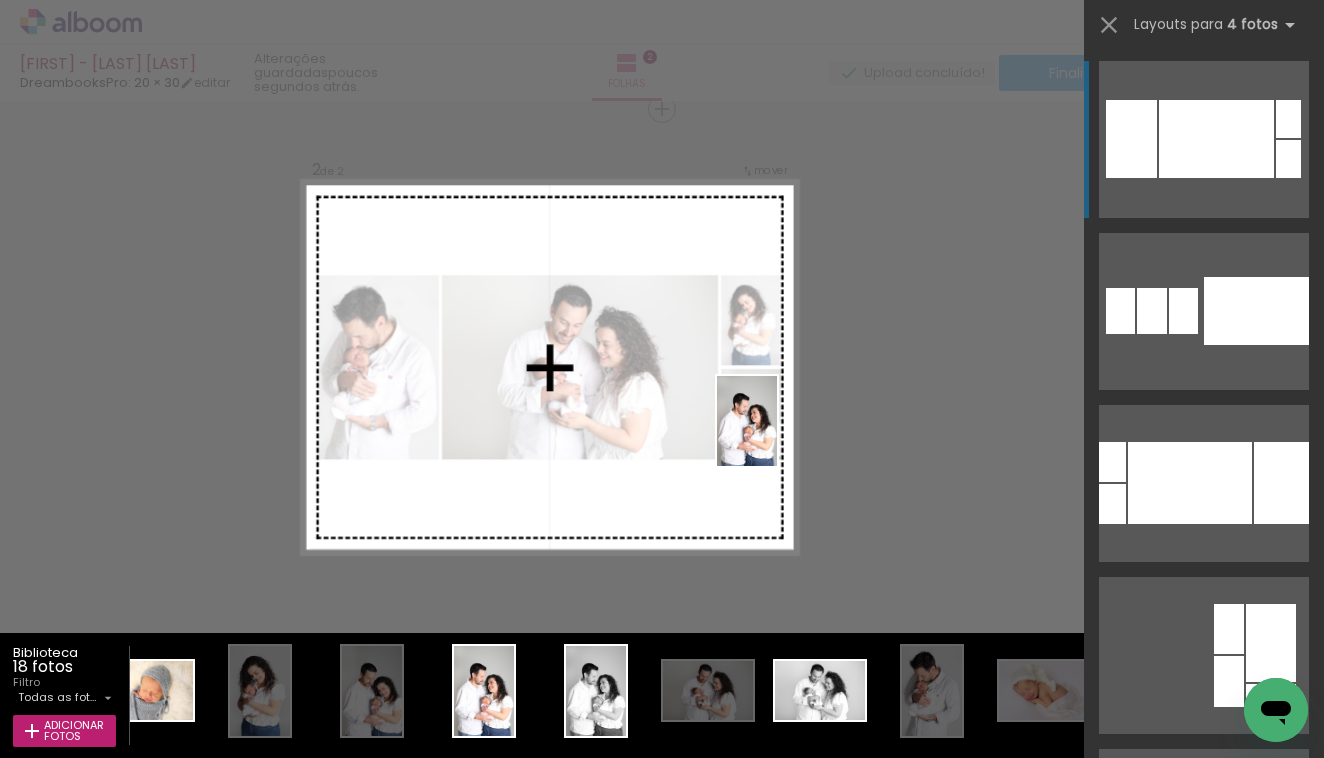 drag, startPoint x: 490, startPoint y: 690, endPoint x: 777, endPoint y: 436, distance: 383.2558 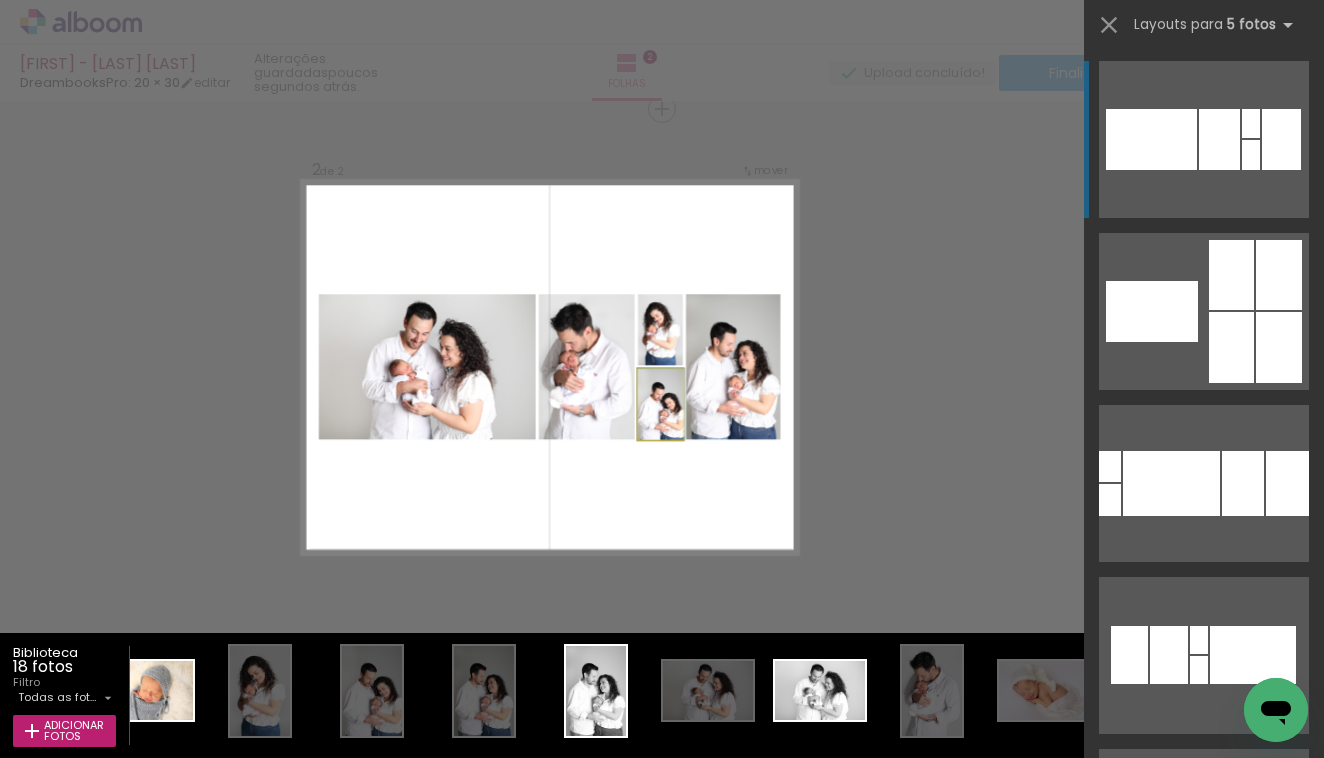 drag, startPoint x: 657, startPoint y: 418, endPoint x: 669, endPoint y: 410, distance: 14.422205 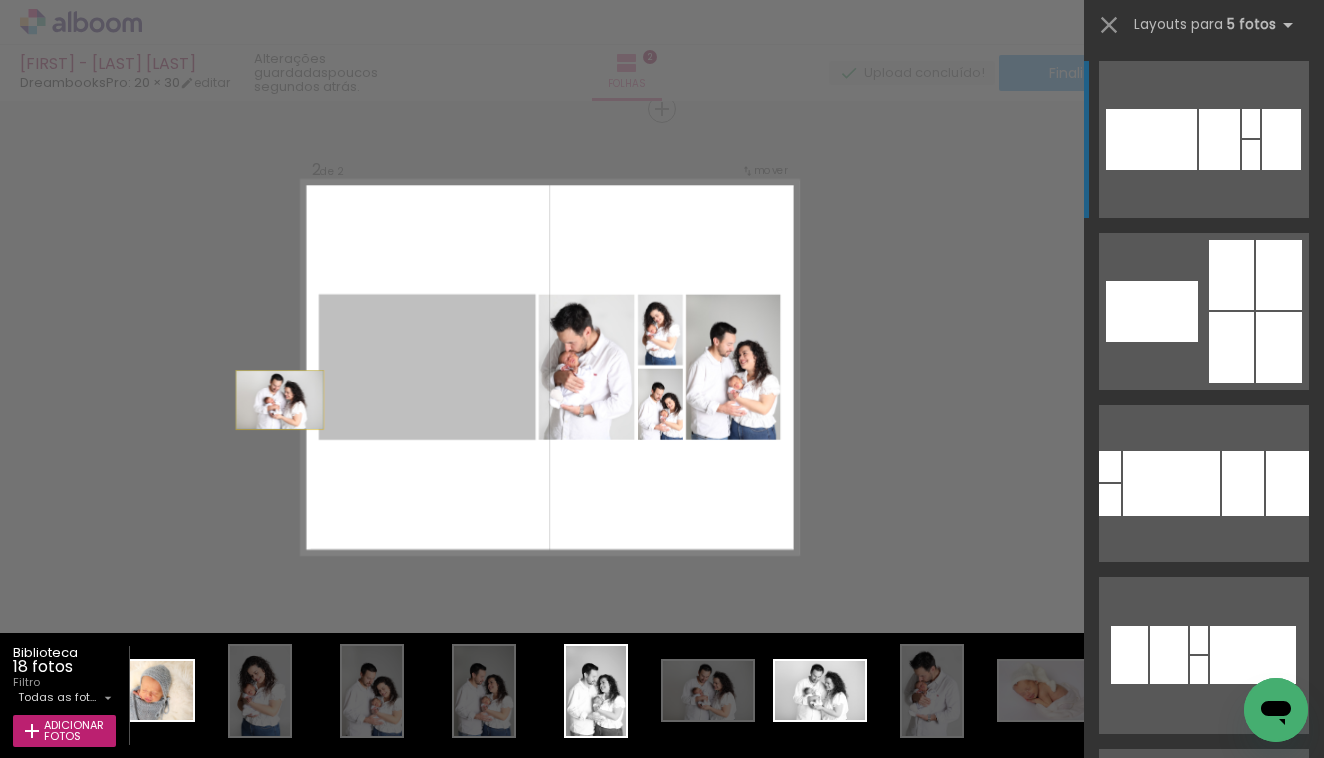 drag, startPoint x: 479, startPoint y: 400, endPoint x: 243, endPoint y: 408, distance: 236.13556 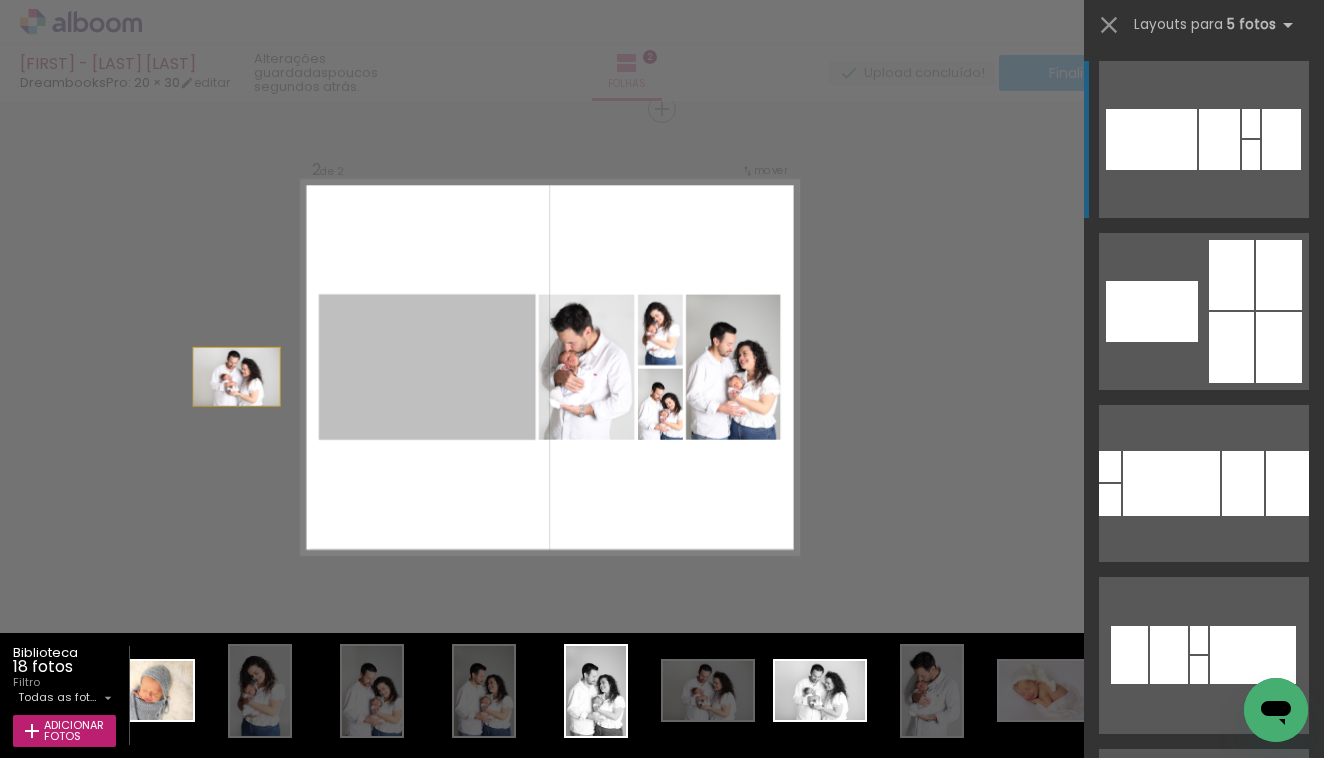 drag, startPoint x: 454, startPoint y: 370, endPoint x: 189, endPoint y: 379, distance: 265.15277 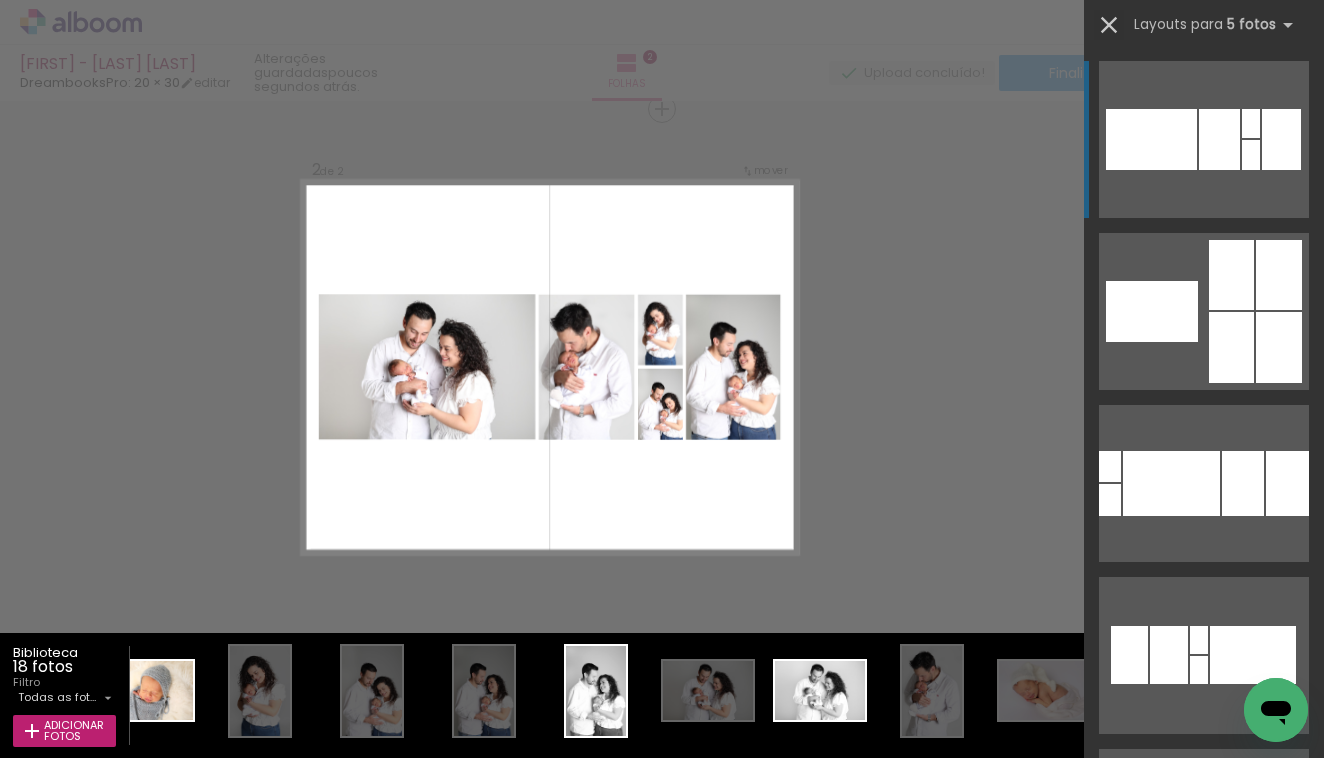 click at bounding box center [1109, 25] 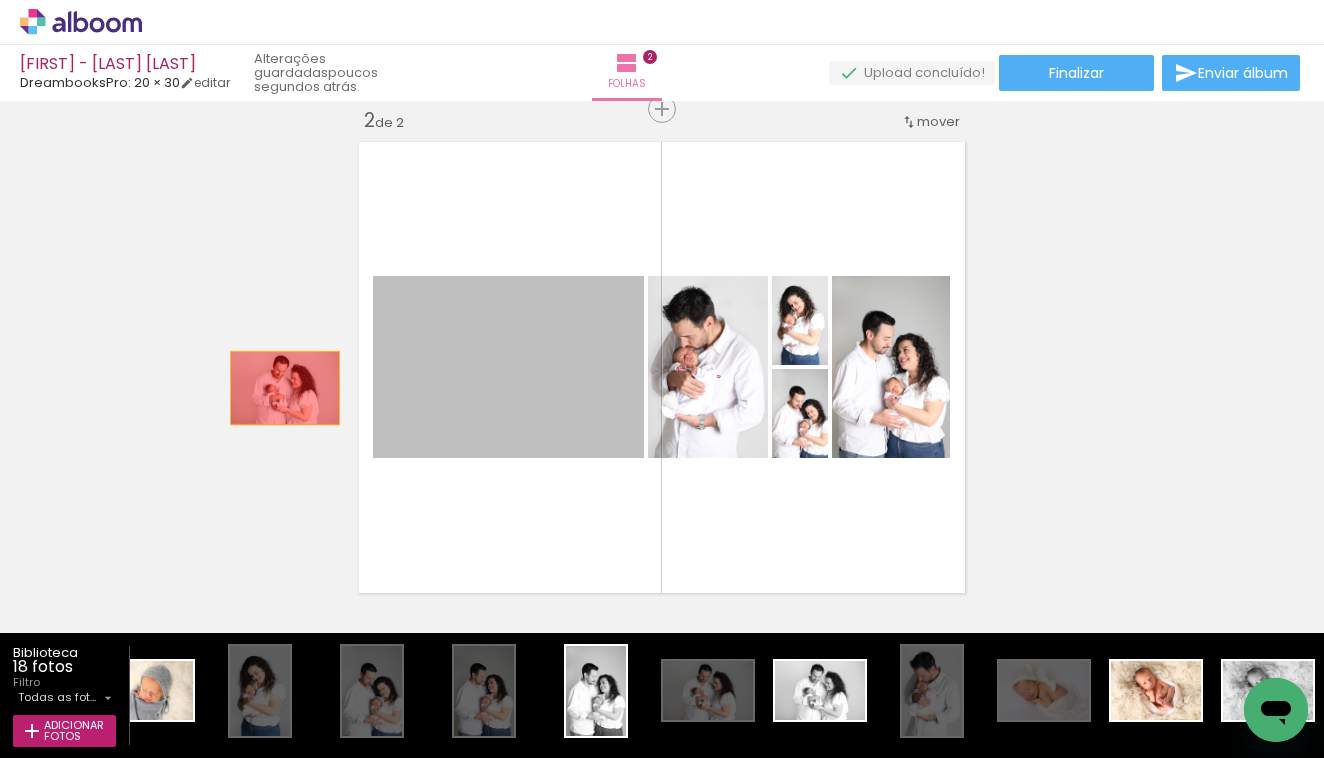 drag, startPoint x: 427, startPoint y: 393, endPoint x: 285, endPoint y: 388, distance: 142.088 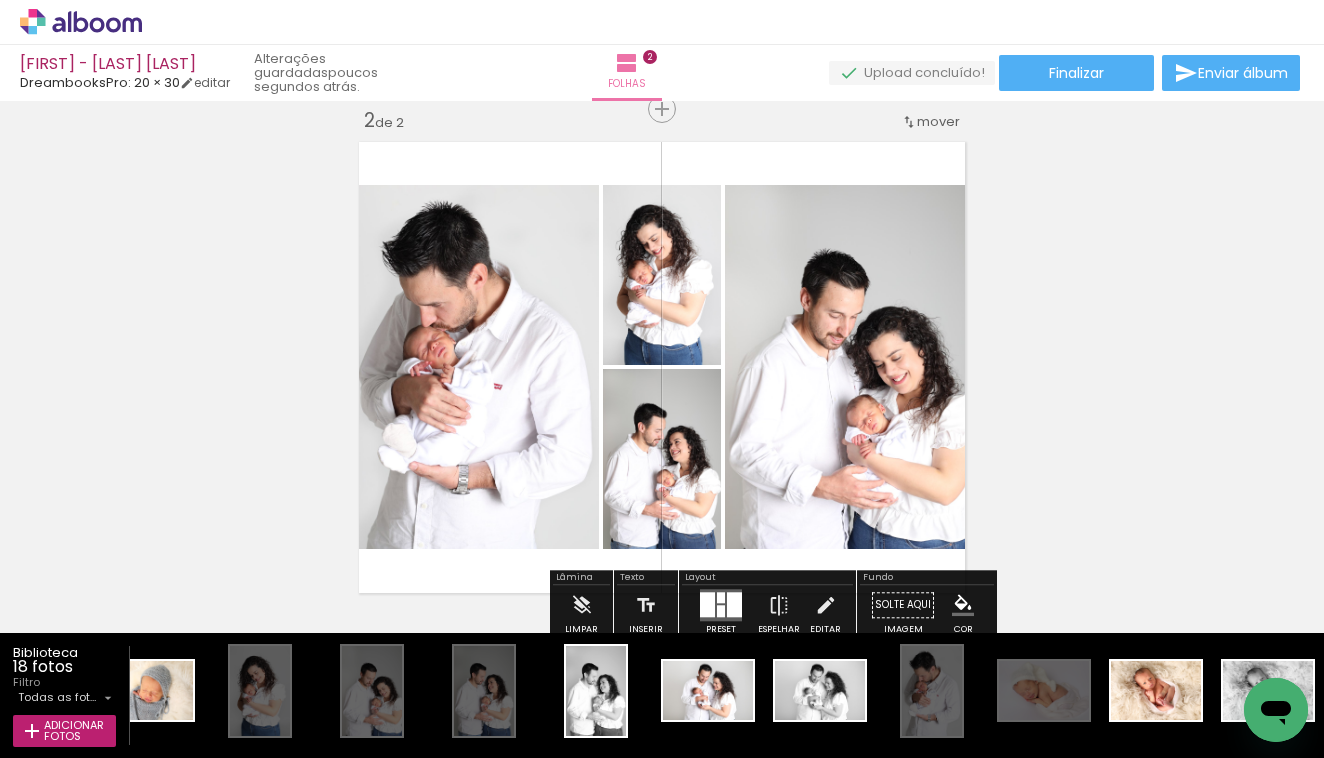 click at bounding box center [707, 604] 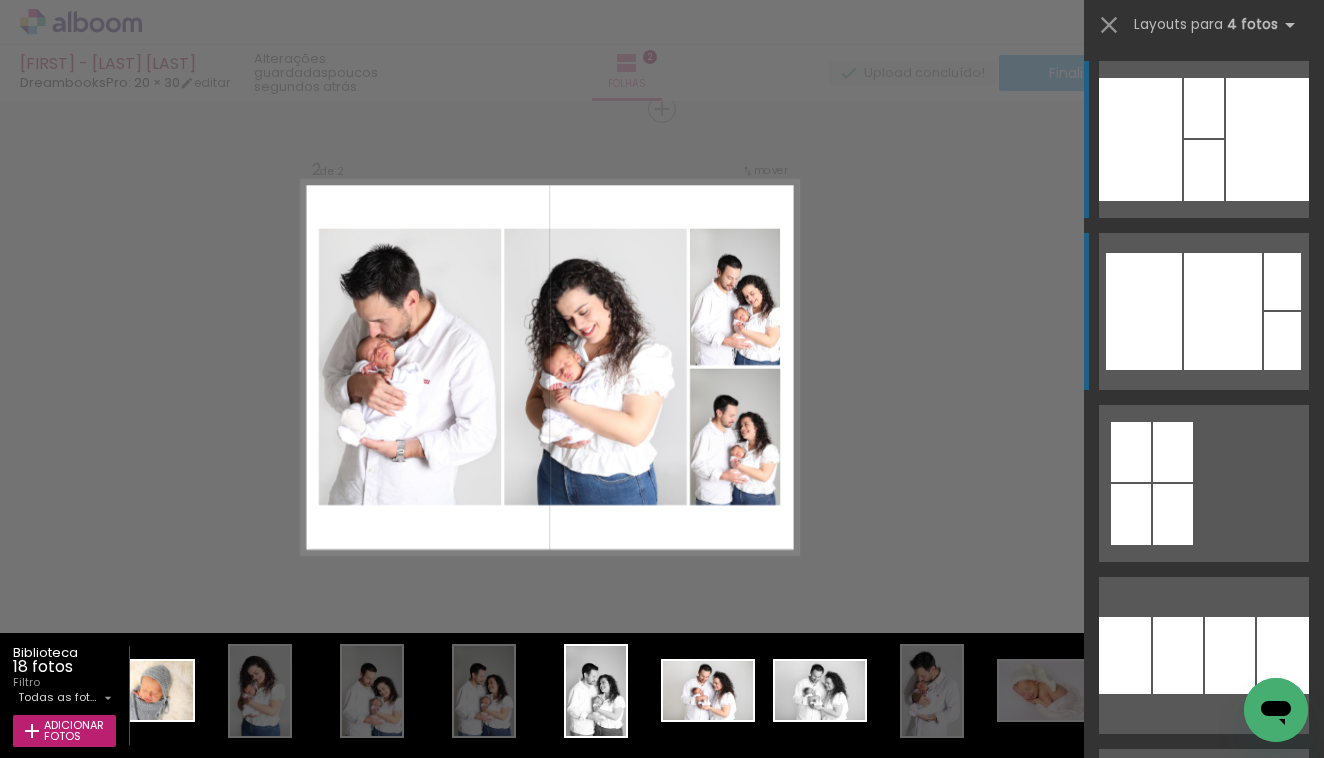 click at bounding box center [1204, 108] 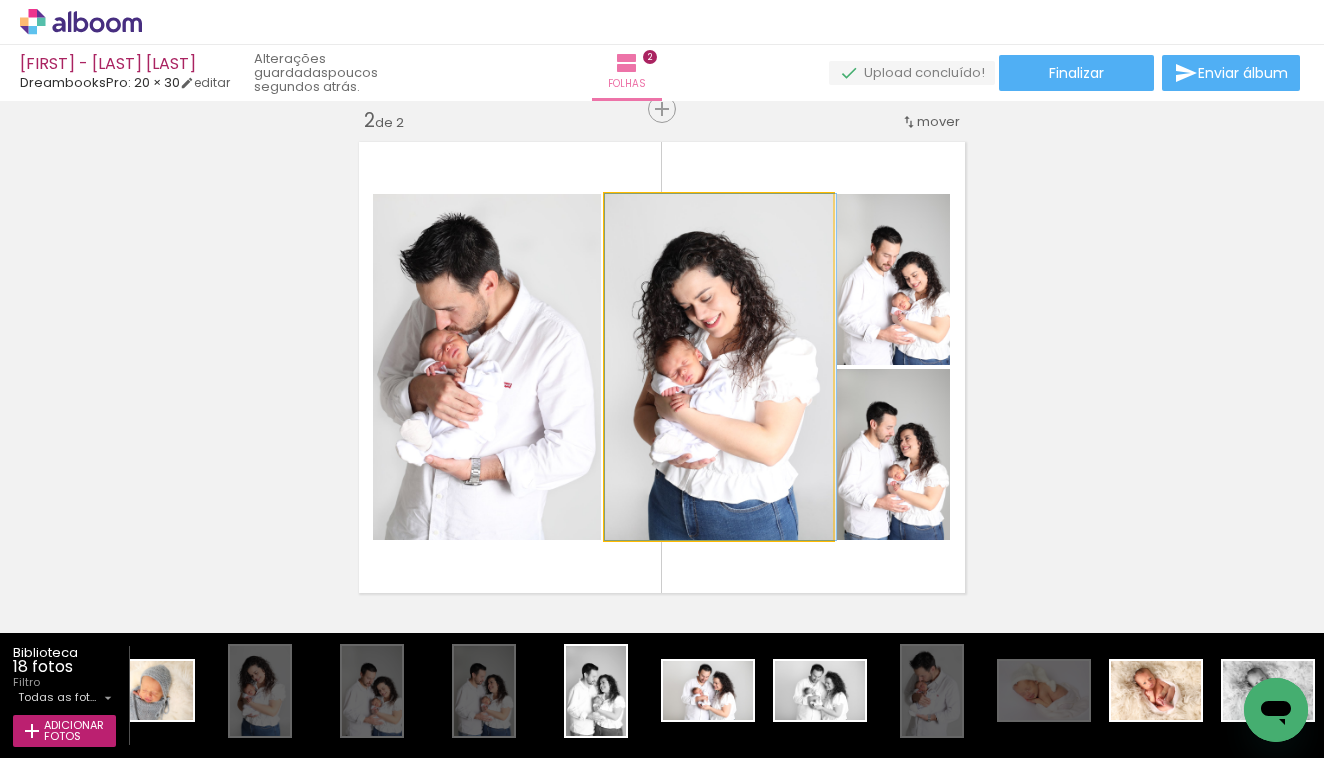 drag, startPoint x: 753, startPoint y: 391, endPoint x: 769, endPoint y: 390, distance: 16.03122 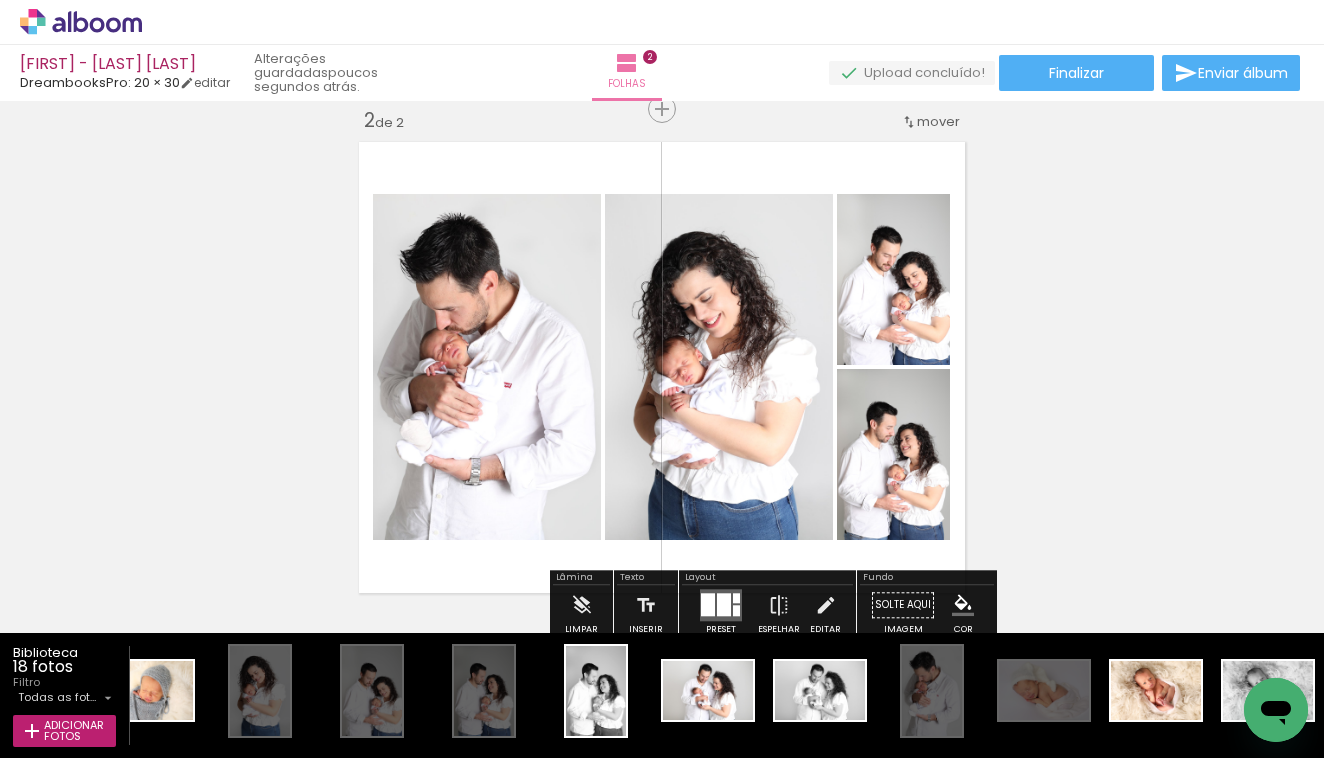 drag, startPoint x: 771, startPoint y: 605, endPoint x: 737, endPoint y: 600, distance: 34.36568 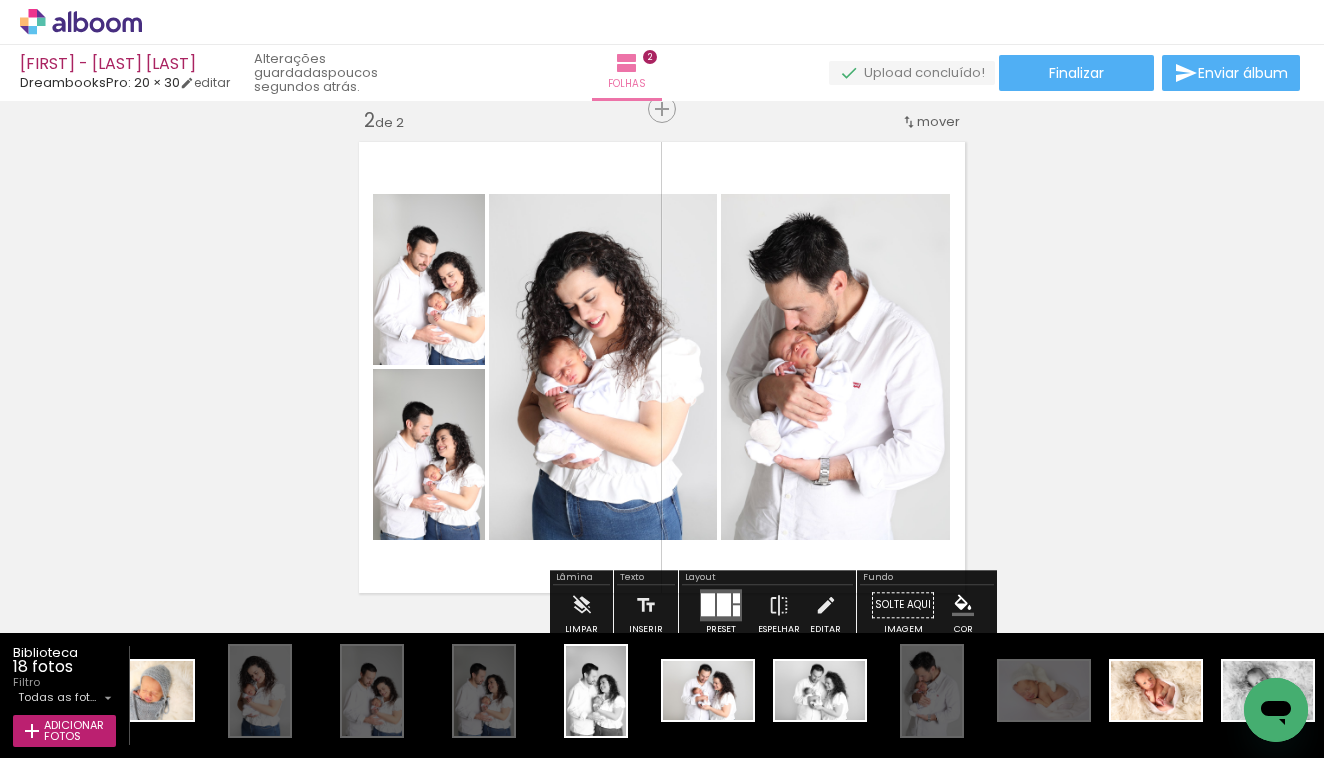 drag, startPoint x: 763, startPoint y: 599, endPoint x: 714, endPoint y: 599, distance: 49 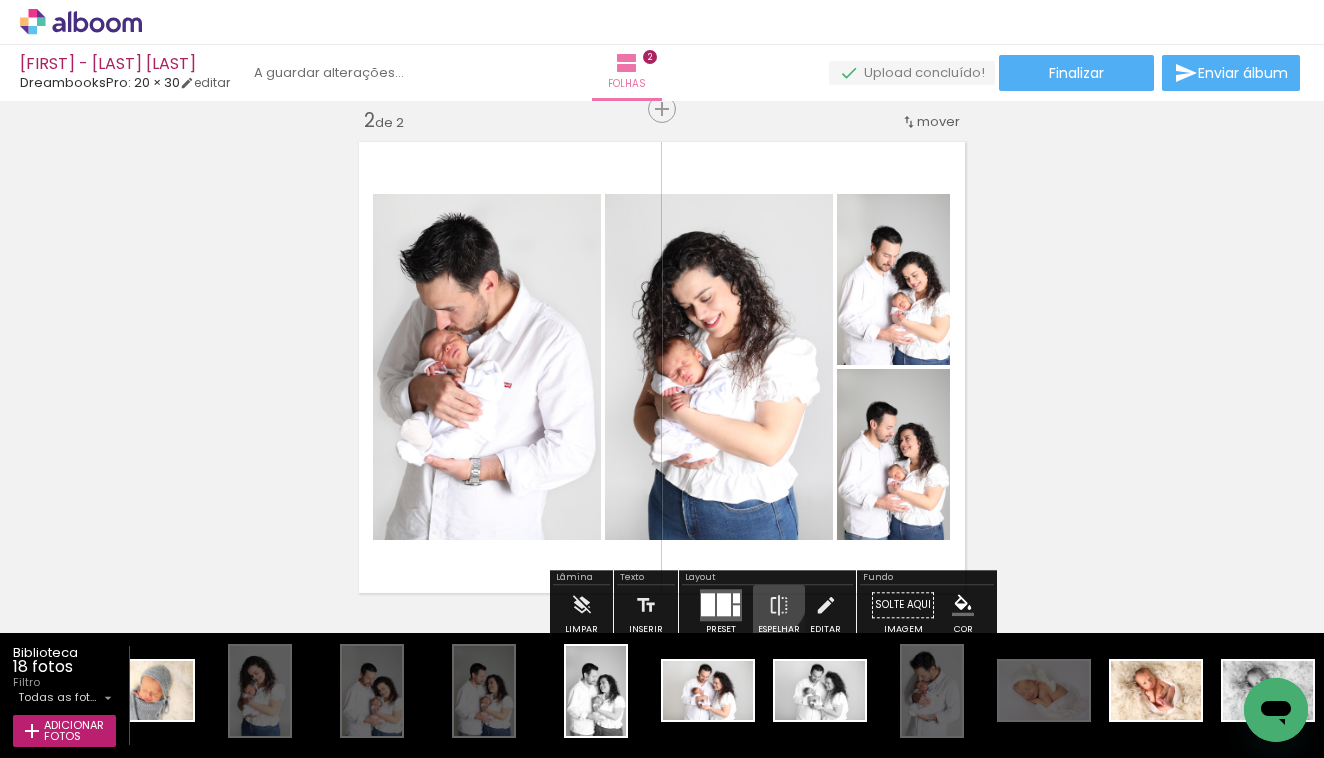 click at bounding box center (724, 604) 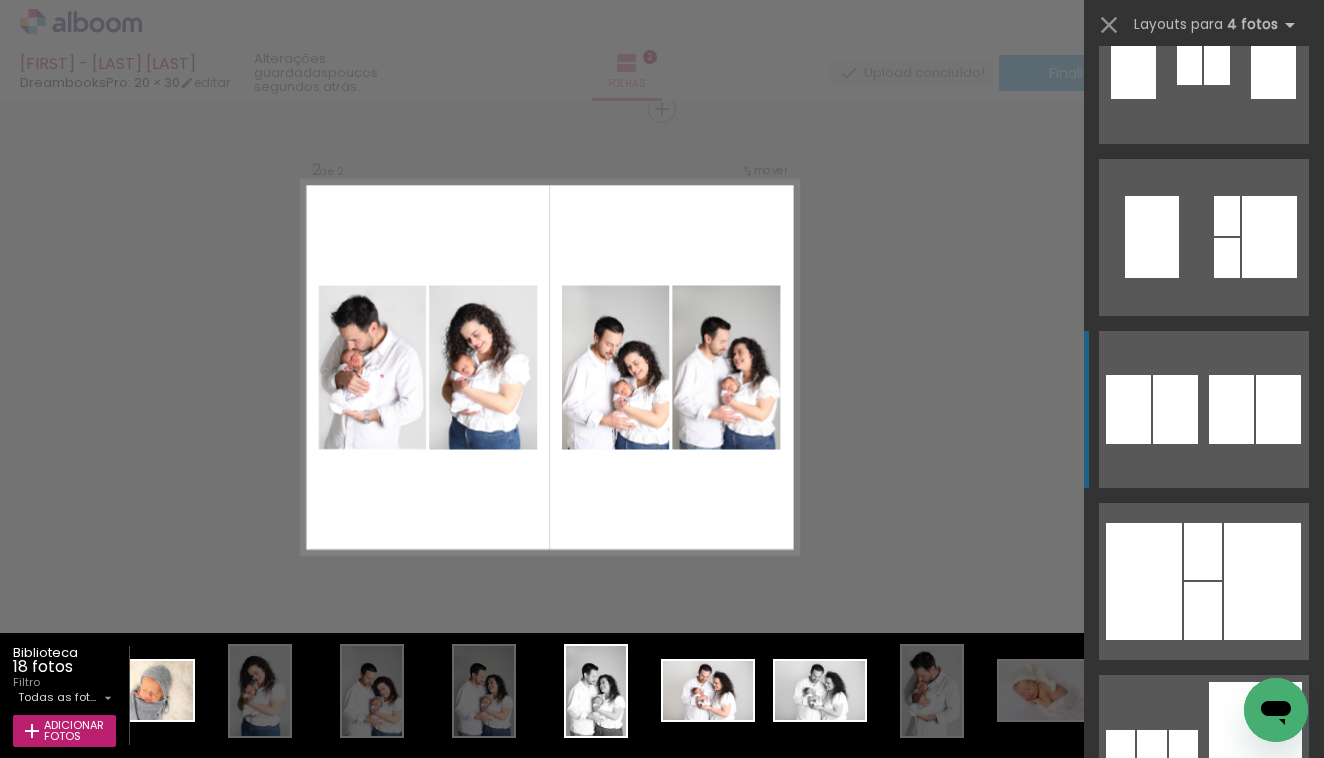 scroll, scrollTop: 1971, scrollLeft: 0, axis: vertical 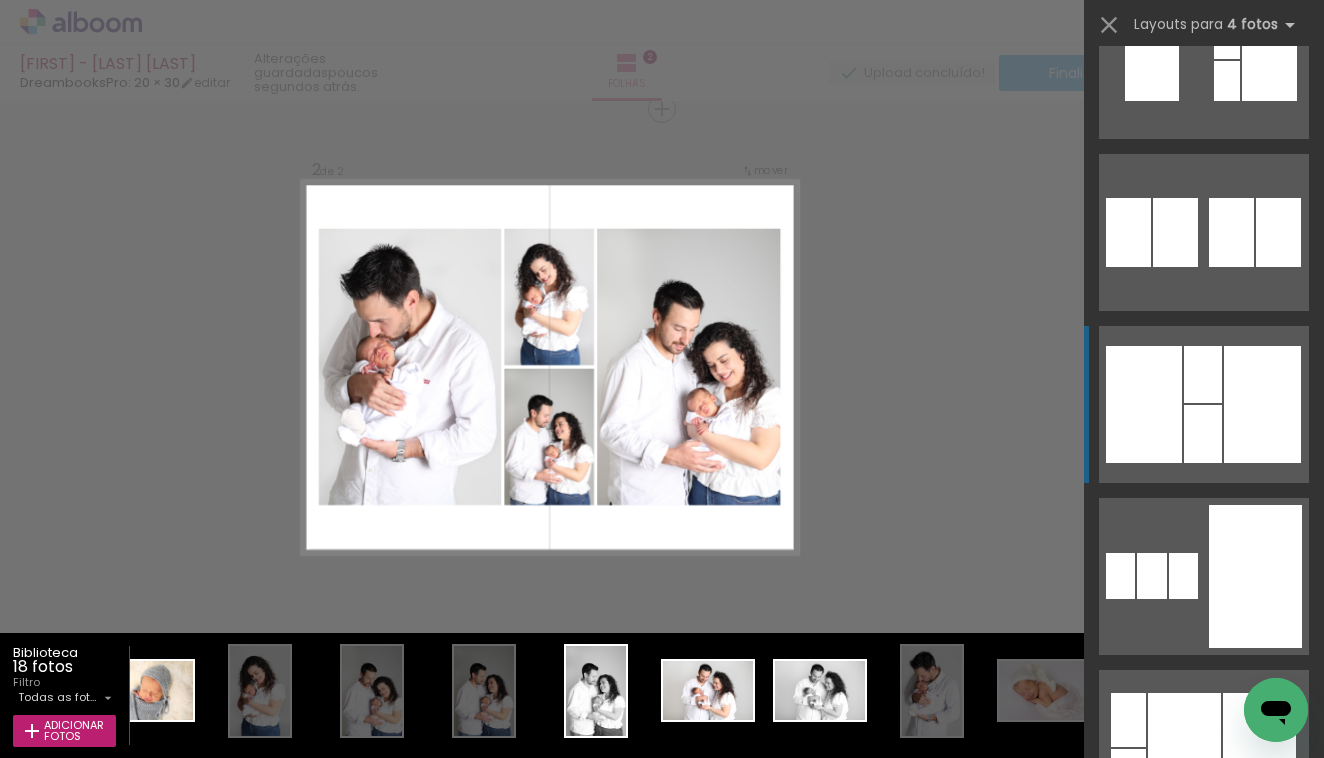 click at bounding box center [1128, 232] 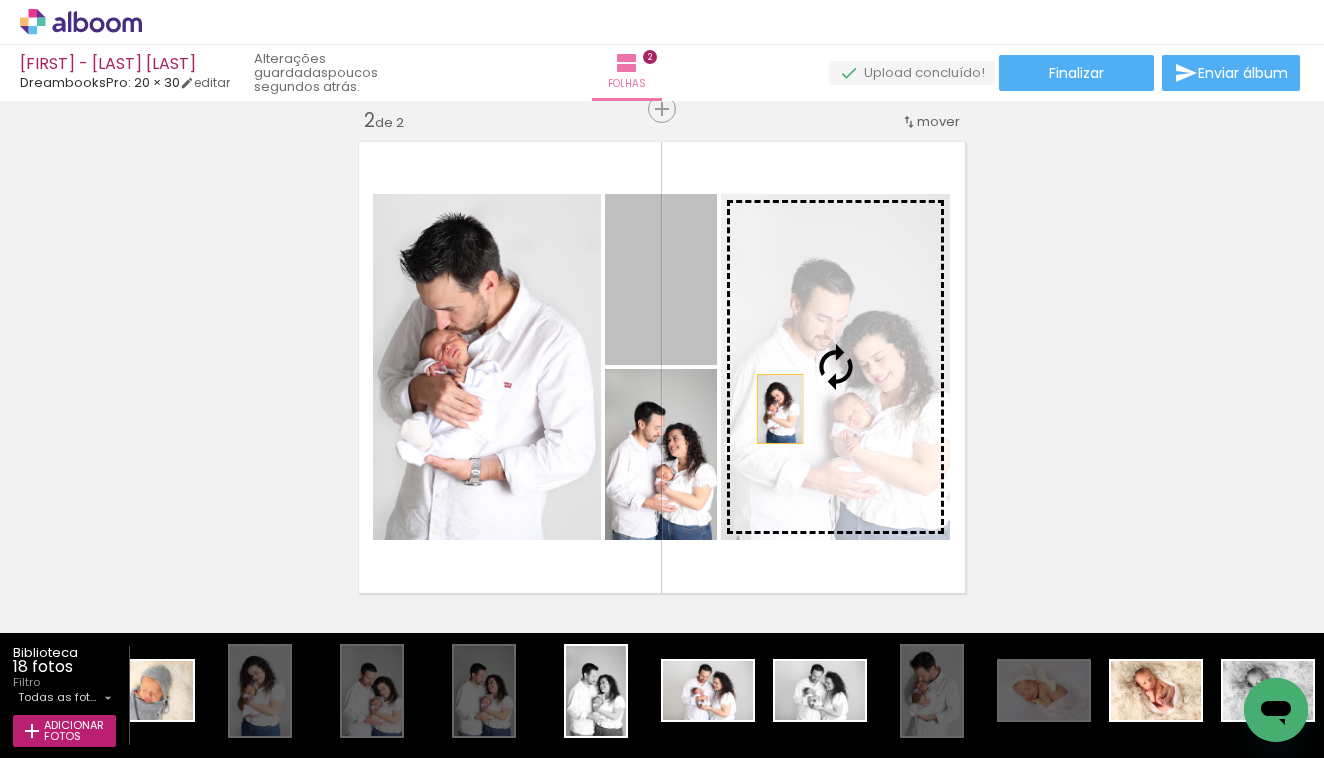 drag, startPoint x: 674, startPoint y: 333, endPoint x: 825, endPoint y: 441, distance: 185.64752 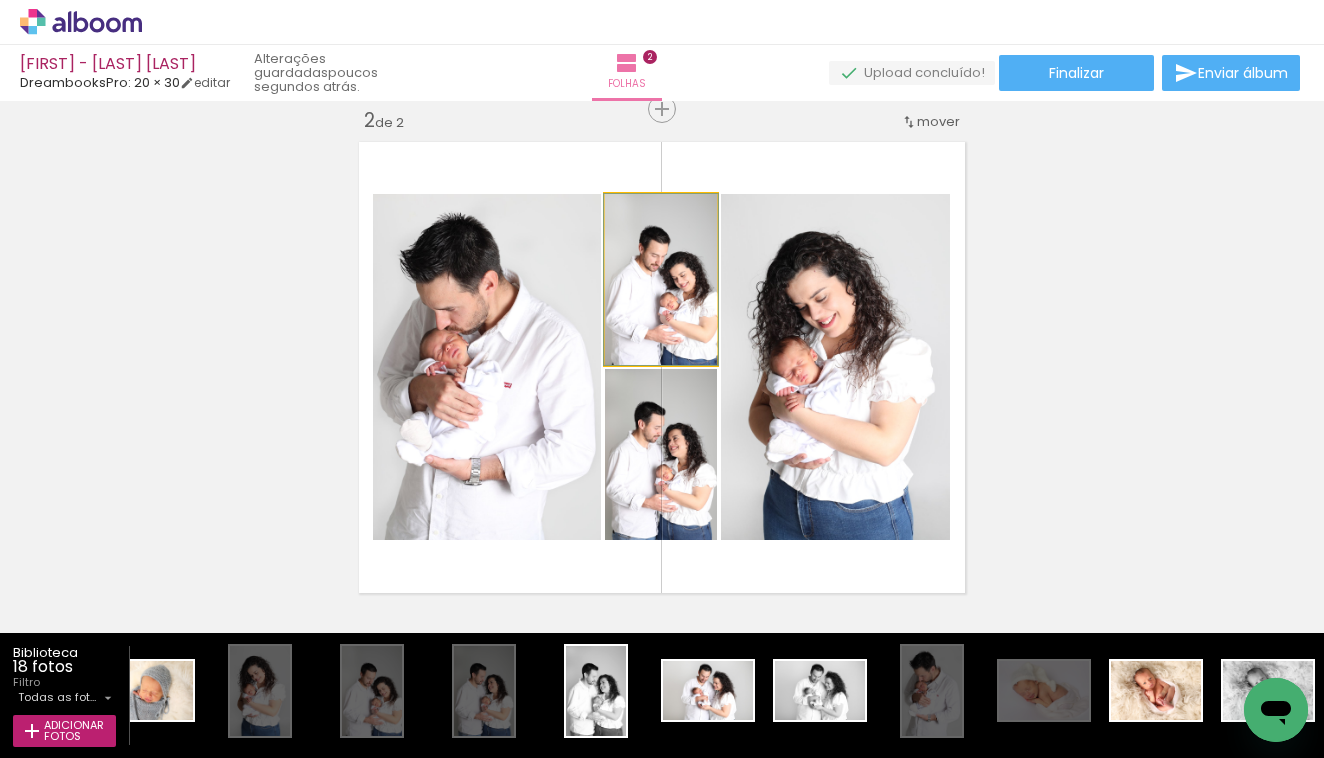 click 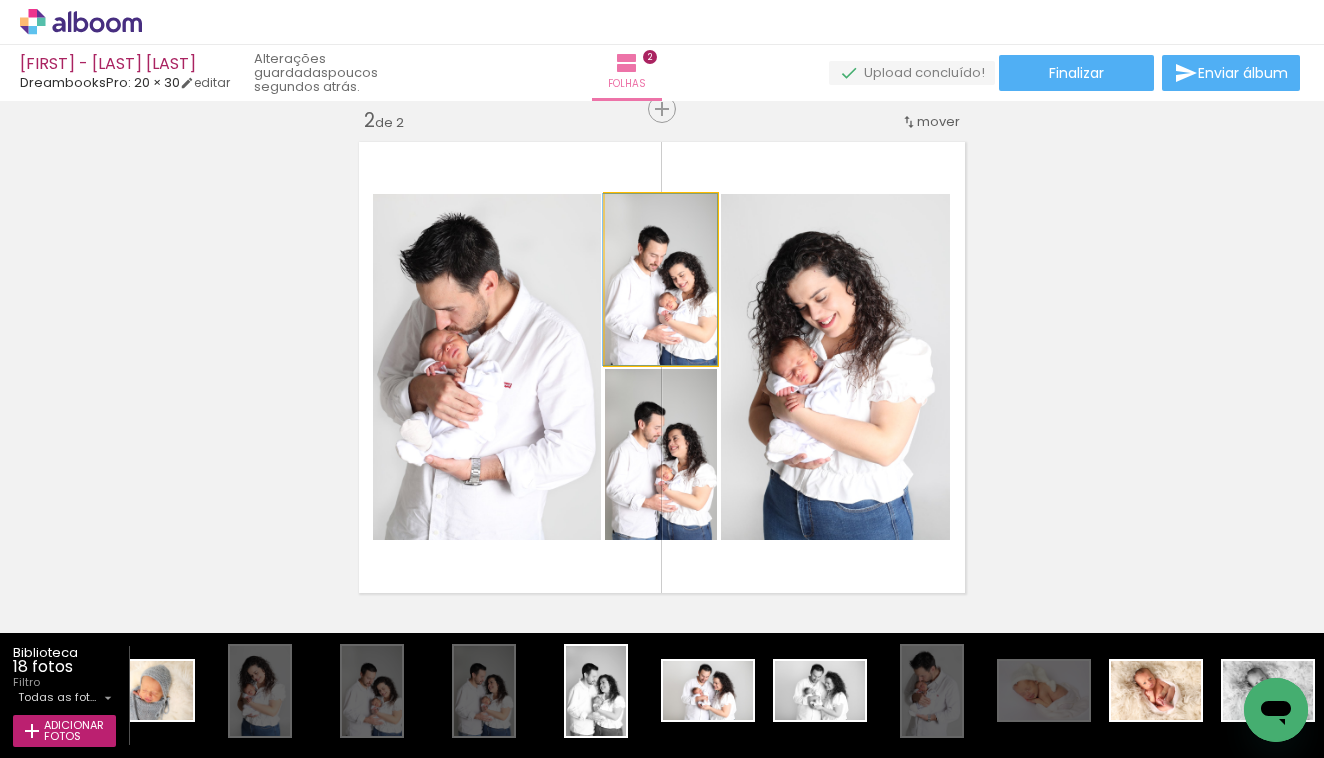 drag, startPoint x: 644, startPoint y: 324, endPoint x: 703, endPoint y: 406, distance: 101.0198 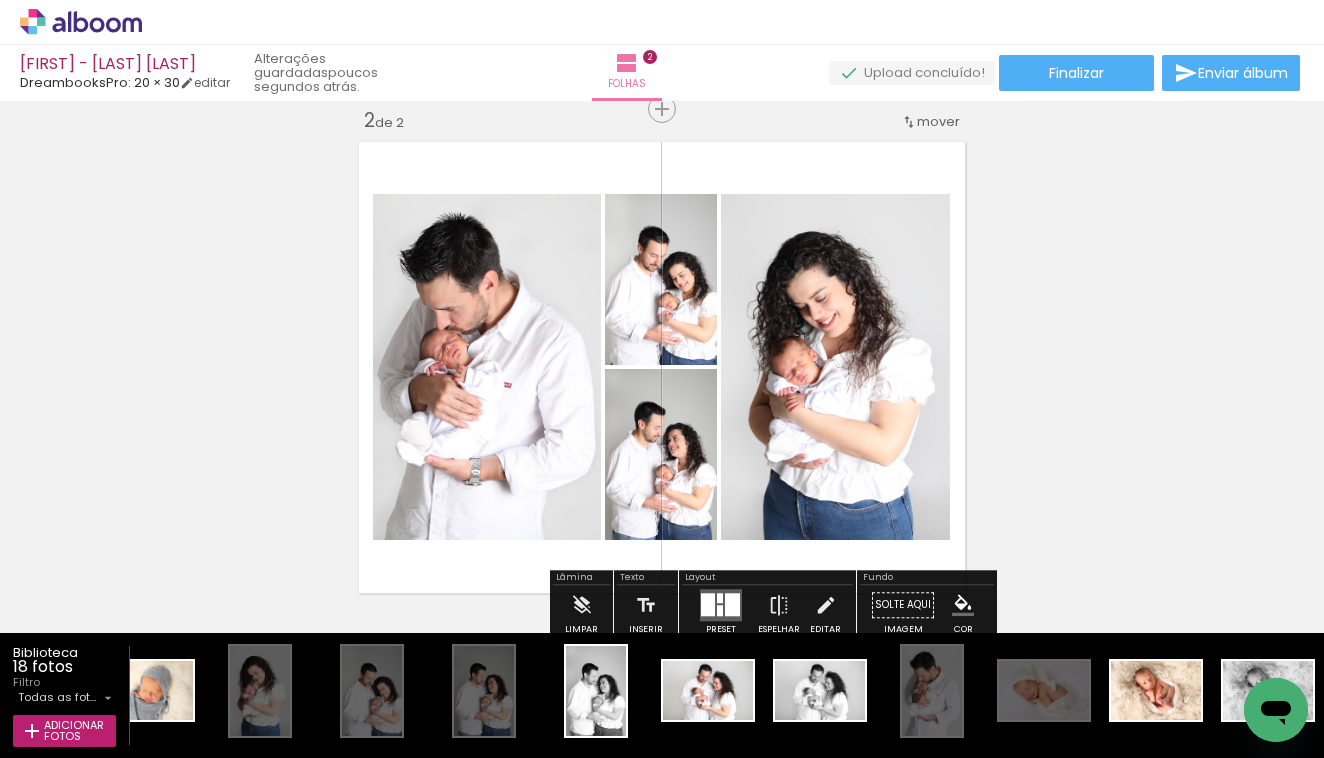 click at bounding box center (721, 605) 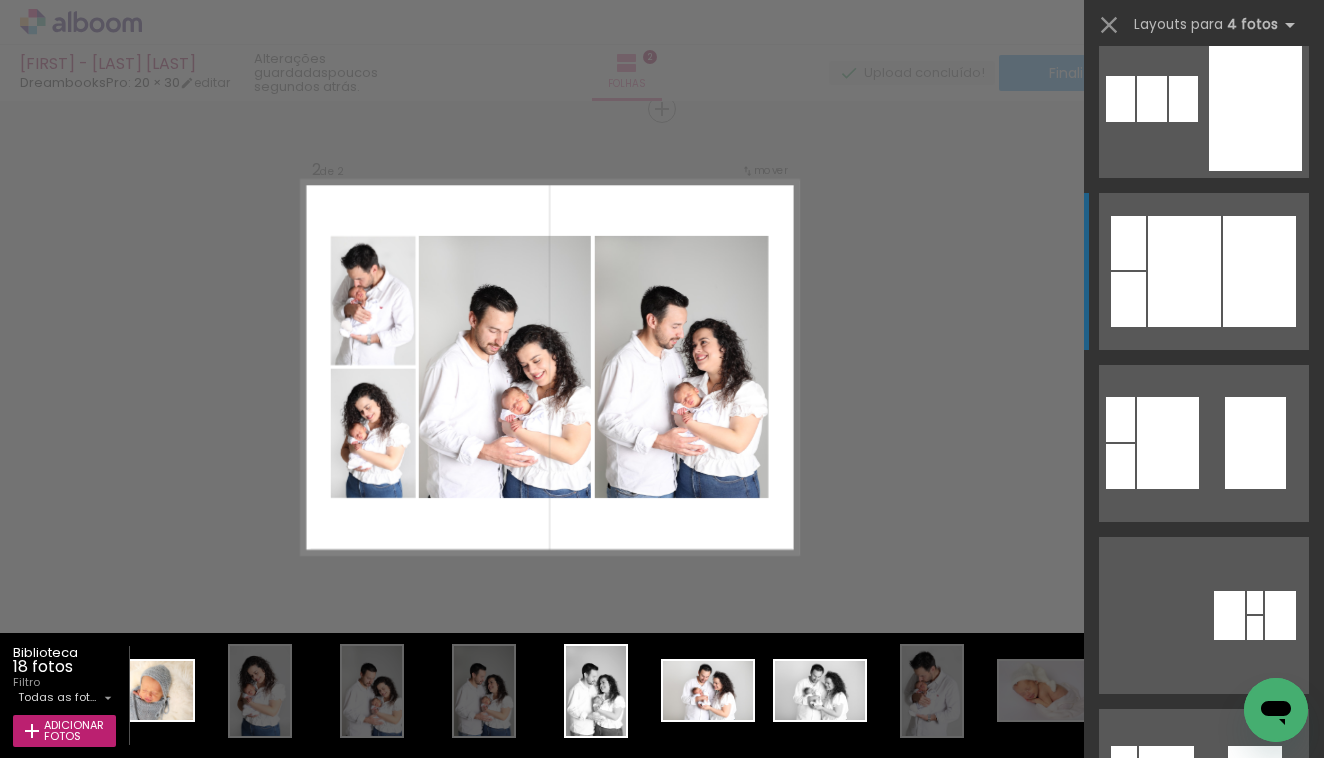 scroll, scrollTop: 2577, scrollLeft: 0, axis: vertical 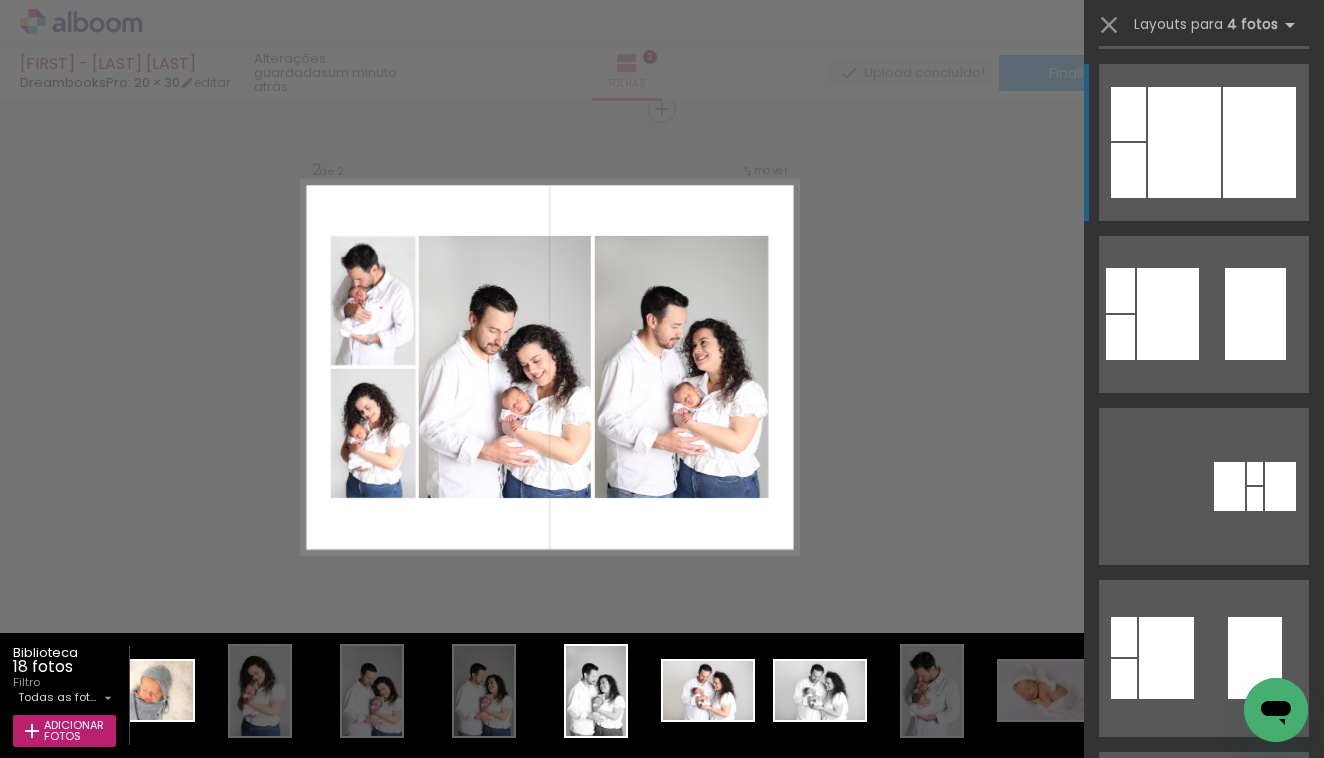 click at bounding box center (1184, 142) 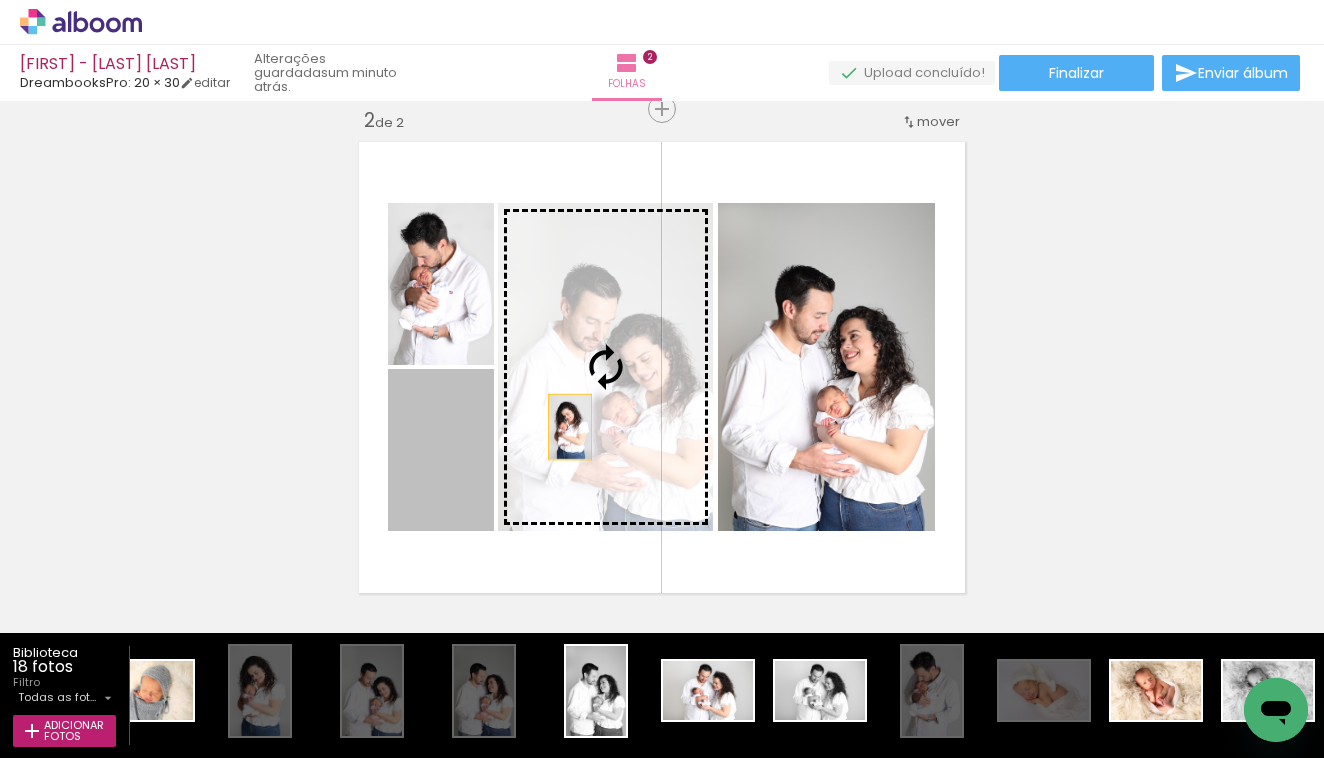 drag, startPoint x: 447, startPoint y: 462, endPoint x: 591, endPoint y: 418, distance: 150.57224 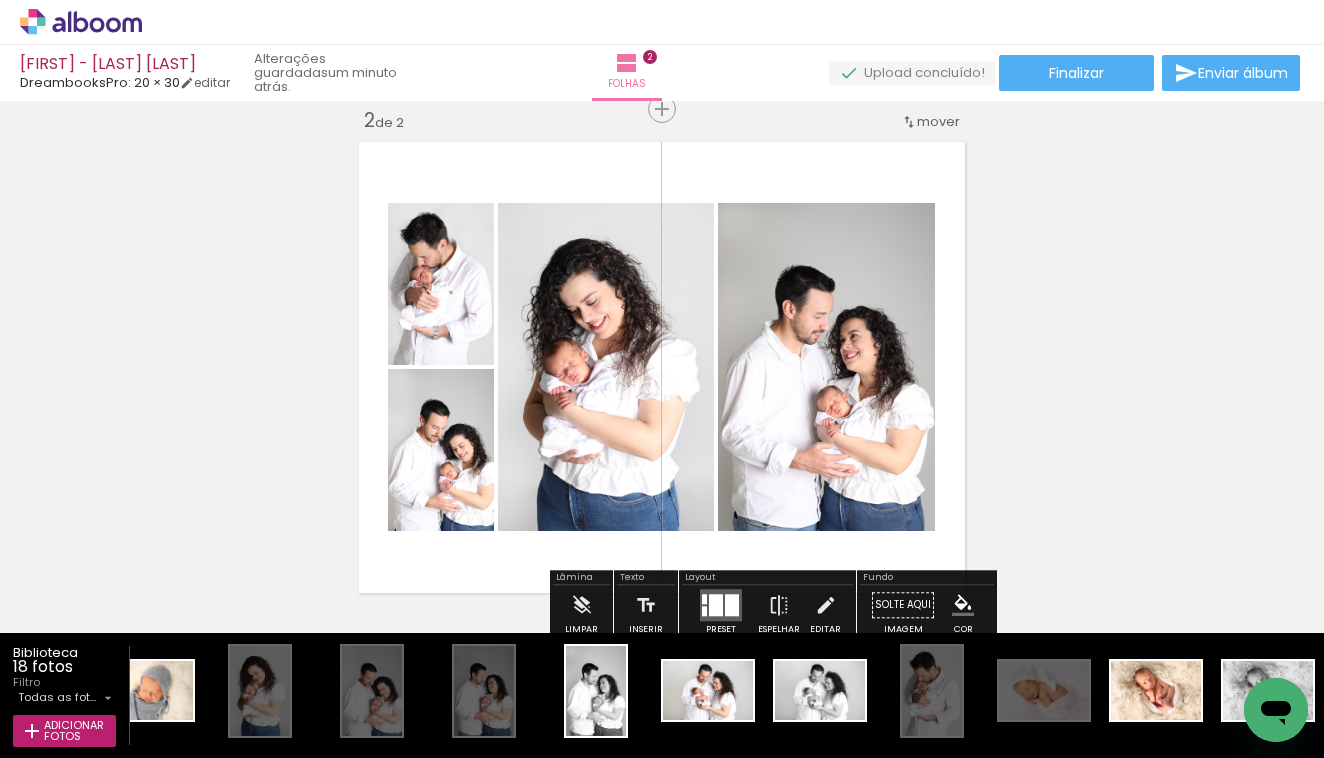click at bounding box center (452, 317) 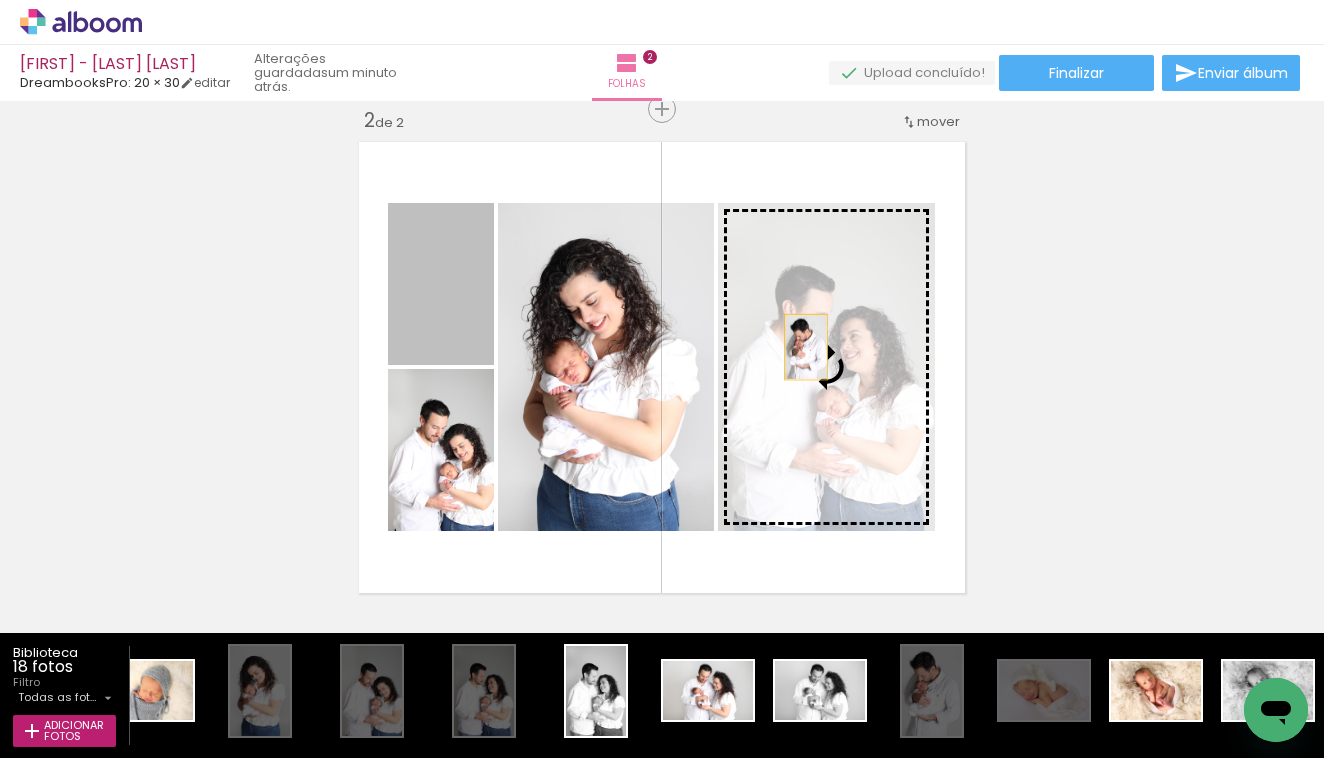 drag, startPoint x: 418, startPoint y: 296, endPoint x: 879, endPoint y: 358, distance: 465.1505 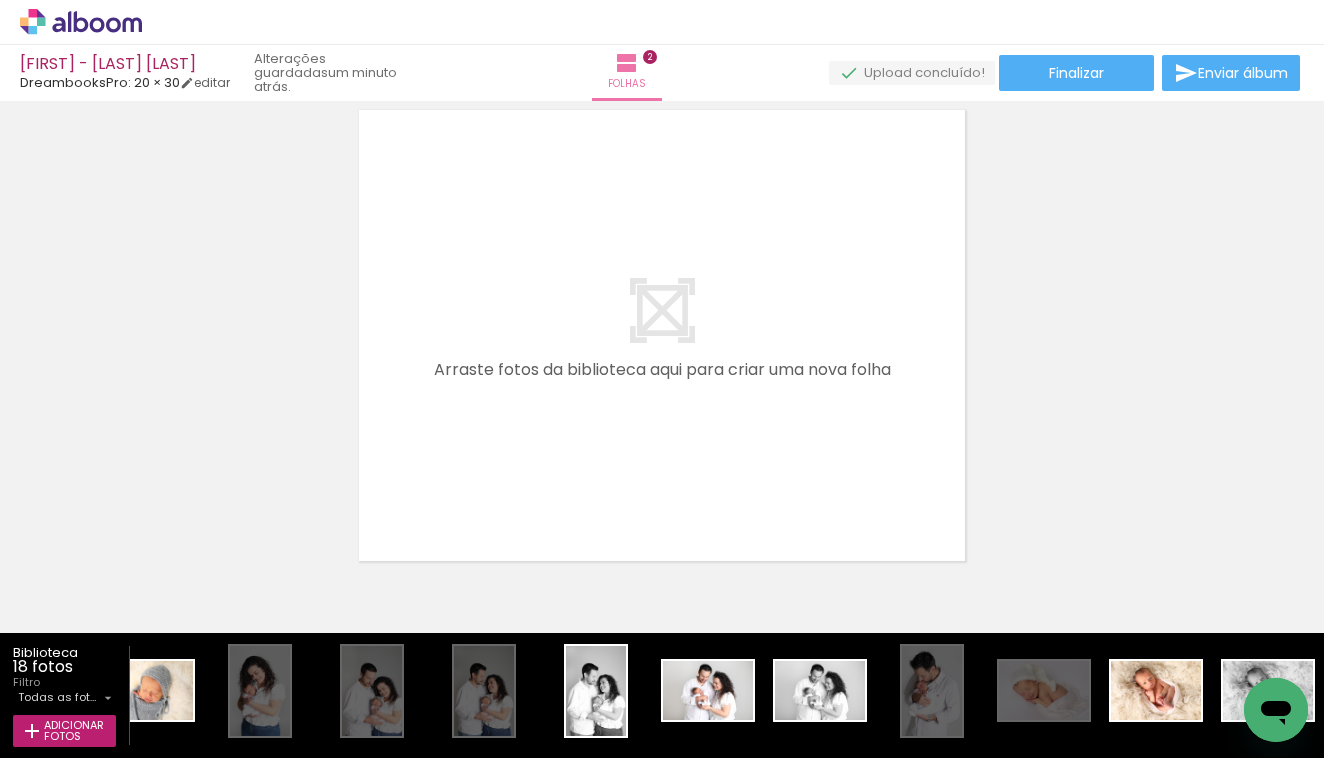 scroll, scrollTop: 1094, scrollLeft: 0, axis: vertical 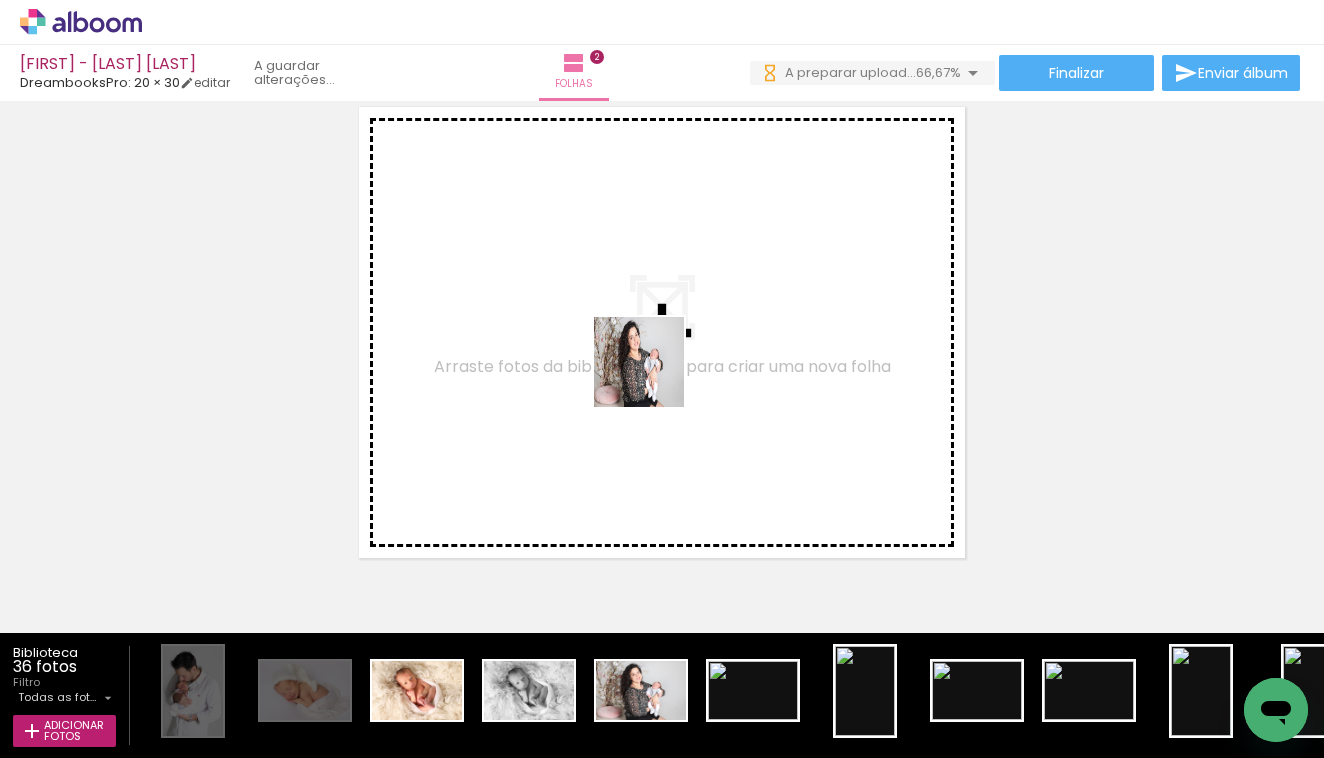 drag, startPoint x: 655, startPoint y: 694, endPoint x: 654, endPoint y: 377, distance: 317.0016 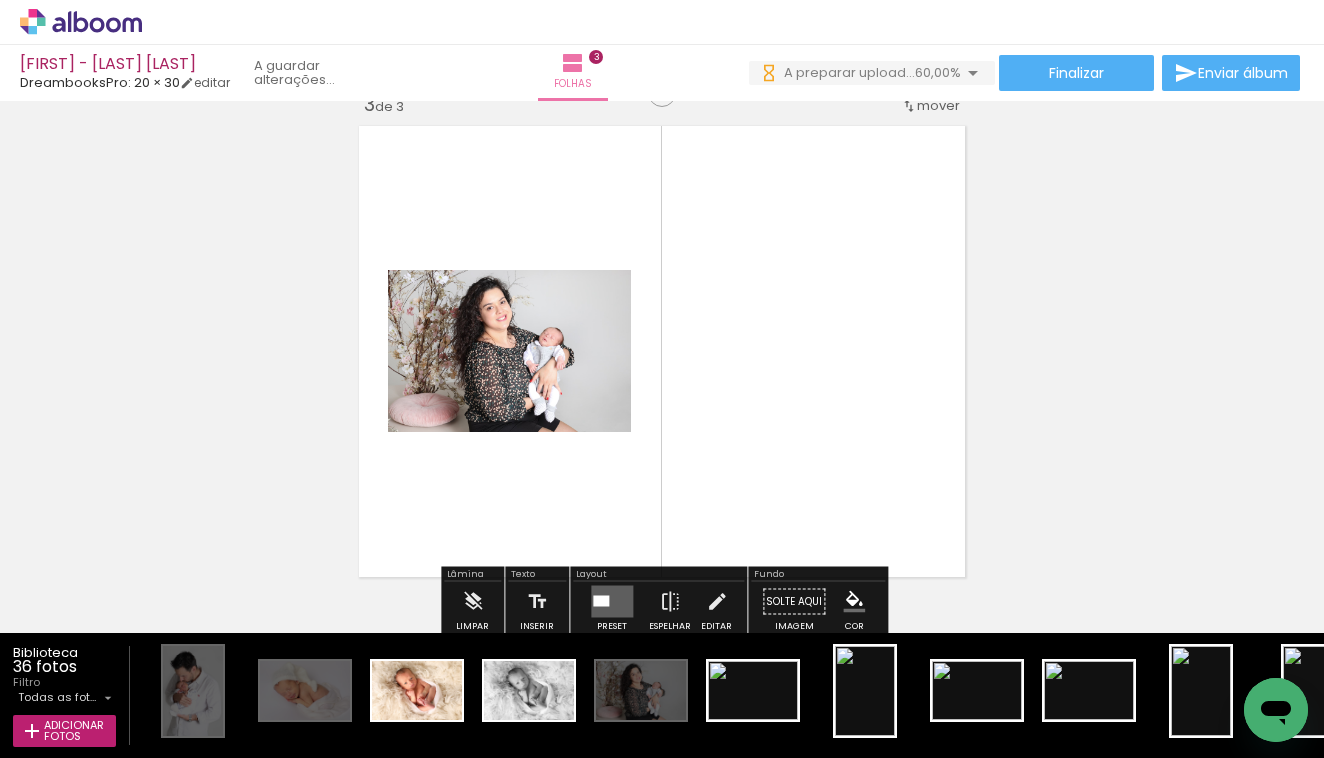 scroll, scrollTop: 0, scrollLeft: 0, axis: both 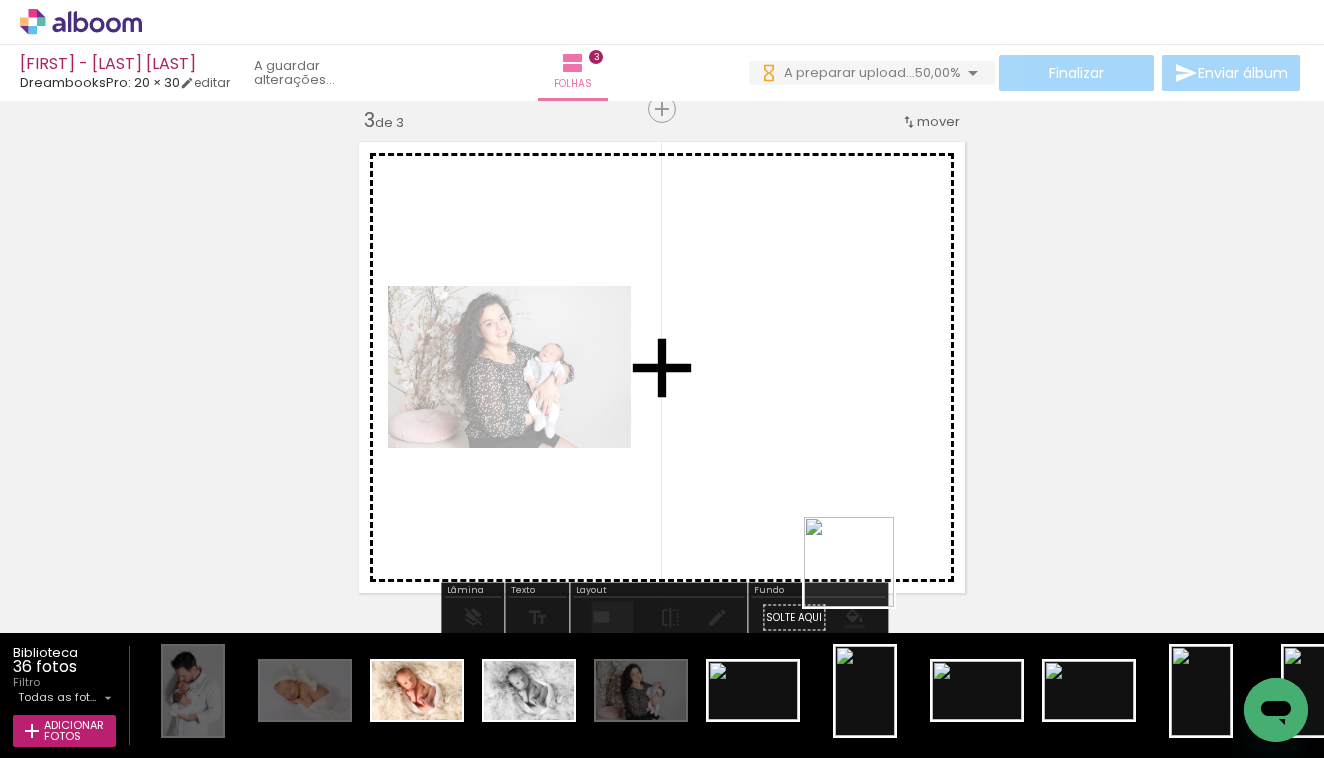 drag, startPoint x: 864, startPoint y: 577, endPoint x: 863, endPoint y: 473, distance: 104.00481 